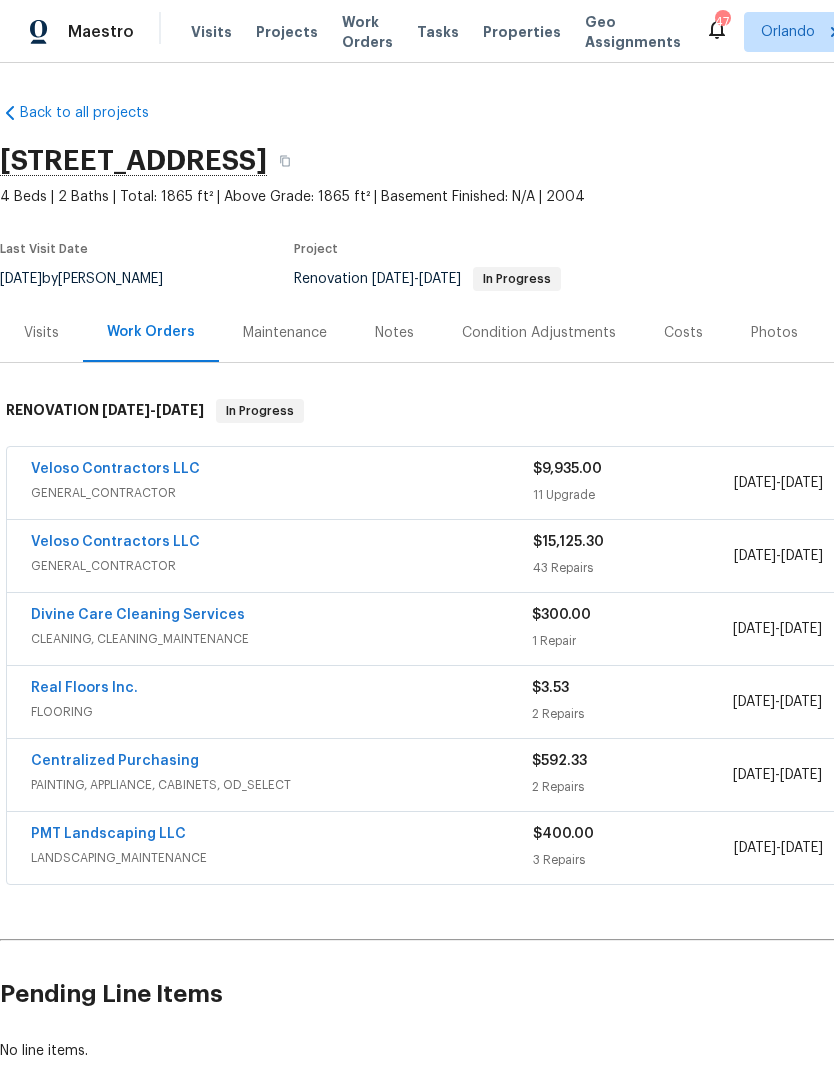 scroll, scrollTop: 0, scrollLeft: 0, axis: both 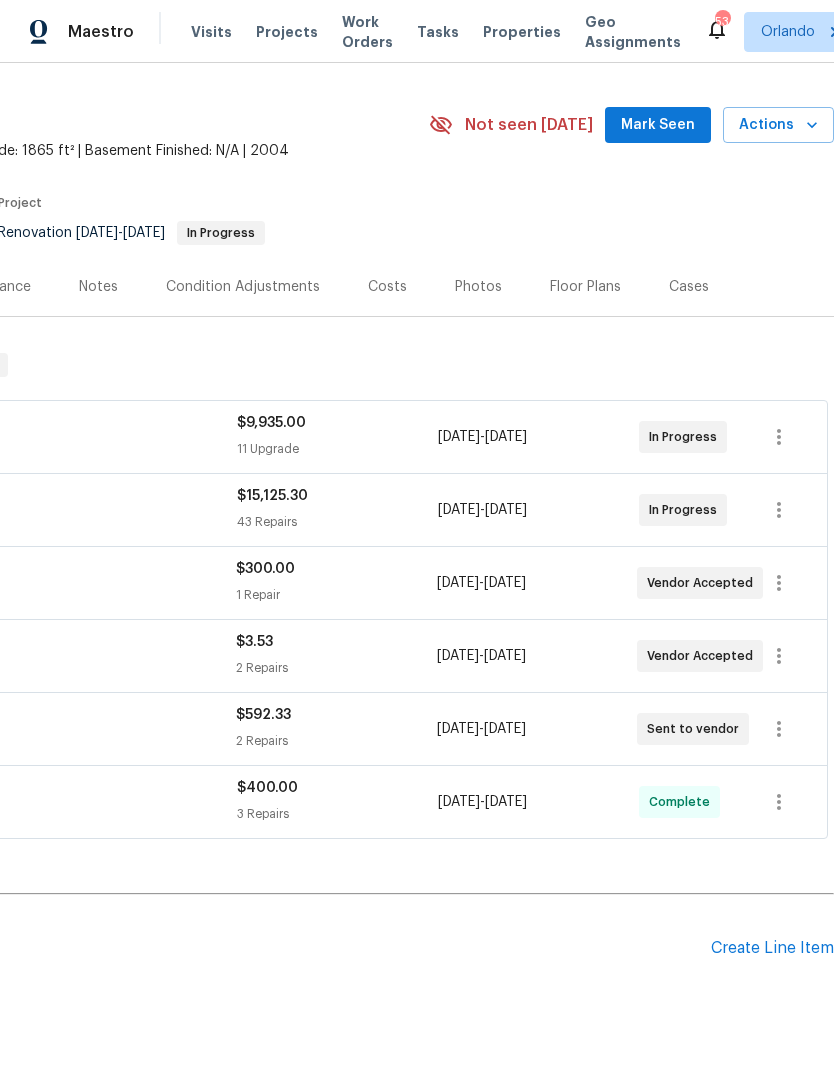 click on "Mark Seen" at bounding box center [658, 125] 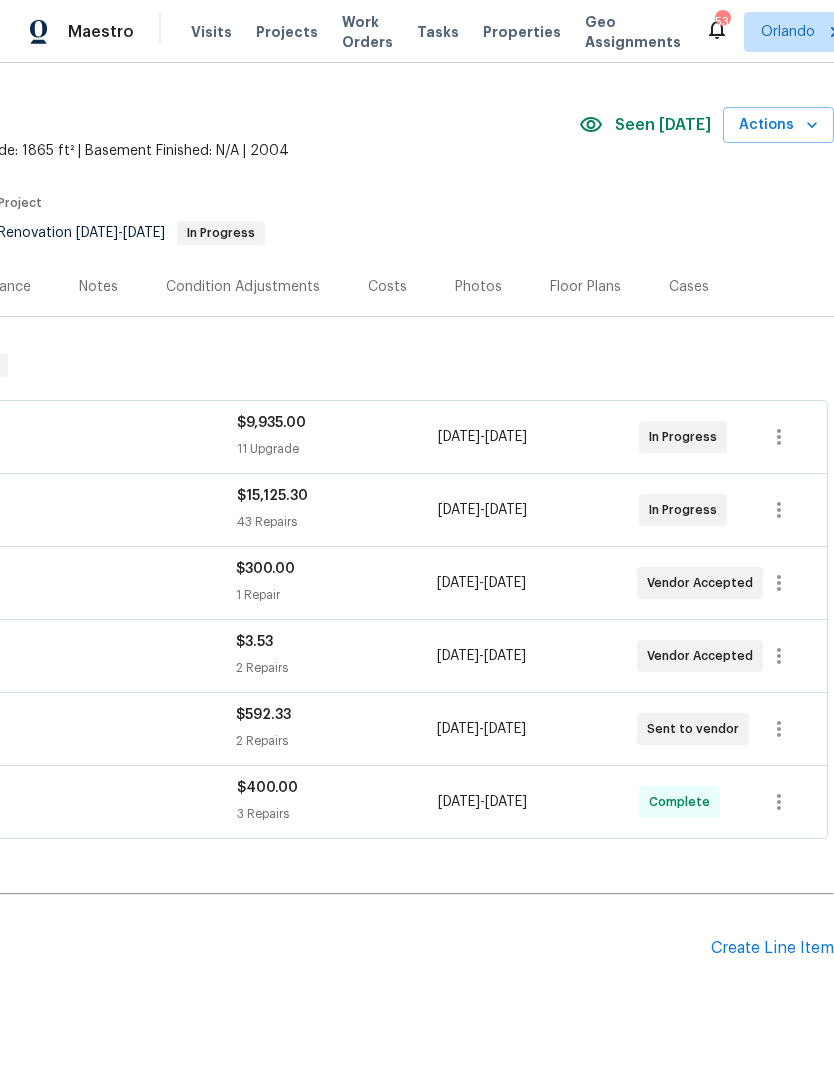 click on "Actions" at bounding box center [778, 125] 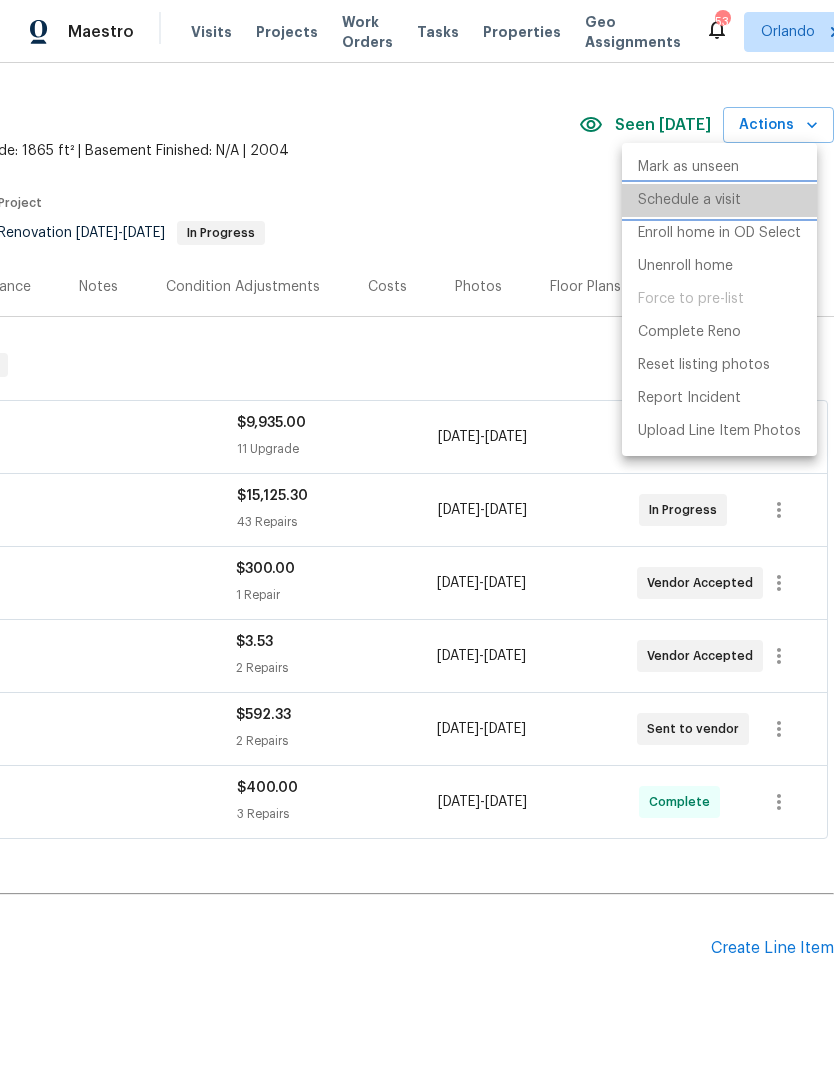 click on "Schedule a visit" at bounding box center [689, 200] 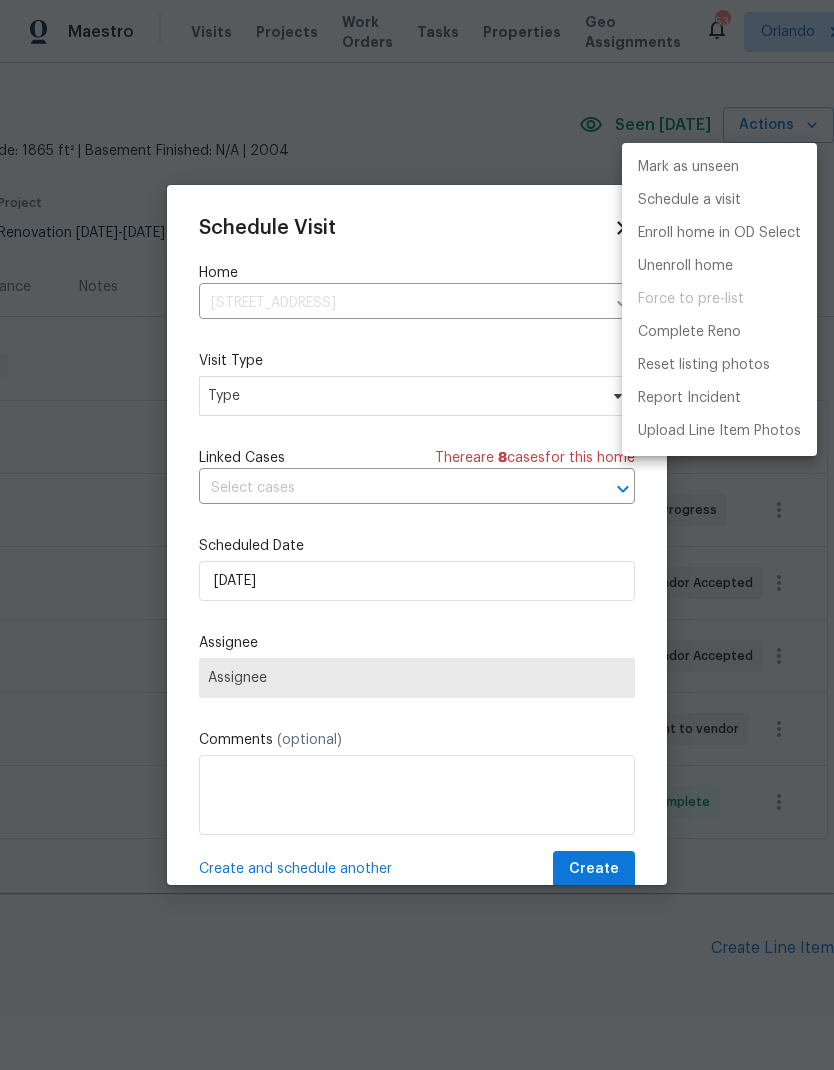 click at bounding box center (417, 535) 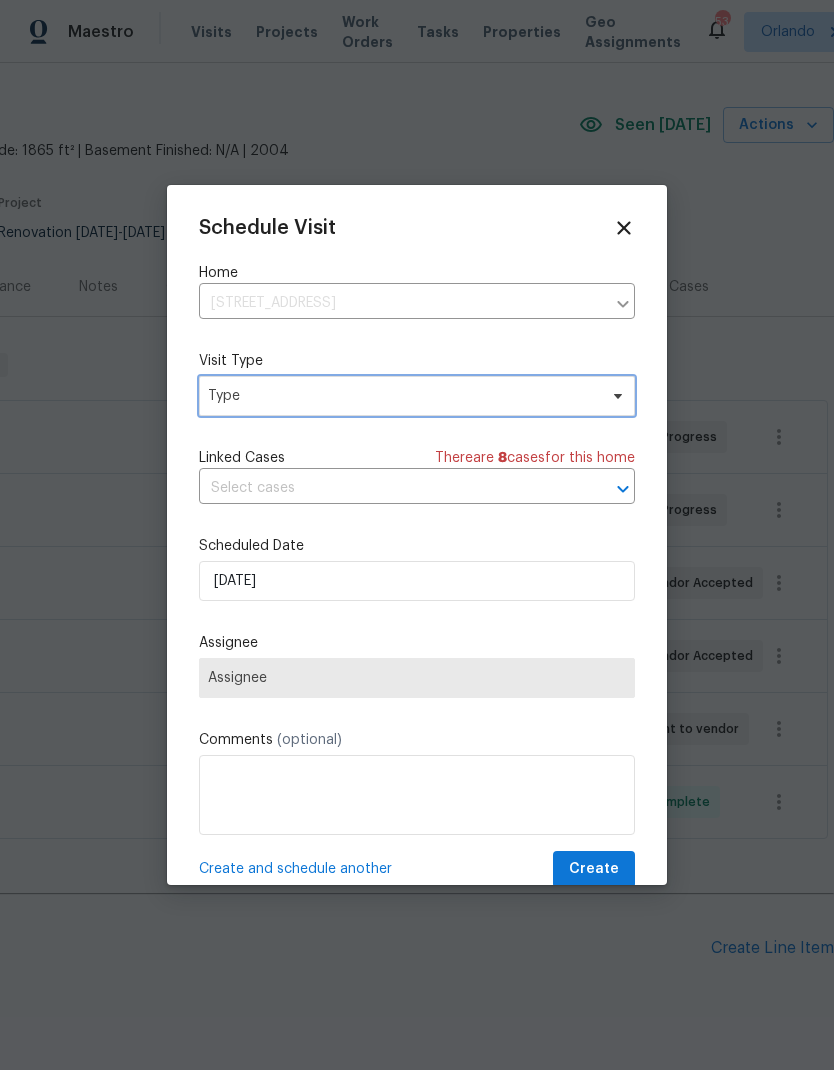 click on "Type" at bounding box center [402, 396] 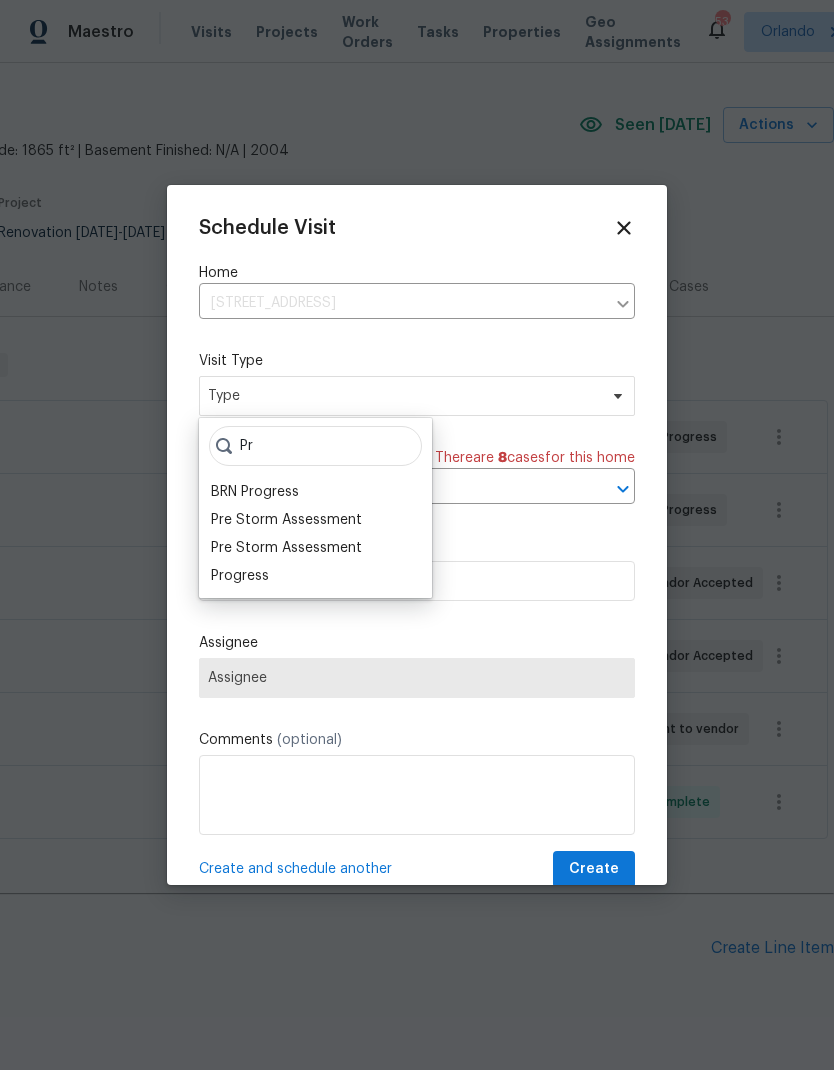 type on "Pr" 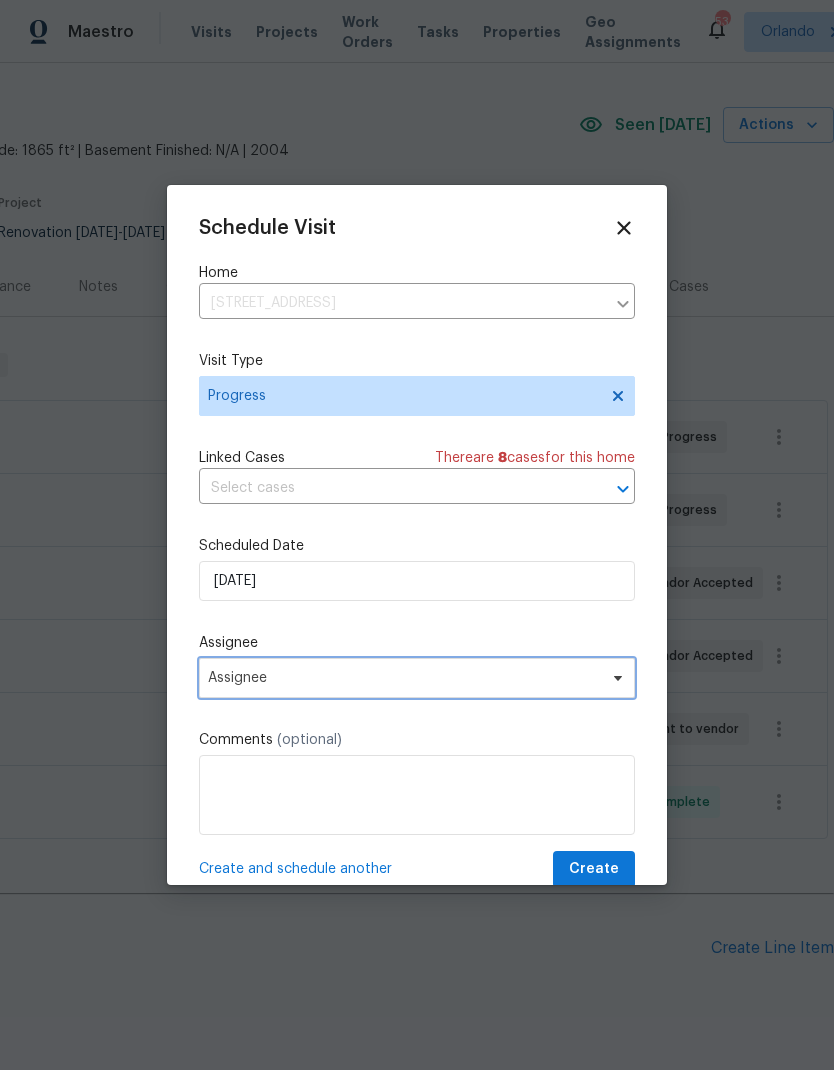 click on "Assignee" at bounding box center [404, 678] 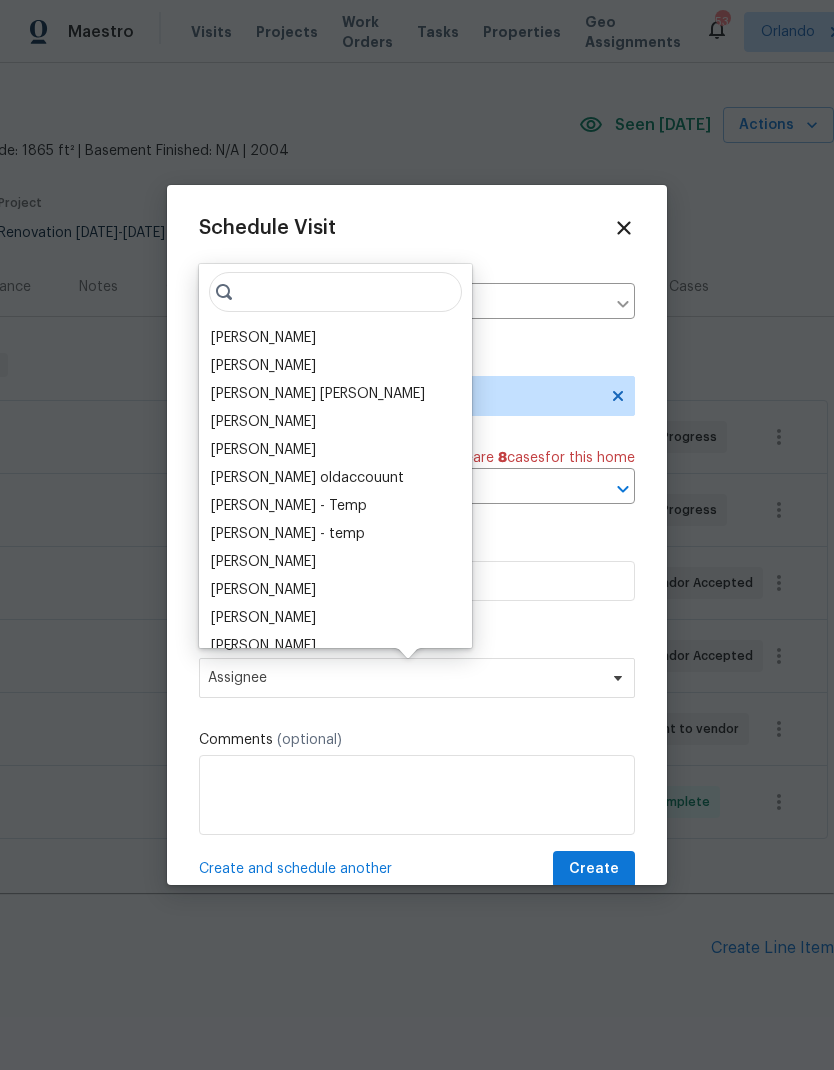 click on "[PERSON_NAME]" at bounding box center (263, 338) 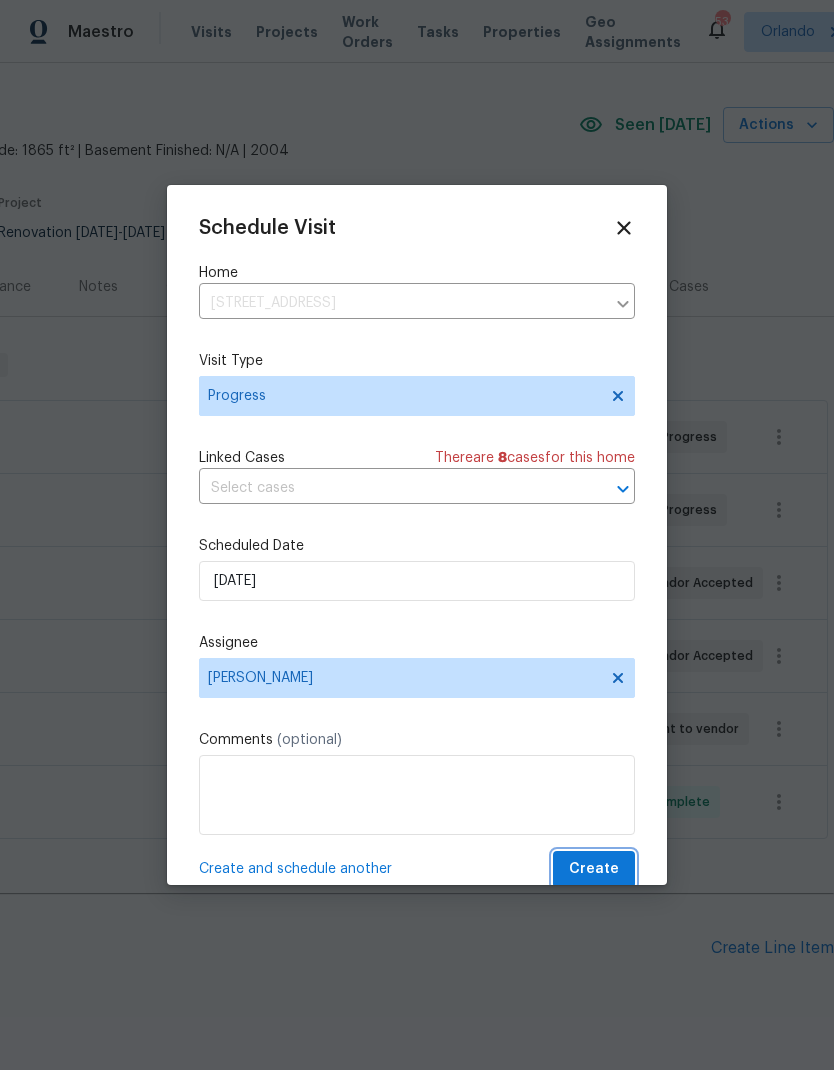 click on "Create" at bounding box center (594, 869) 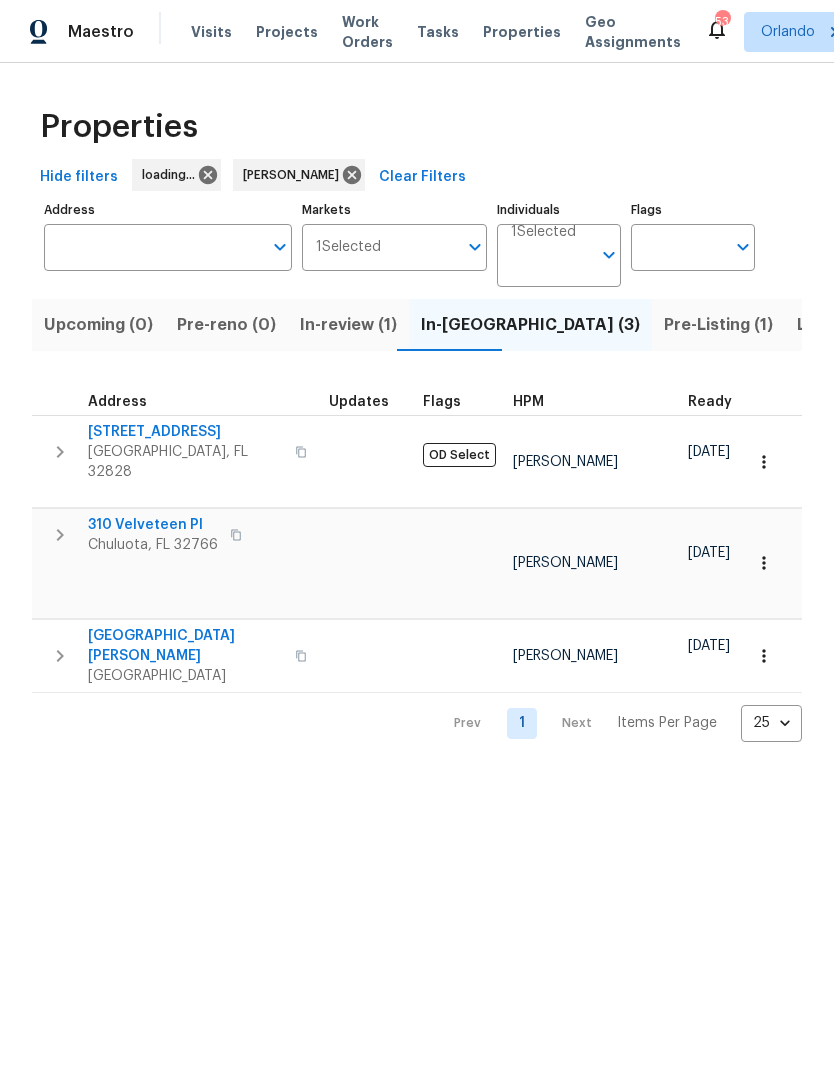 scroll, scrollTop: 0, scrollLeft: 0, axis: both 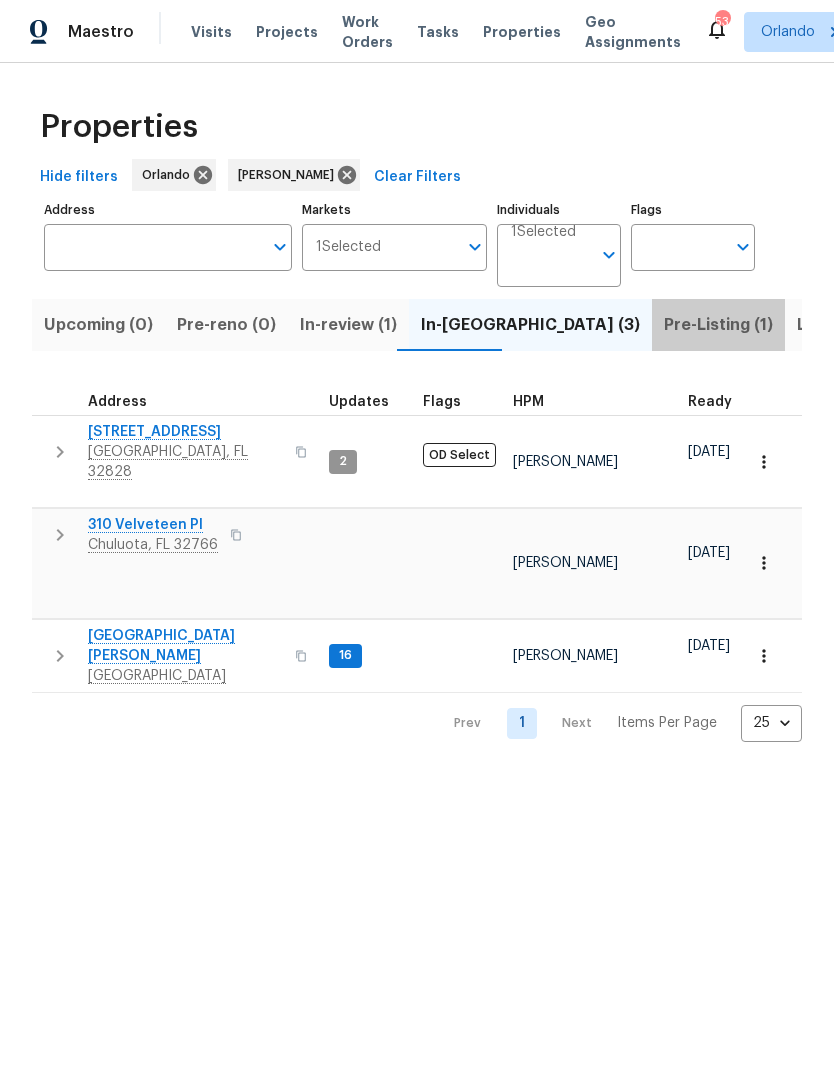 click on "Pre-Listing (1)" at bounding box center [718, 325] 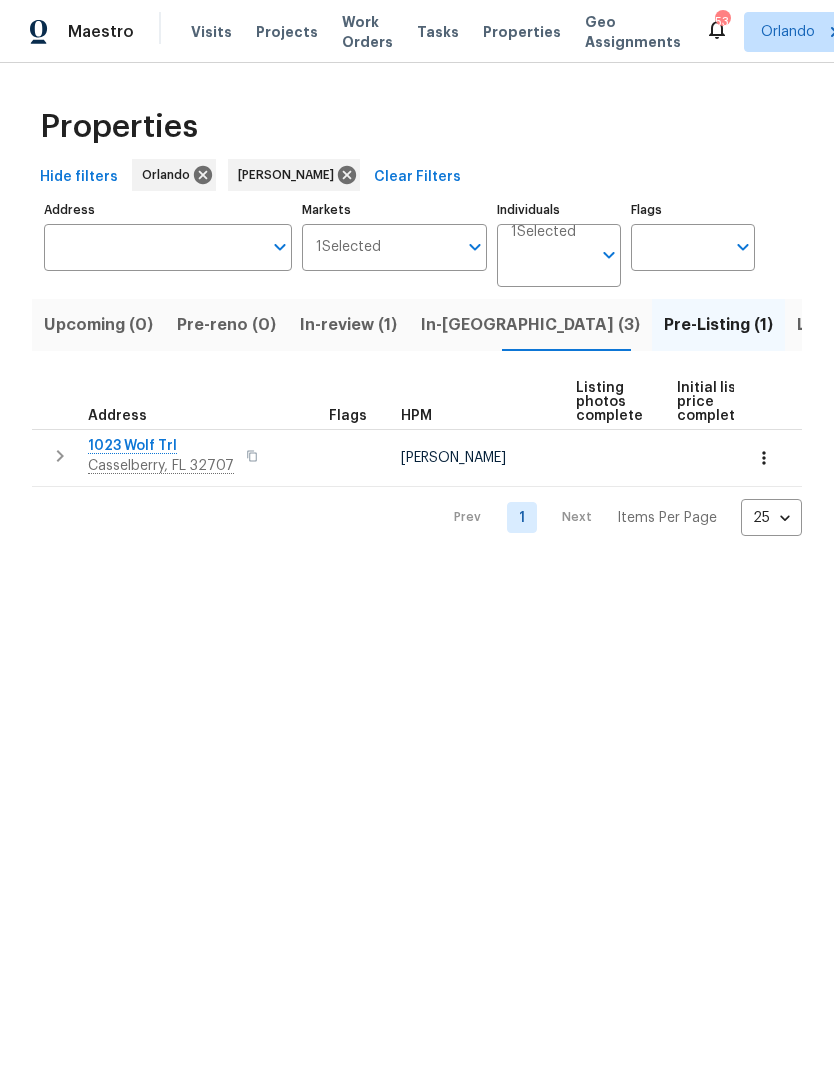 scroll, scrollTop: 0, scrollLeft: 0, axis: both 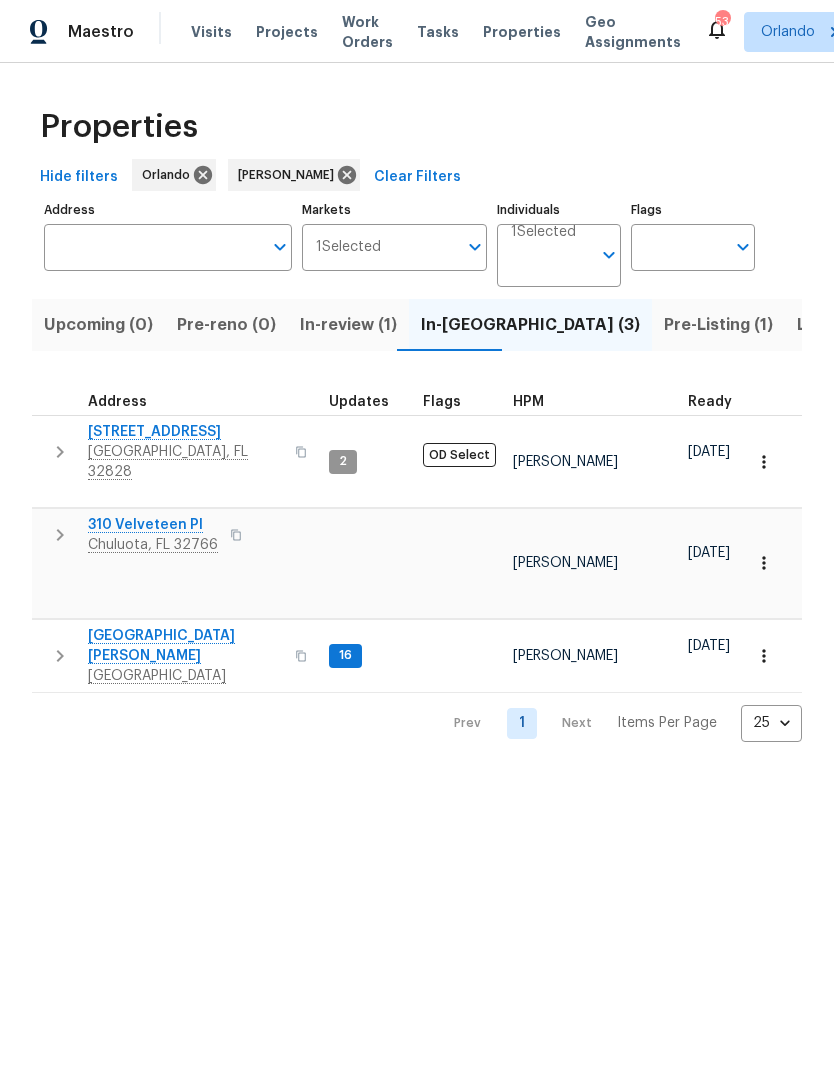 click on "2609 Windsorgate Ln" at bounding box center (185, 432) 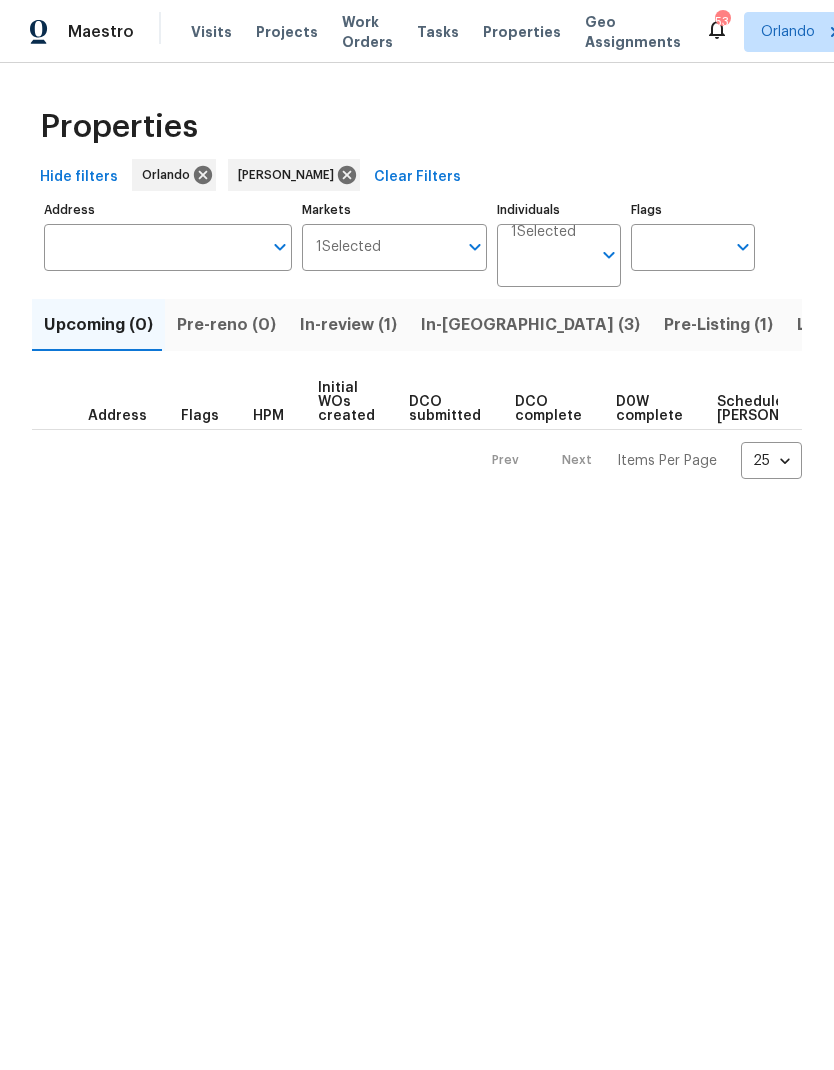click on "In-review (1)" at bounding box center [348, 325] 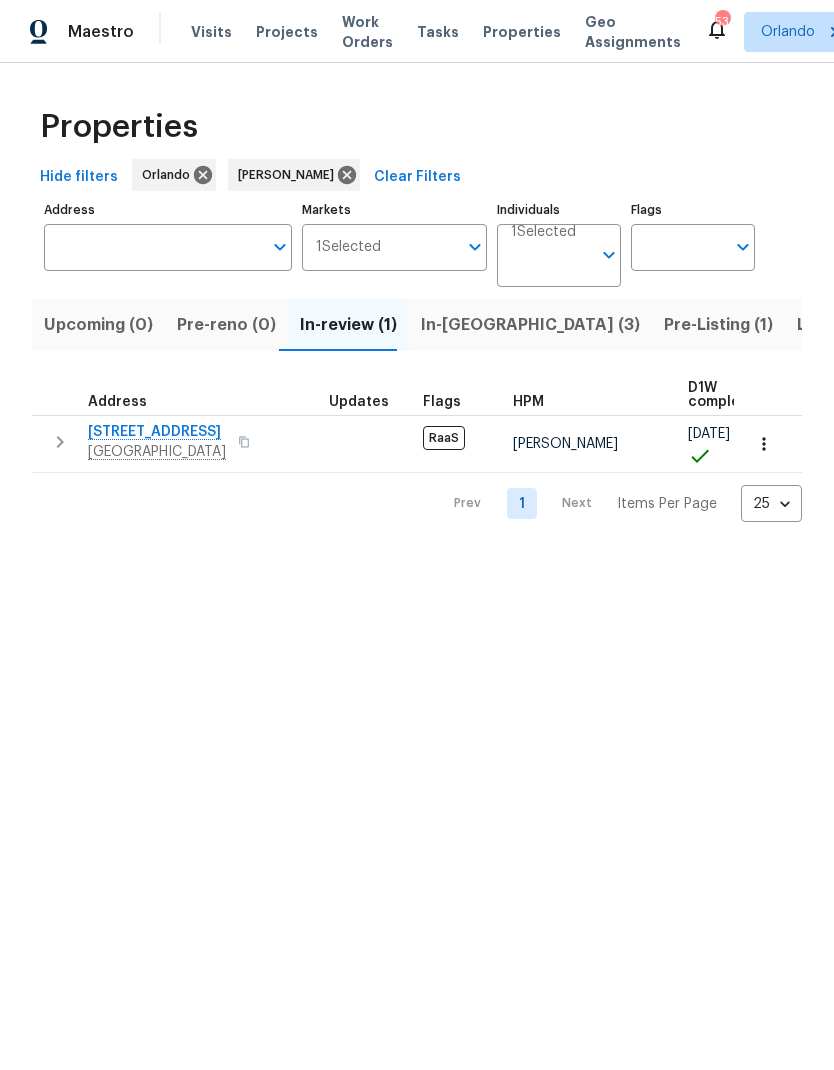 click on "Upcoming (0)" at bounding box center (98, 325) 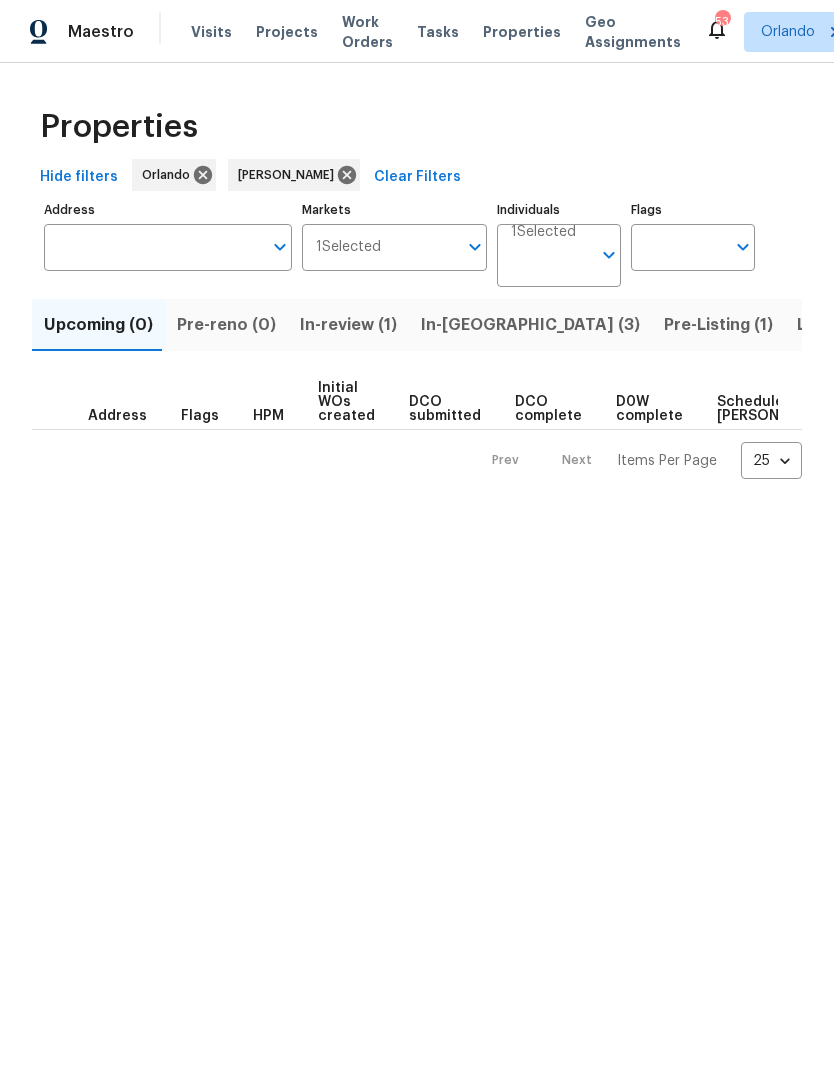 click on "In-reno (3)" at bounding box center (530, 325) 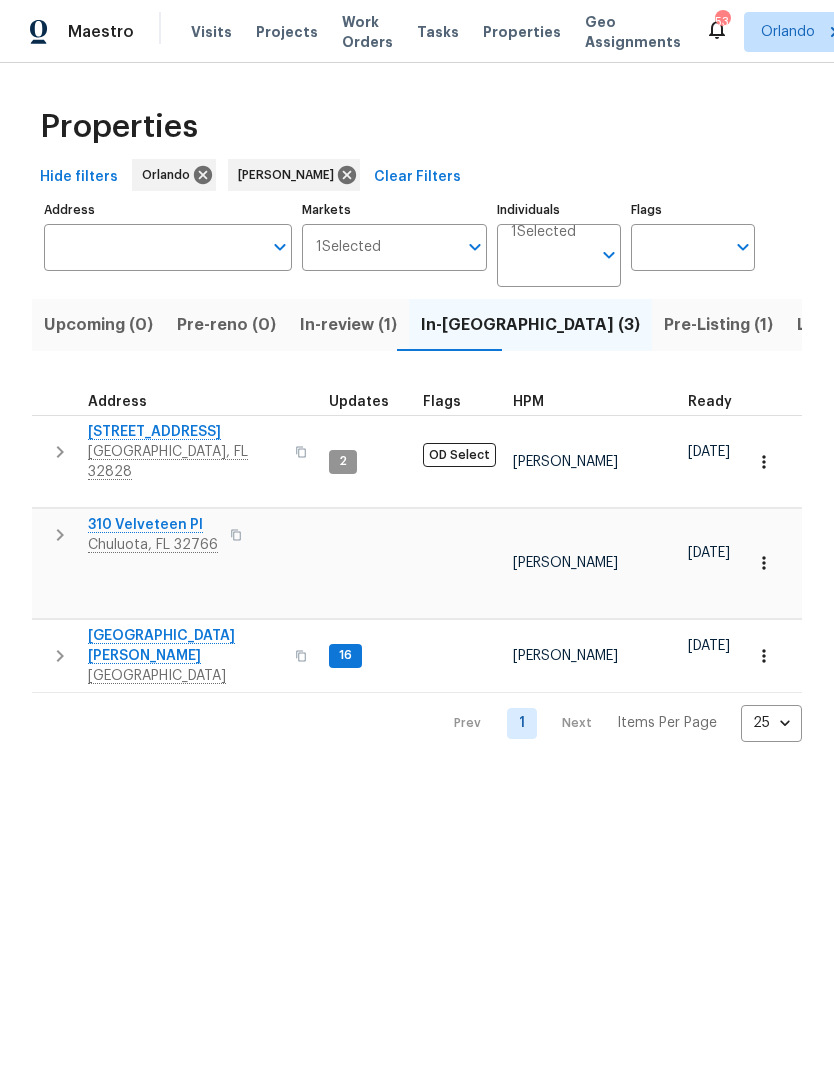 click on "Upcoming (0)" at bounding box center (98, 325) 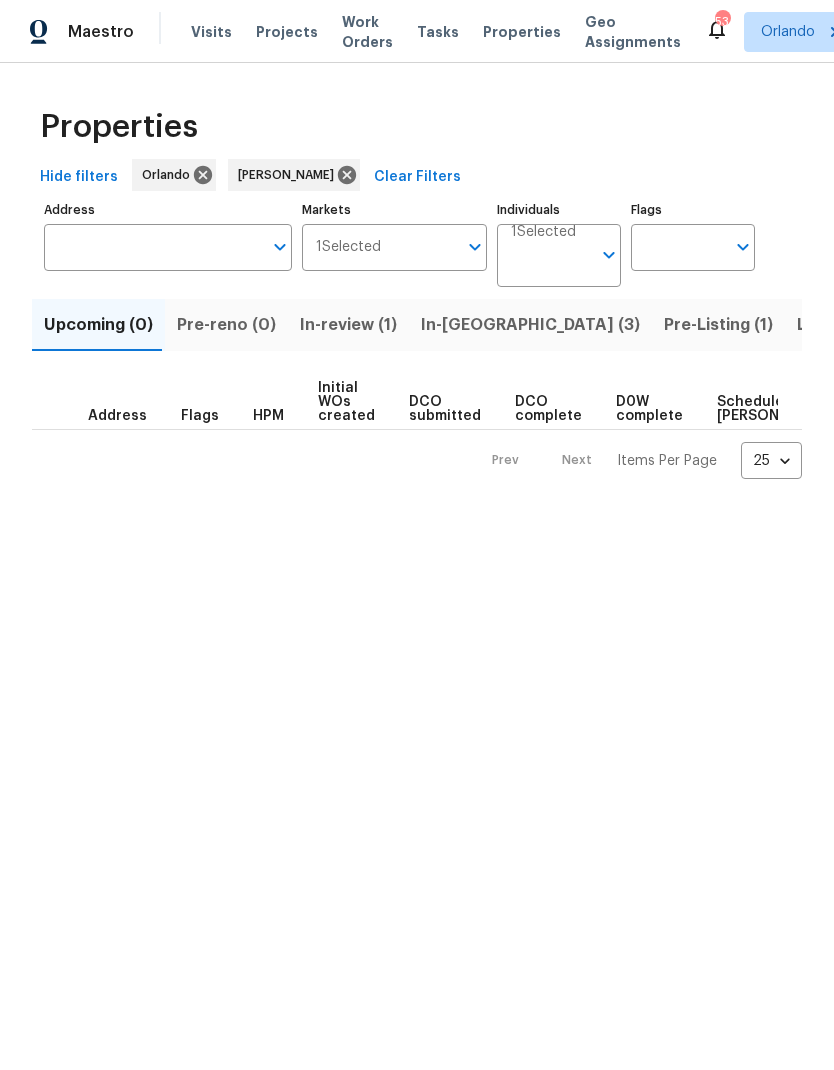 click 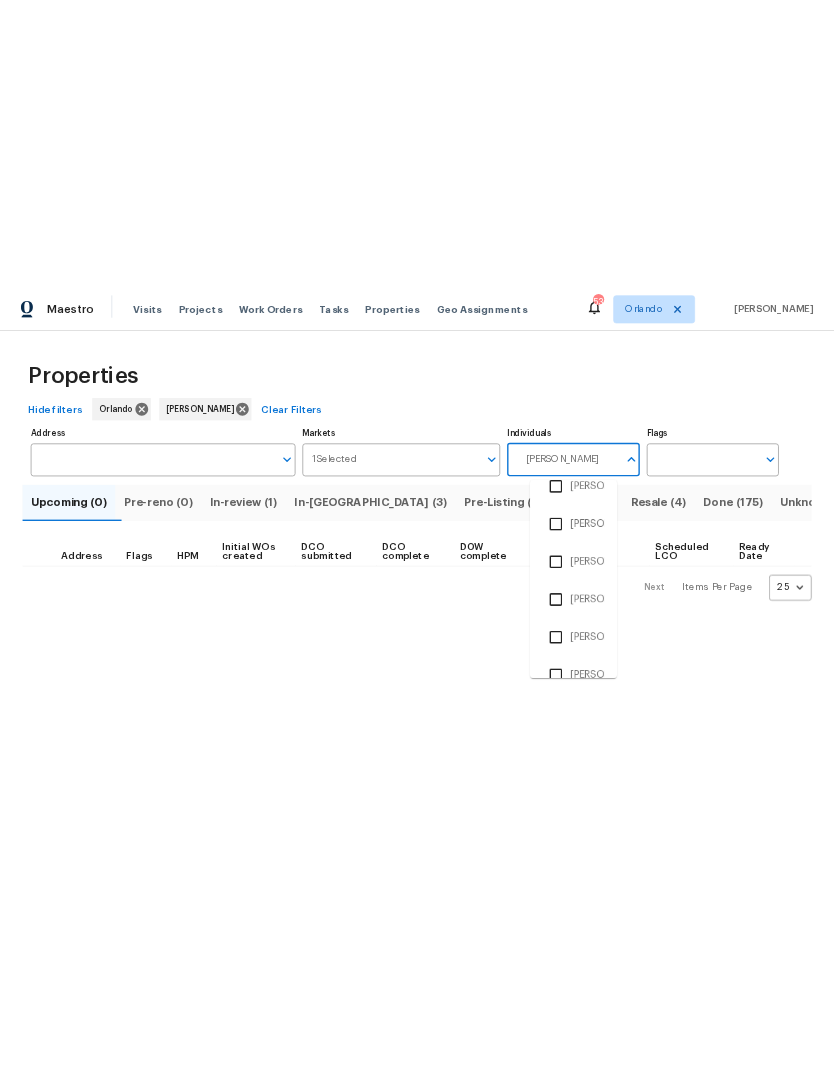 scroll, scrollTop: 240, scrollLeft: 0, axis: vertical 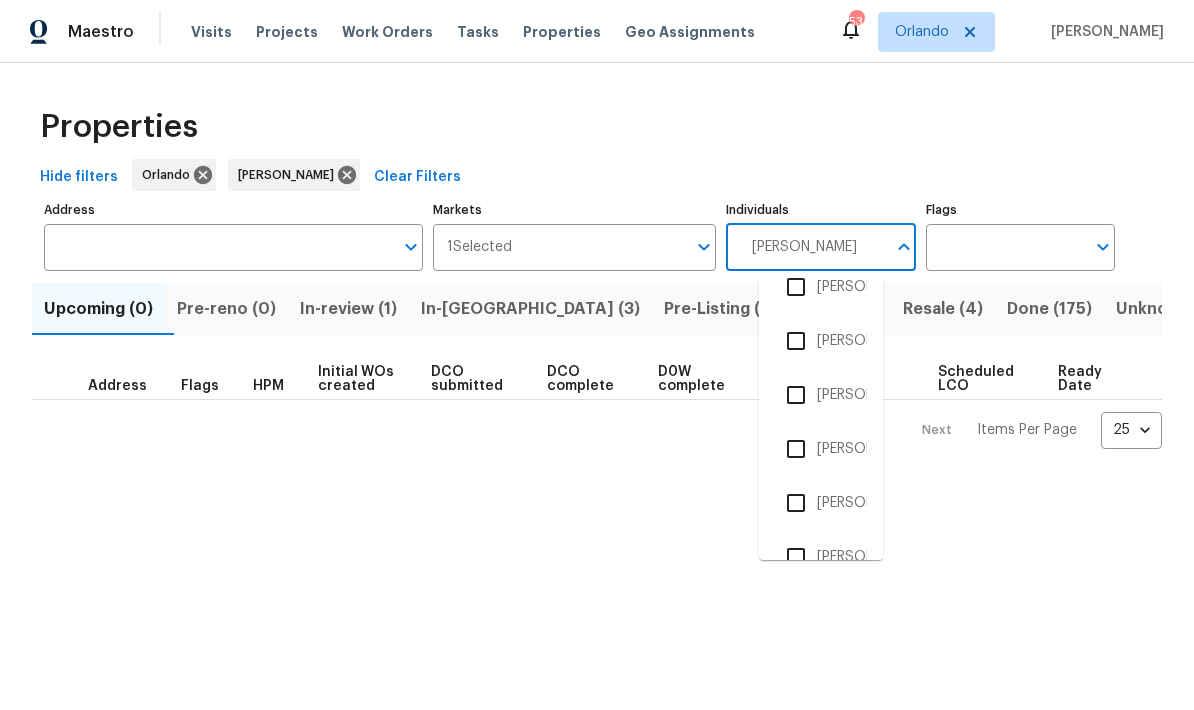 click on "samuel" at bounding box center (812, 247) 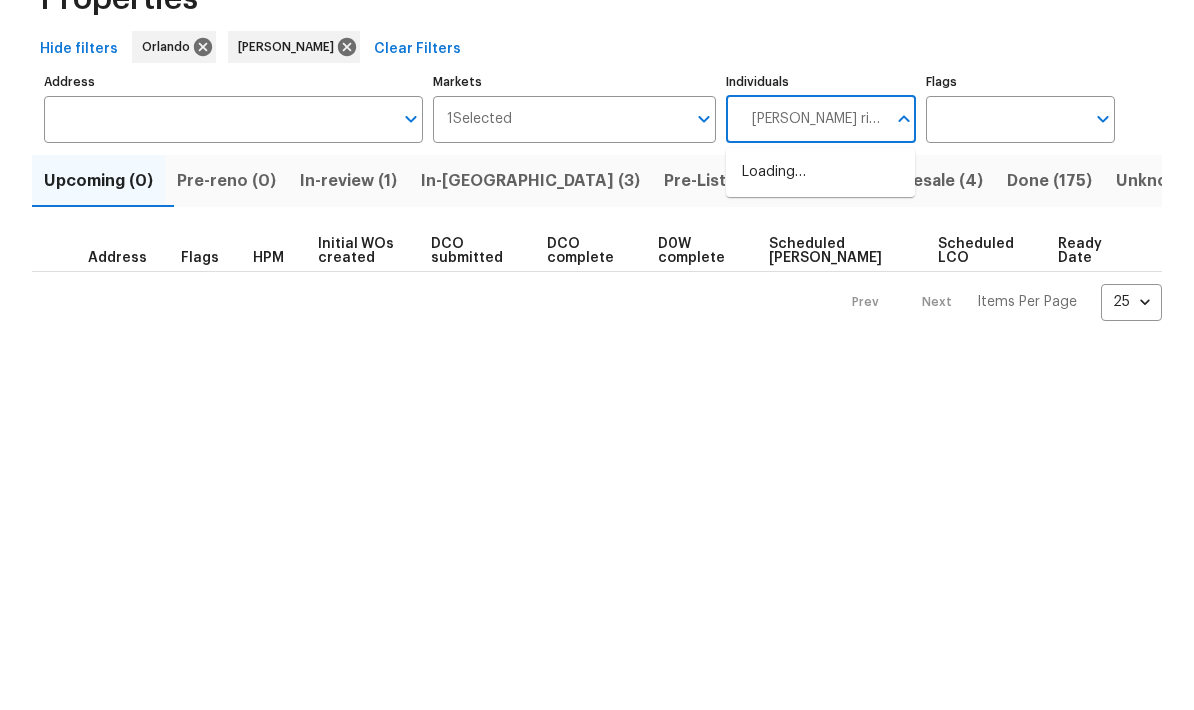 type on "samuel rivera" 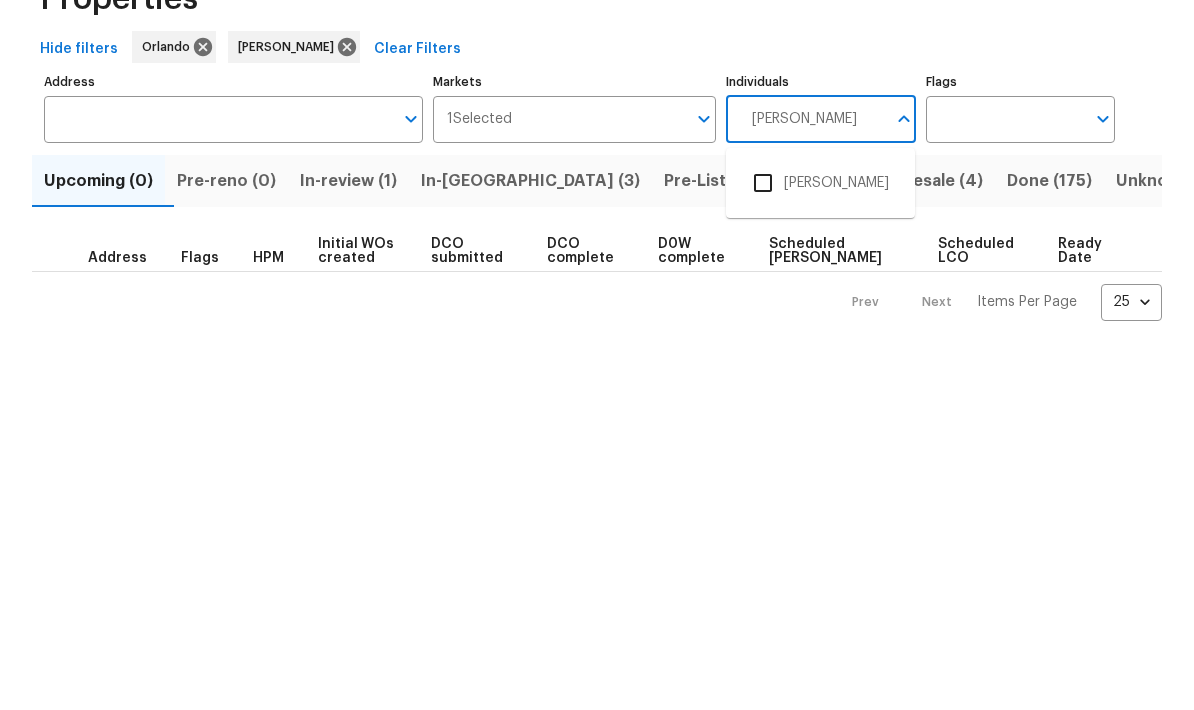 click at bounding box center (763, 311) 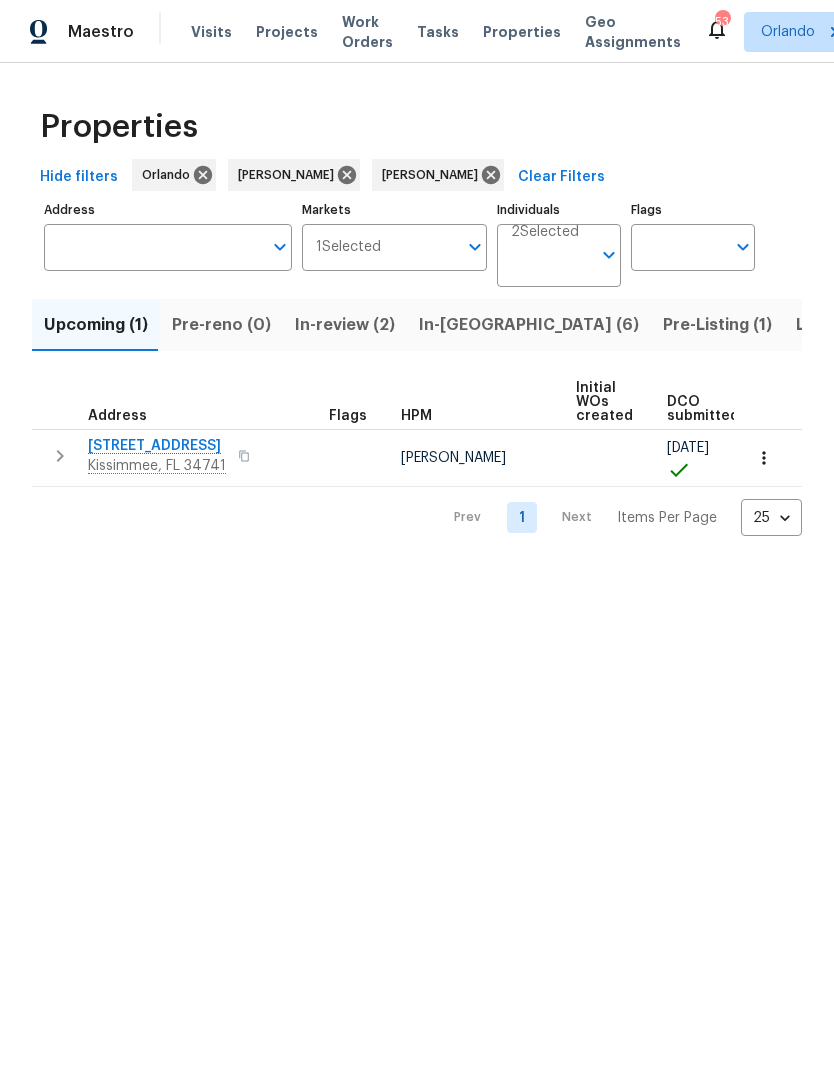 click on "In-review (2)" at bounding box center (345, 325) 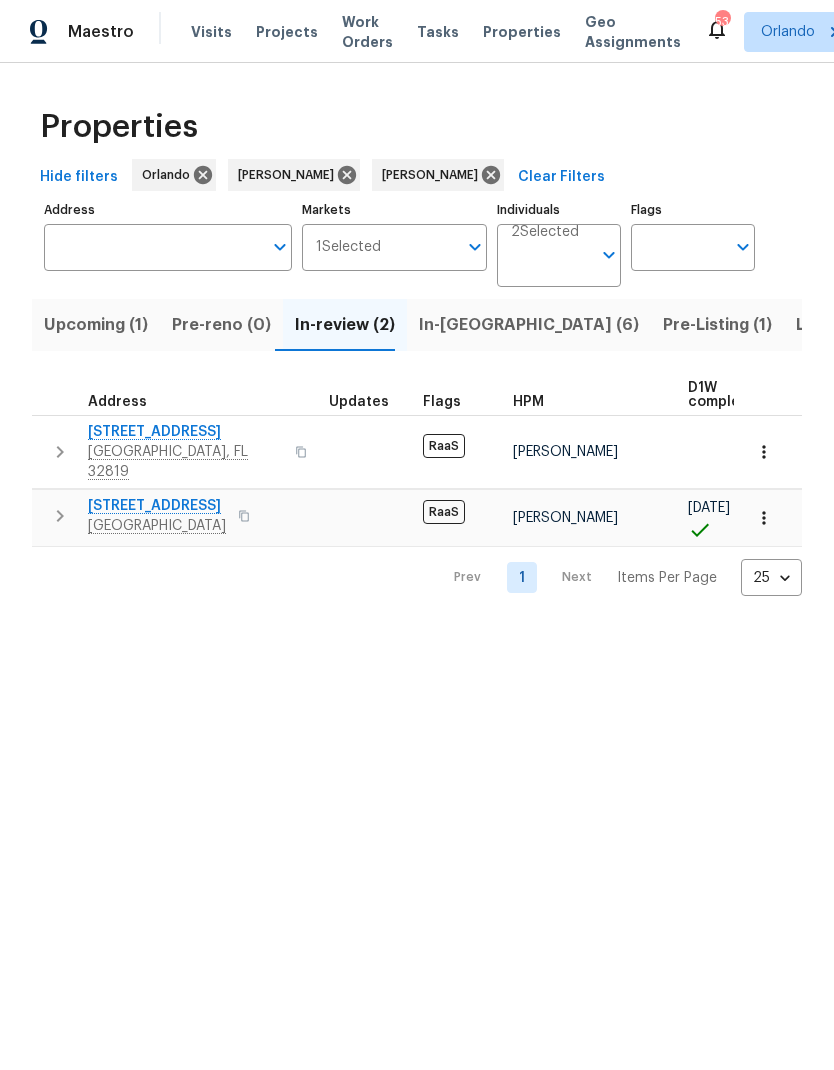 click on "In-reno (6)" at bounding box center (529, 325) 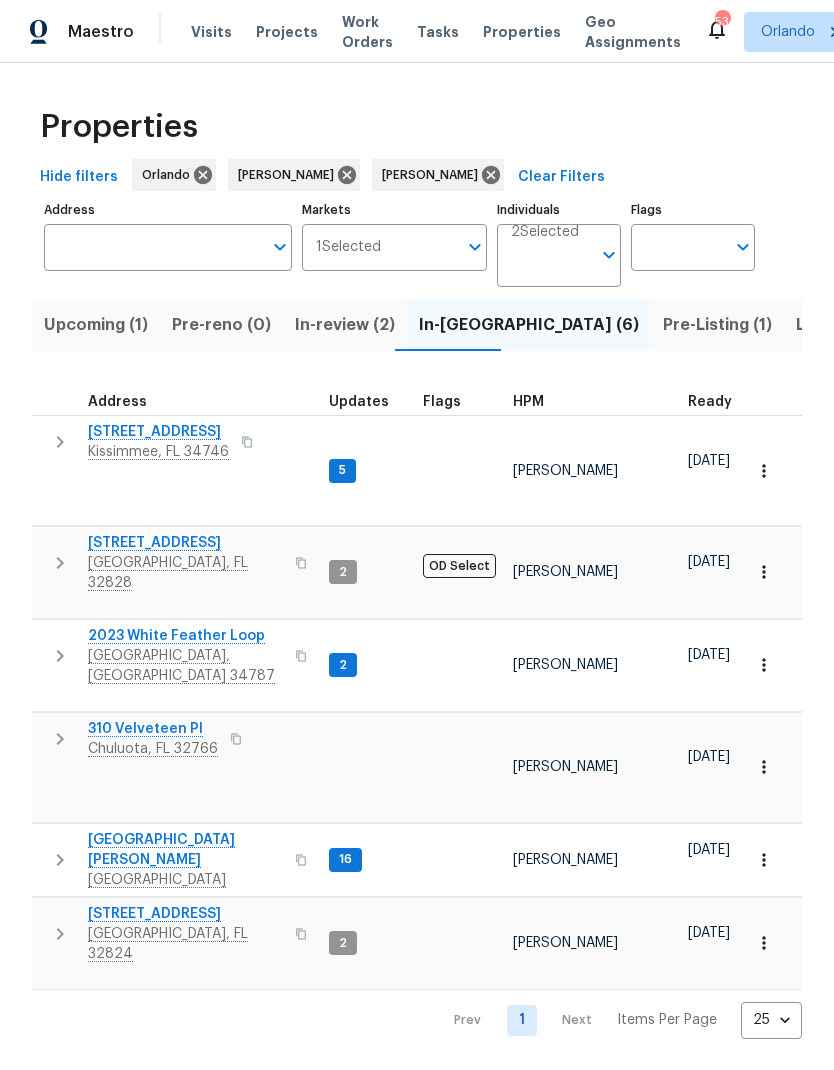 click on "In-review (2)" at bounding box center [345, 325] 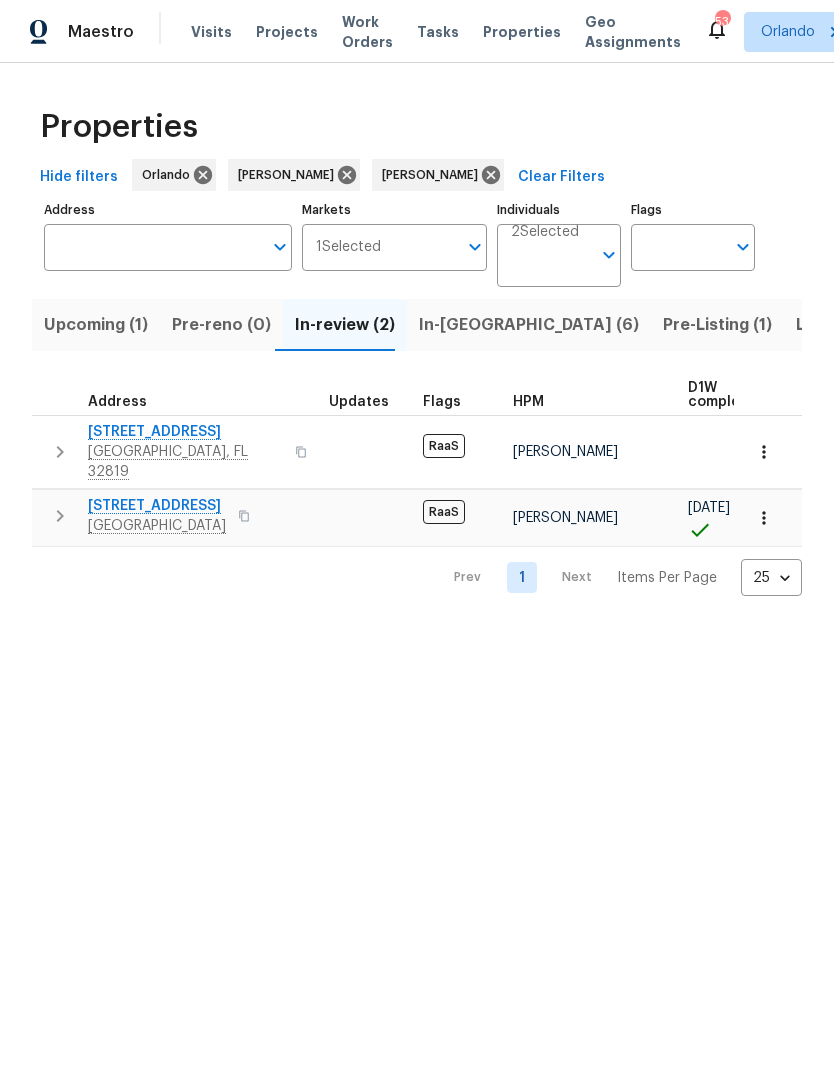 click on "Upcoming (1)" at bounding box center (96, 325) 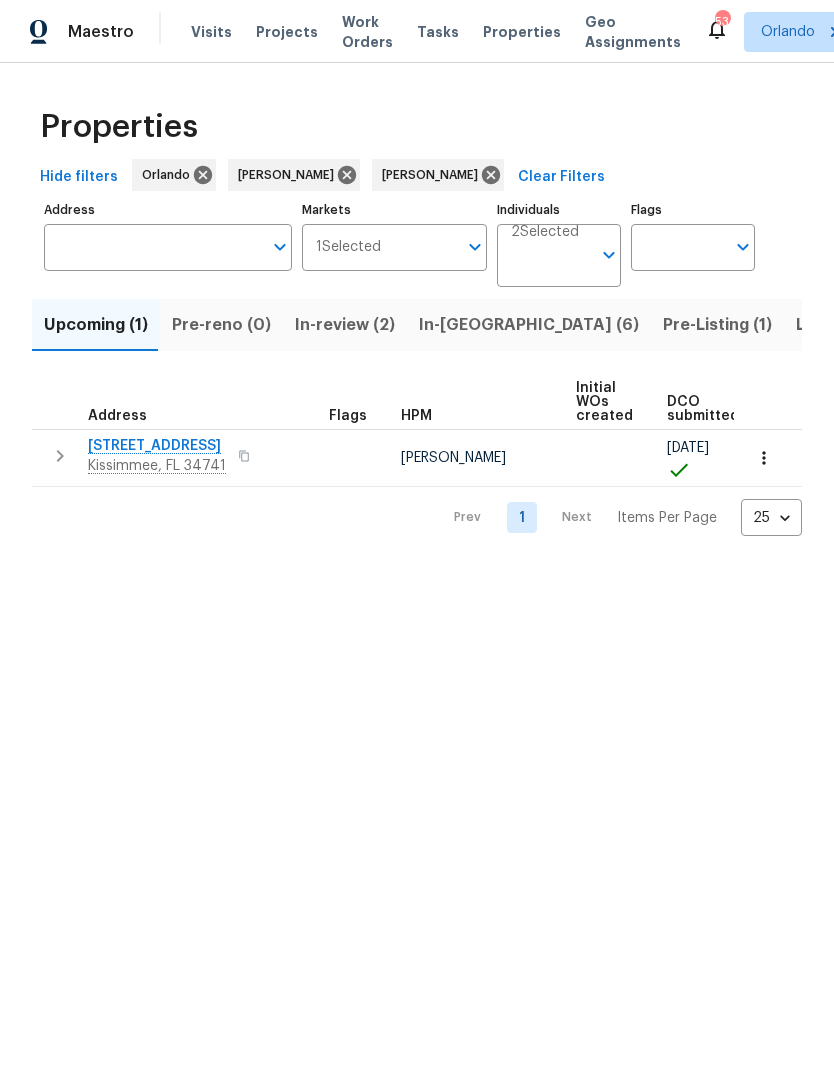 click 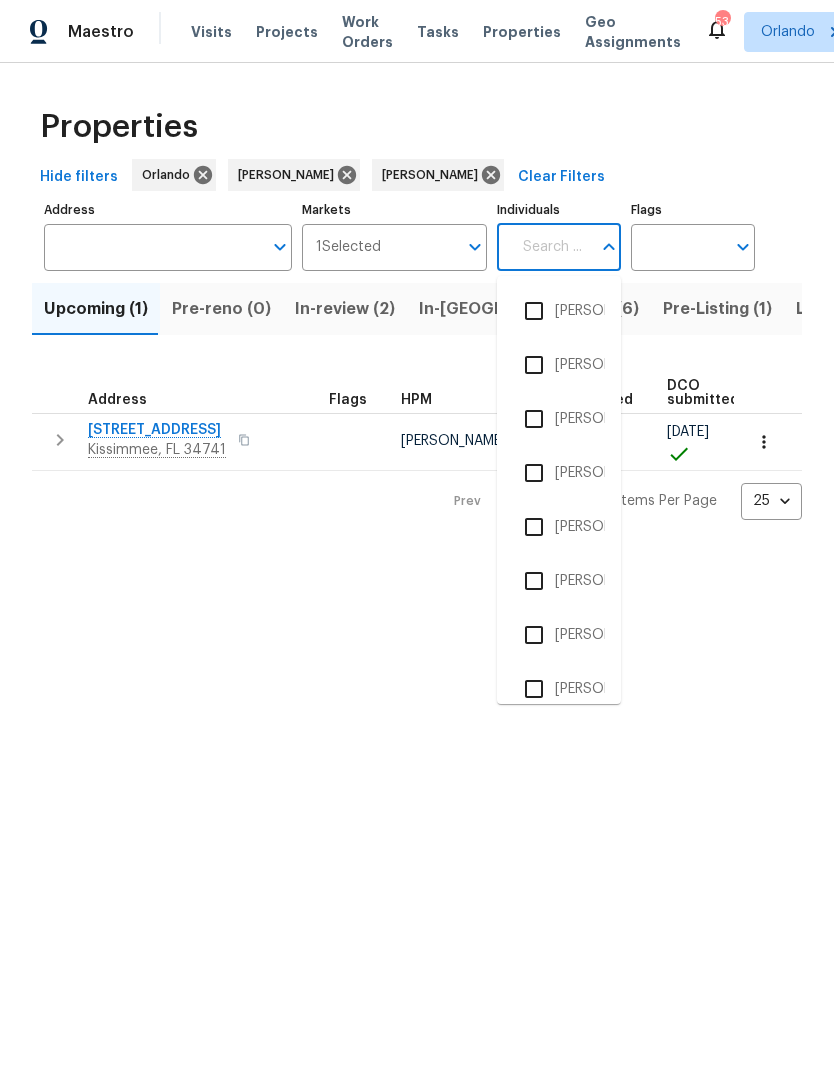 click on "Hide filters Orlando Austin Jones Samuel Rivera Clear Filters" at bounding box center [417, 177] 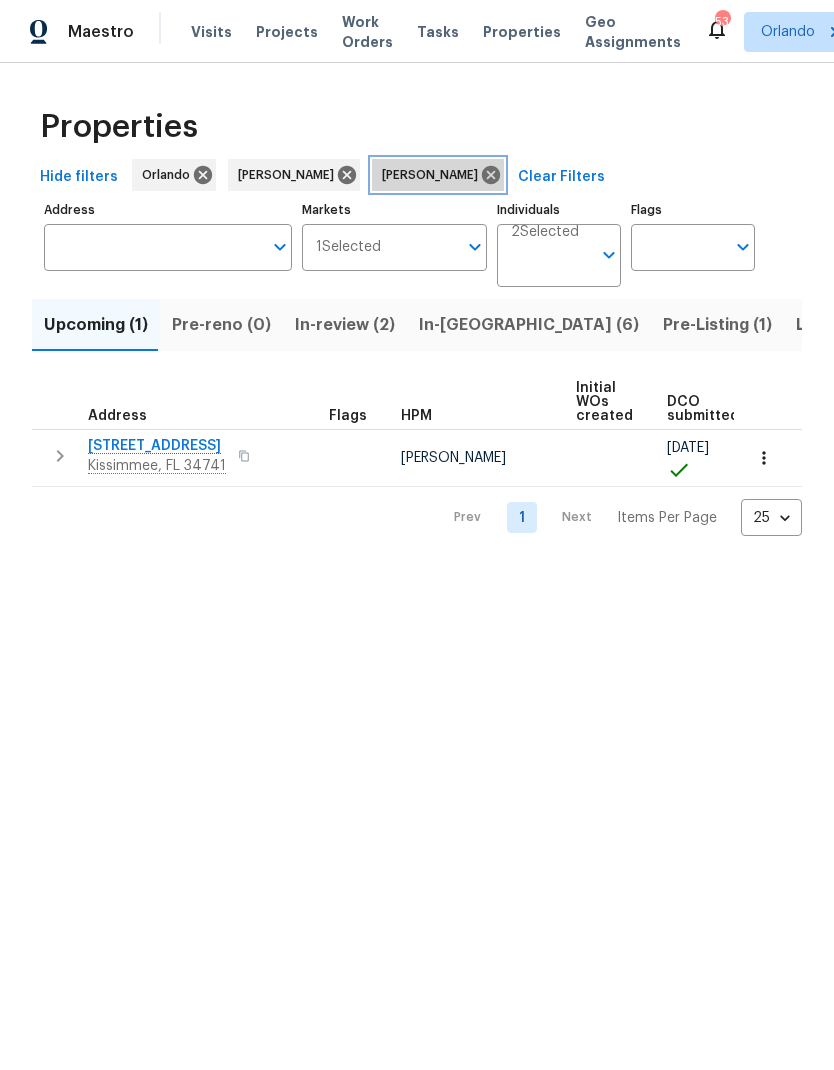 click 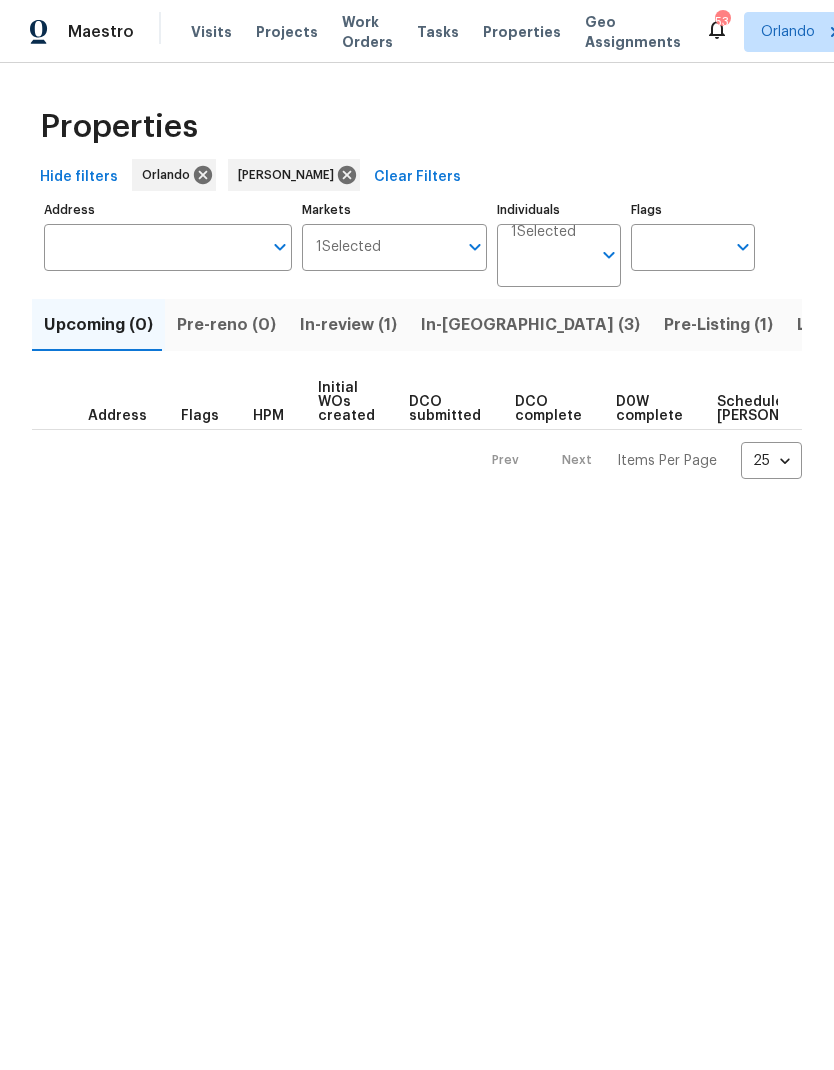 click on "In-review (1)" at bounding box center (348, 325) 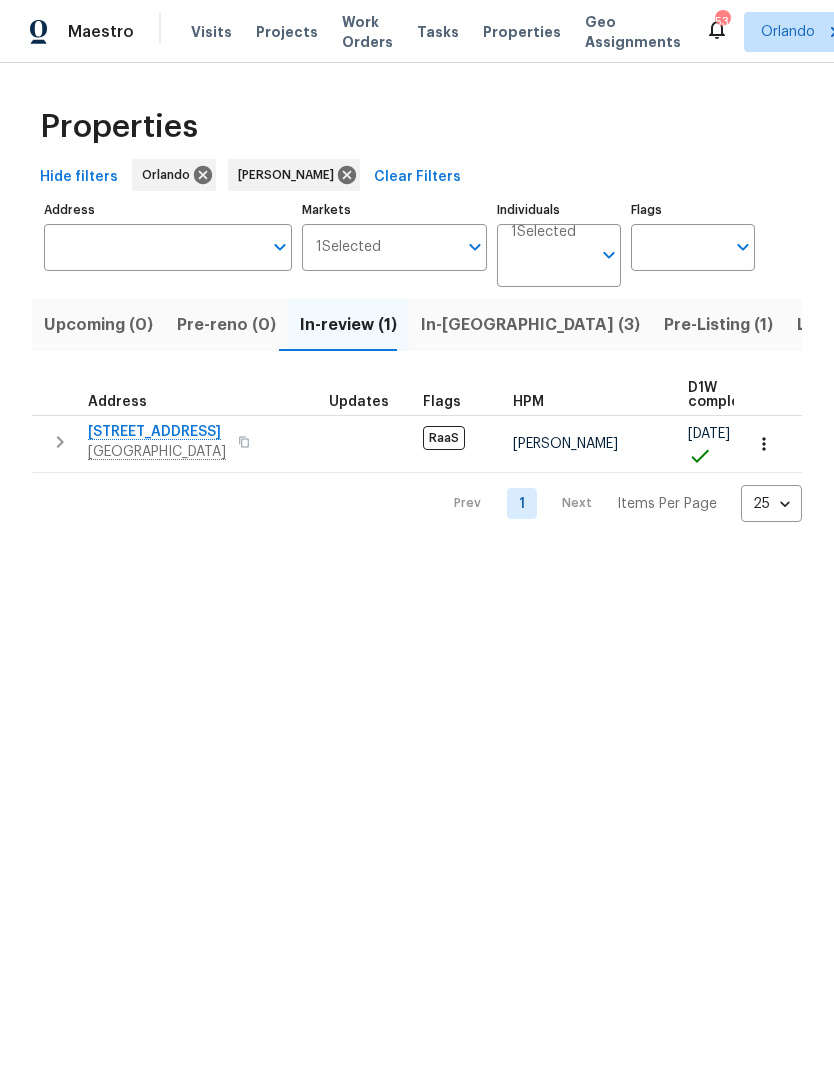 click on "In-reno (3)" at bounding box center [530, 325] 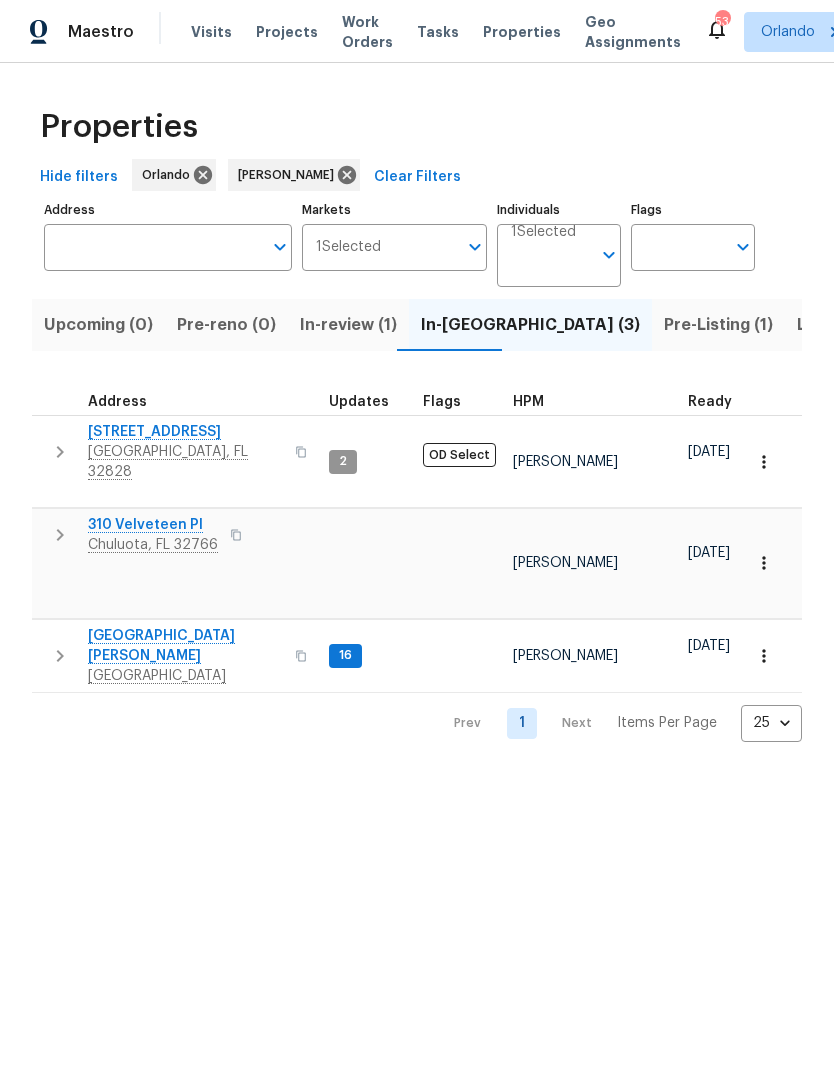 click on "2609 Windsorgate Ln" at bounding box center [185, 432] 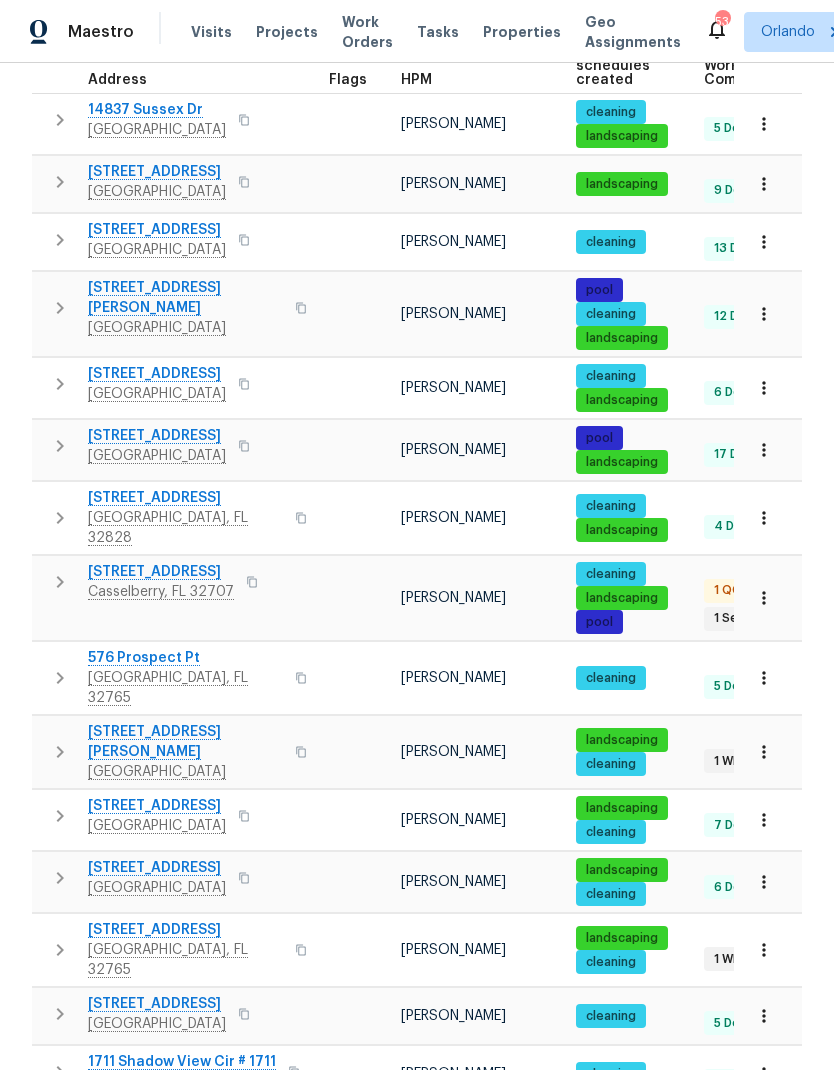scroll, scrollTop: 335, scrollLeft: 0, axis: vertical 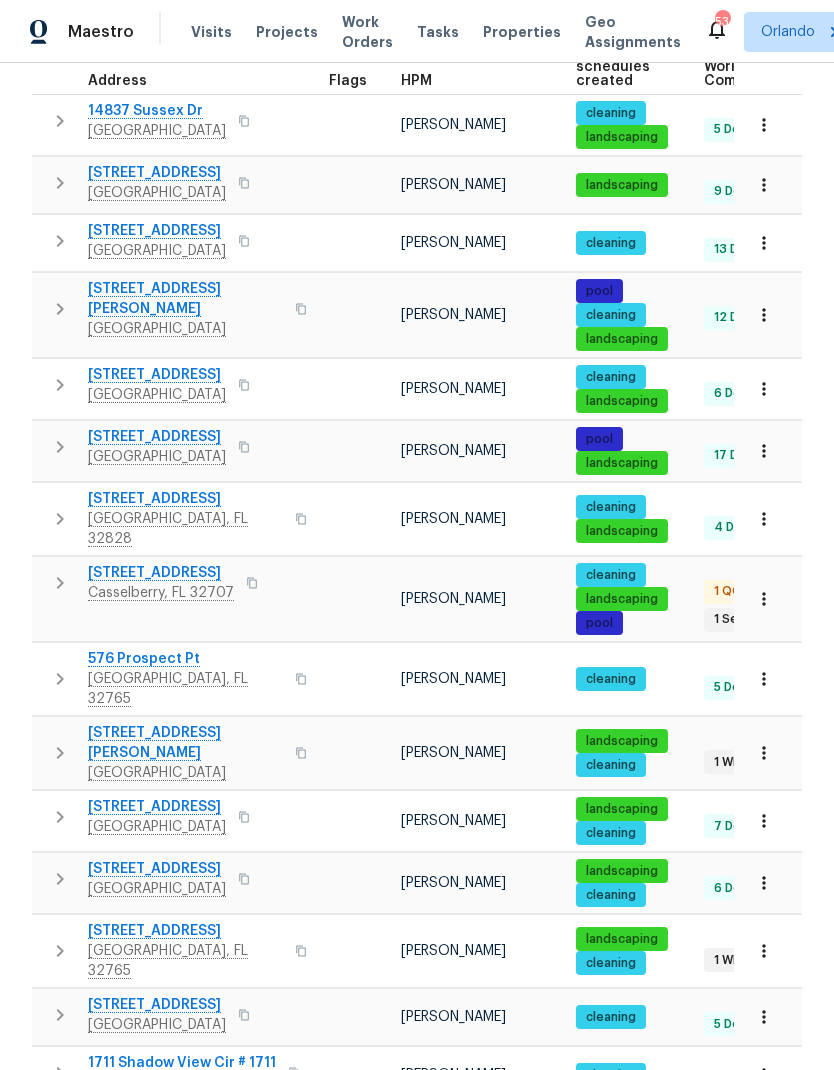 click on "322 Moffat Loop" at bounding box center (185, 931) 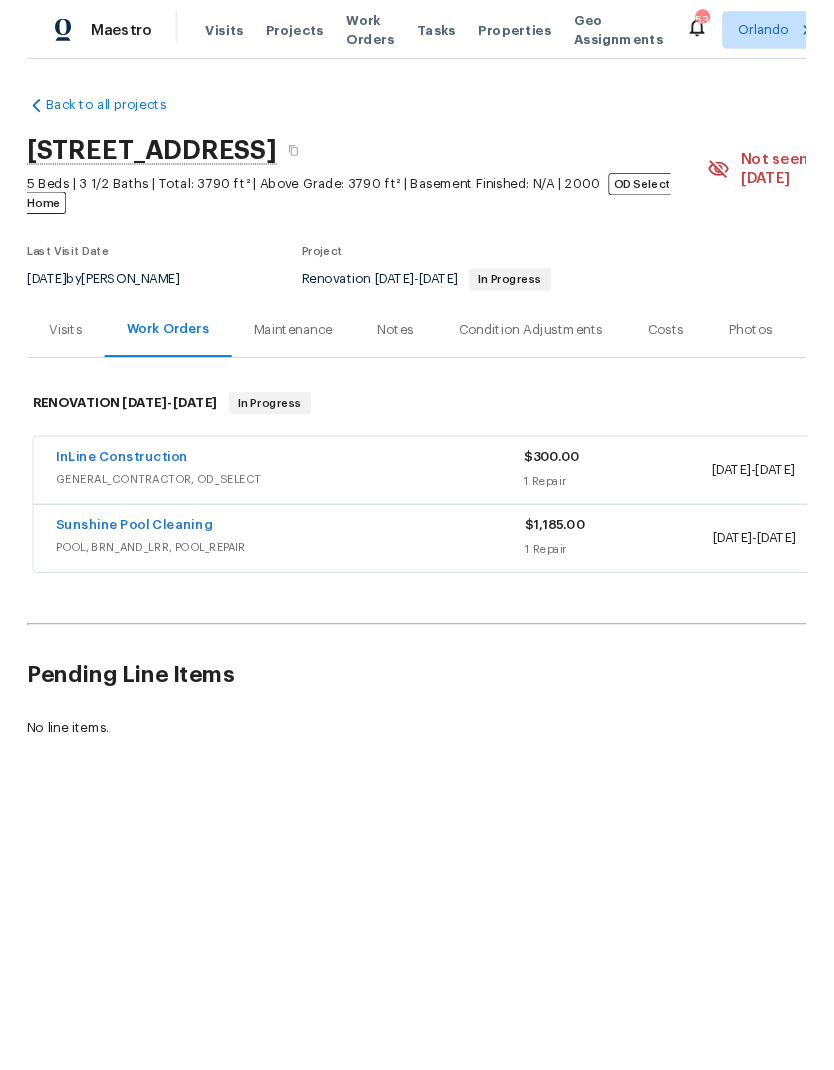 scroll, scrollTop: 0, scrollLeft: 0, axis: both 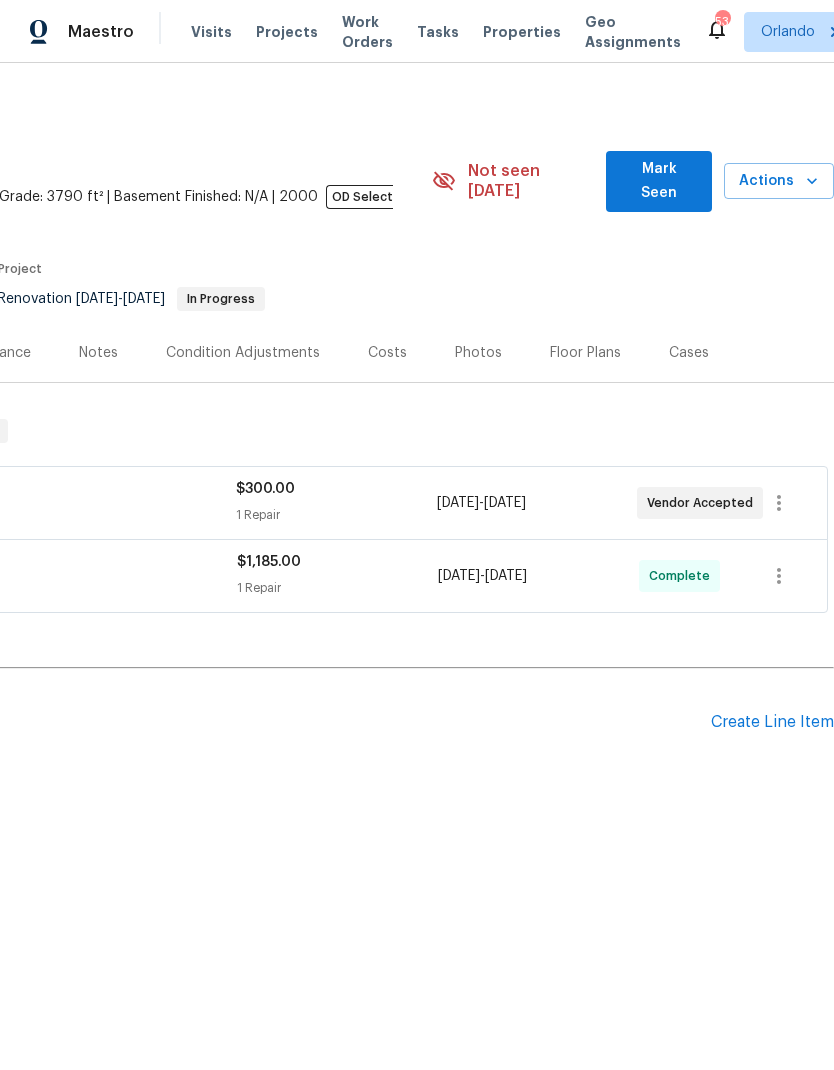 click on "Mark Seen" at bounding box center [658, 181] 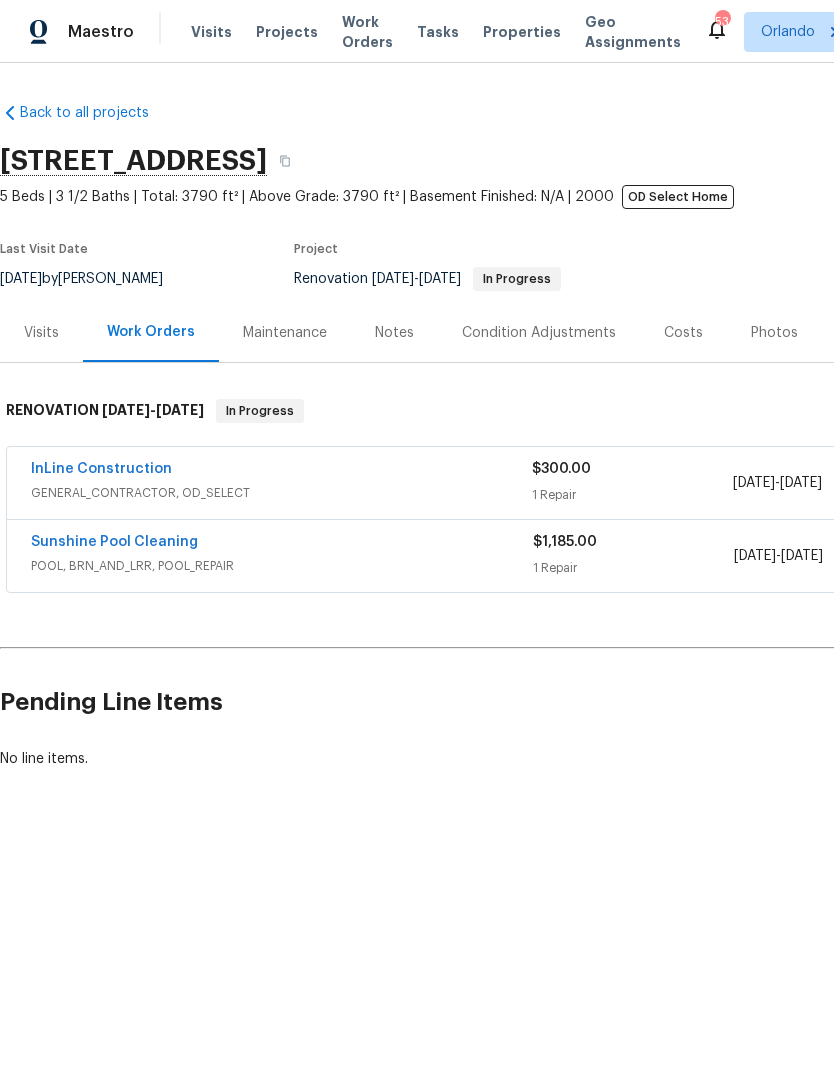 scroll, scrollTop: 0, scrollLeft: 0, axis: both 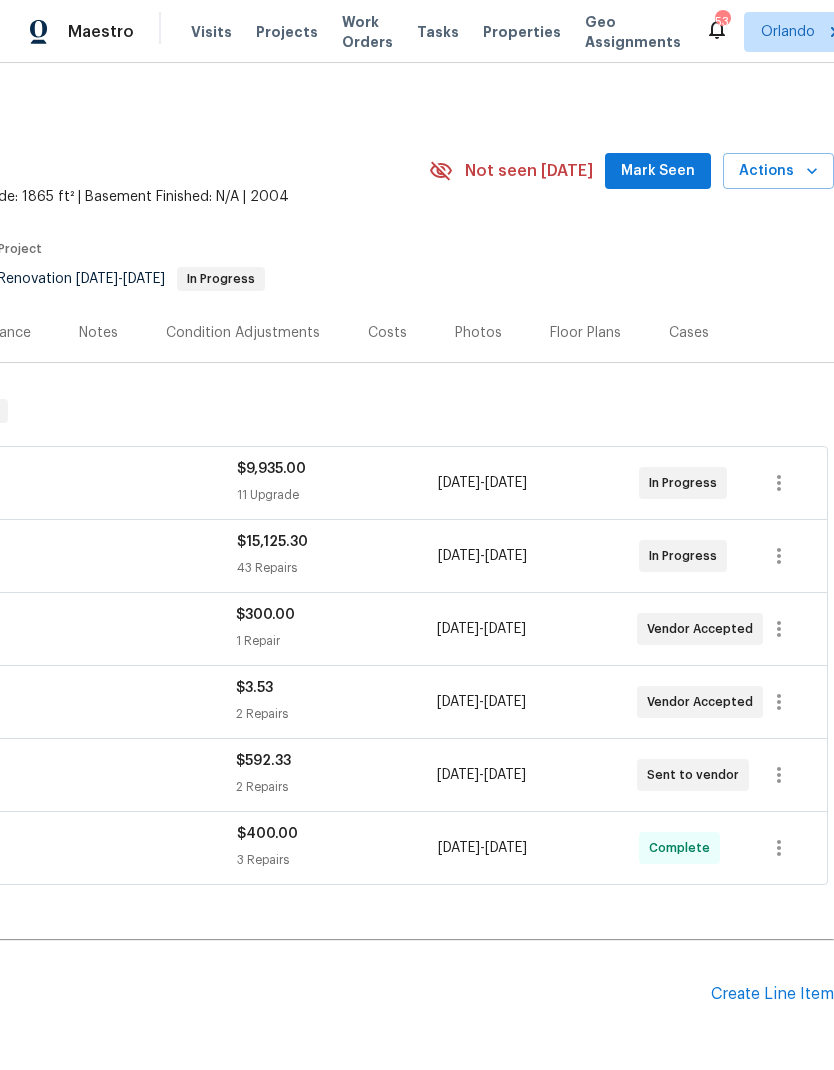 click on "Mark Seen" at bounding box center (658, 171) 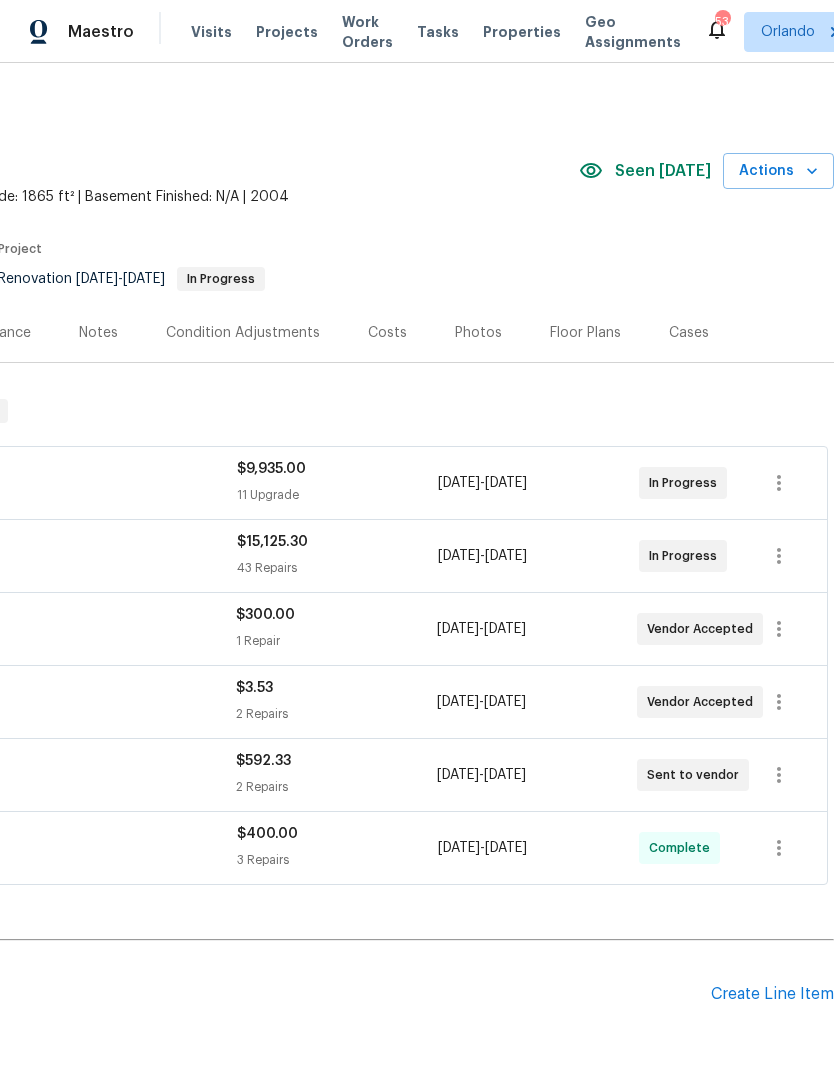 scroll, scrollTop: 0, scrollLeft: 296, axis: horizontal 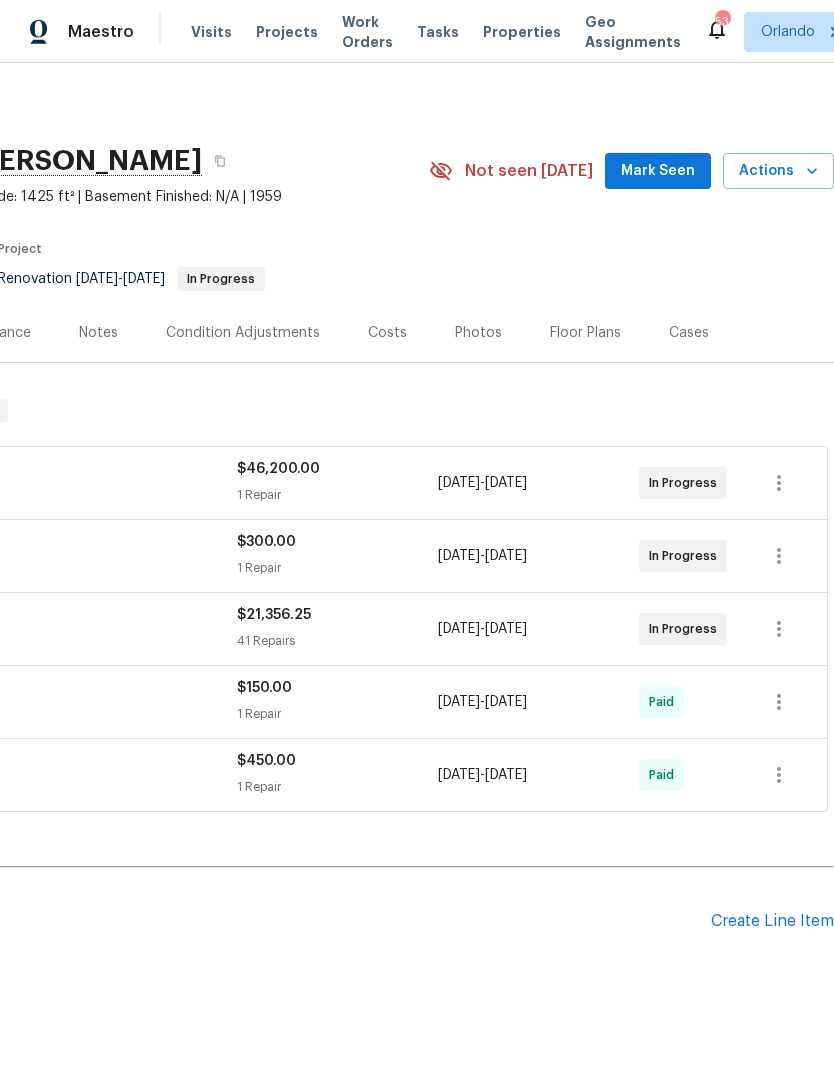 click on "Mark Seen" at bounding box center [658, 171] 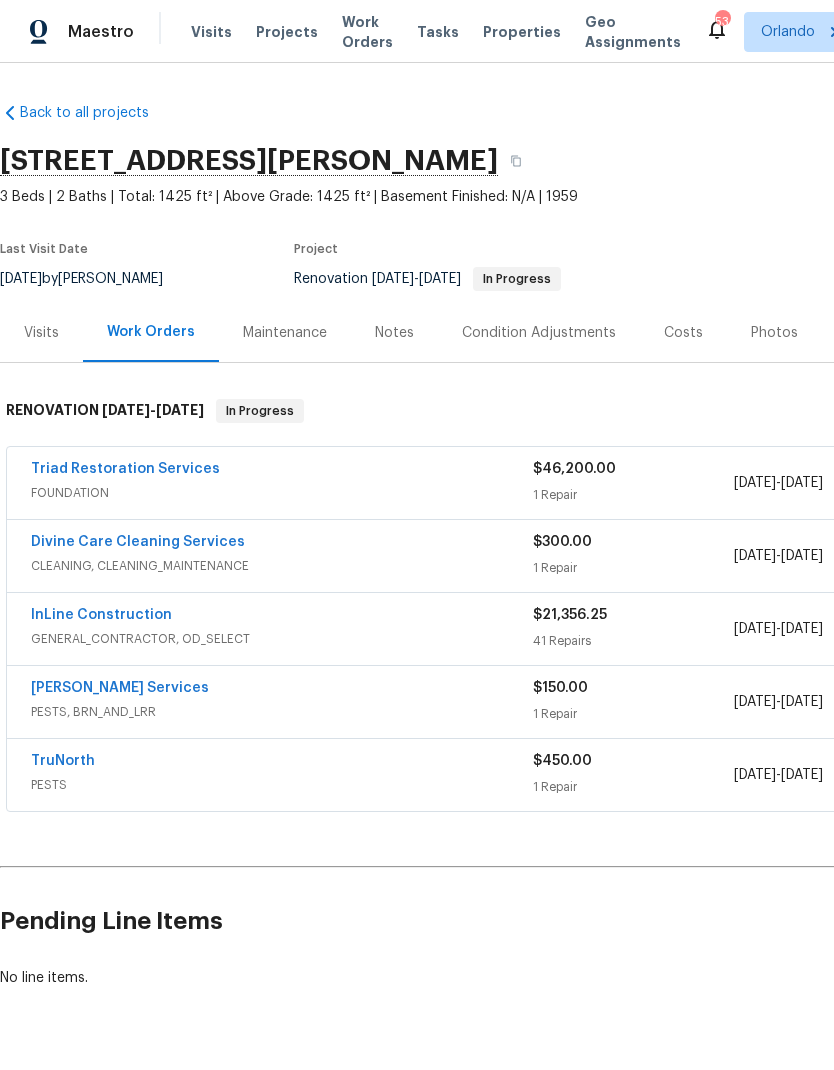 scroll, scrollTop: 0, scrollLeft: 0, axis: both 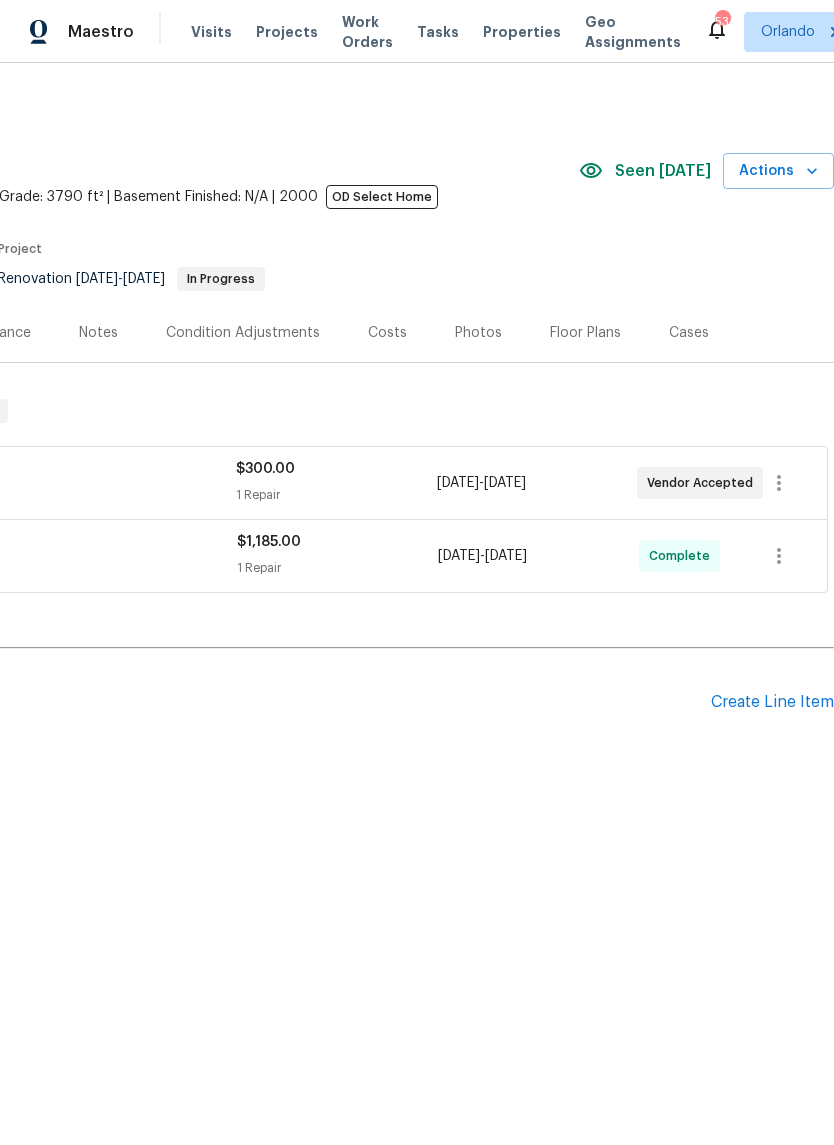 click on "Actions" at bounding box center (778, 171) 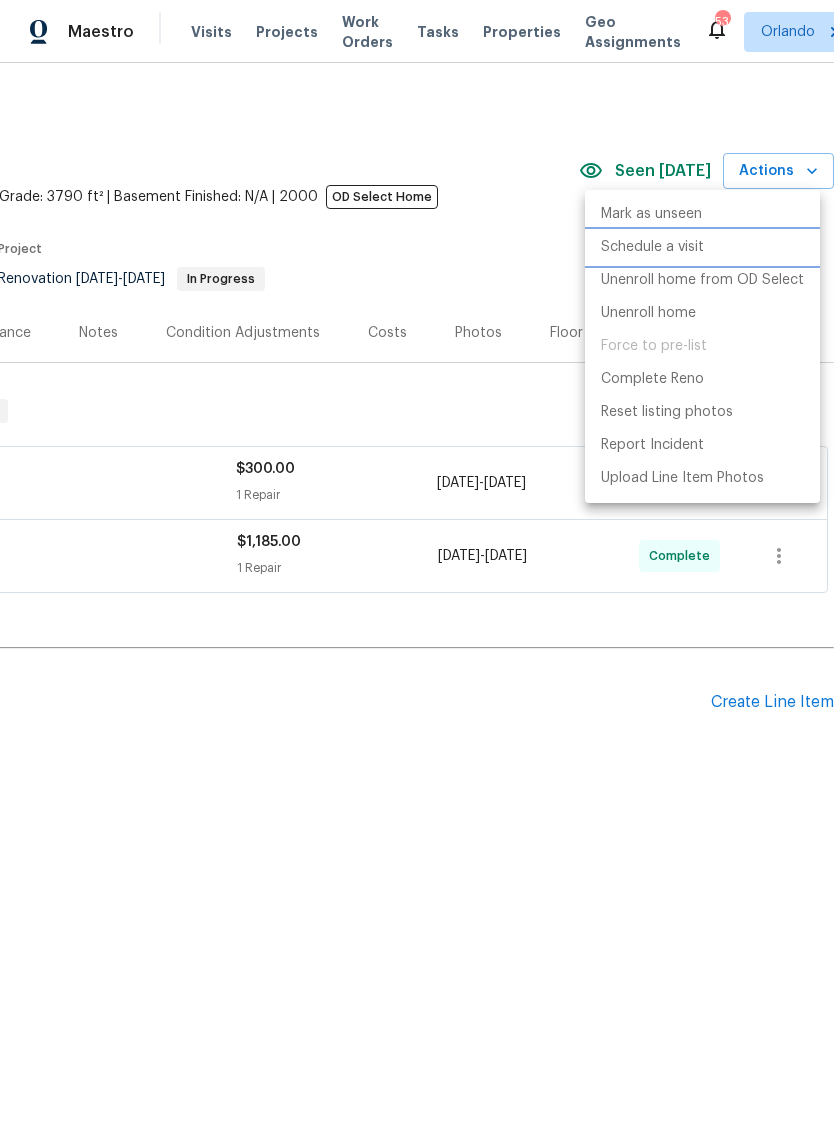 click on "Schedule a visit" at bounding box center [652, 247] 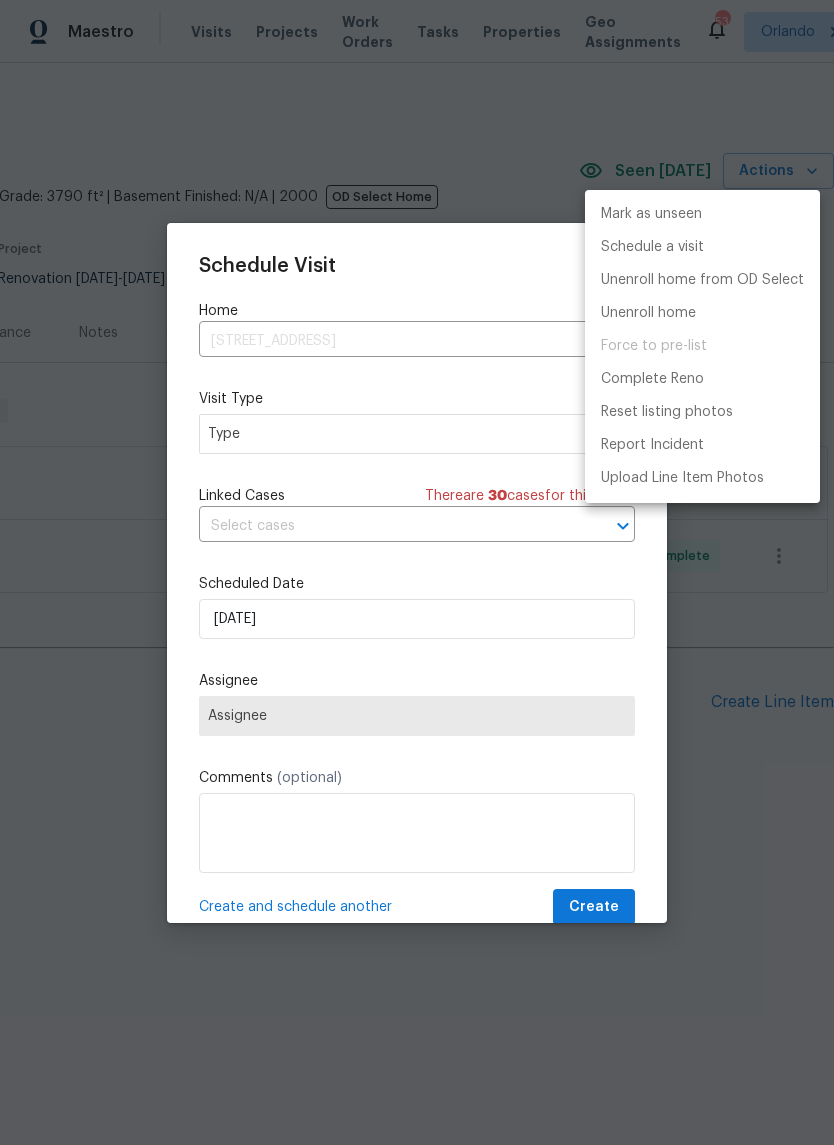 click at bounding box center (417, 572) 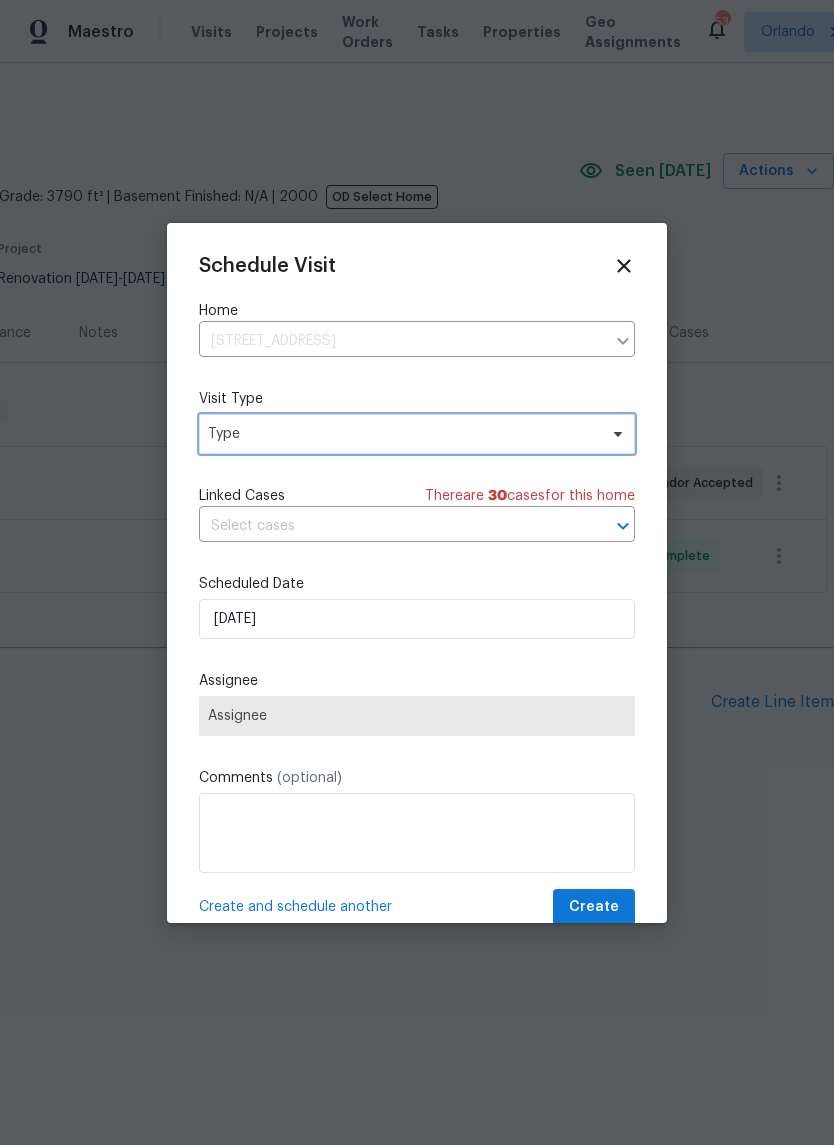 click on "Type" at bounding box center (402, 434) 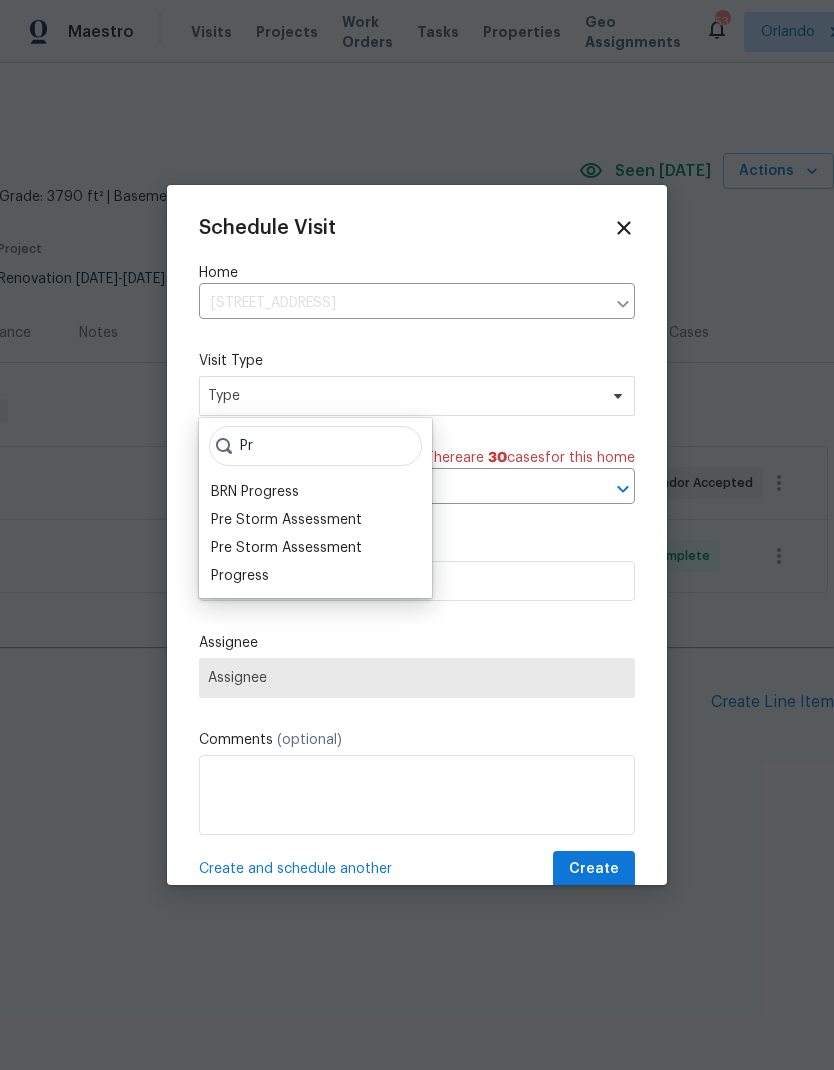 type on "Pr" 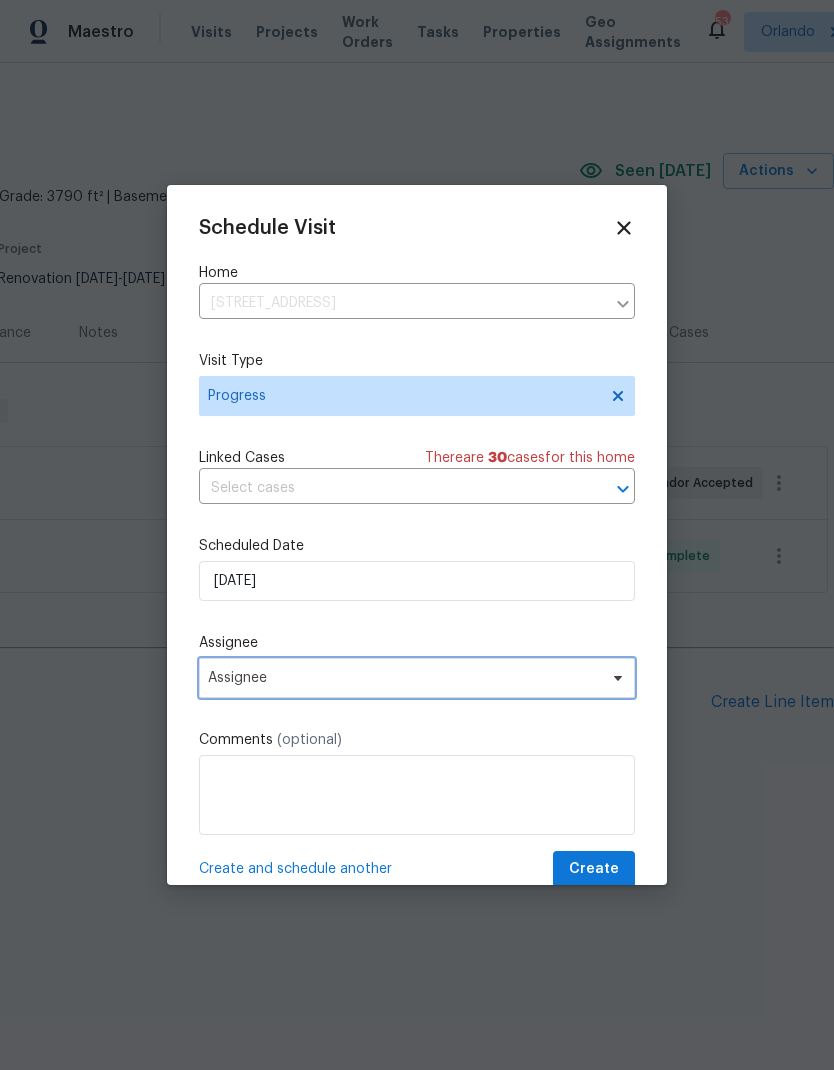 click on "Assignee" at bounding box center (404, 678) 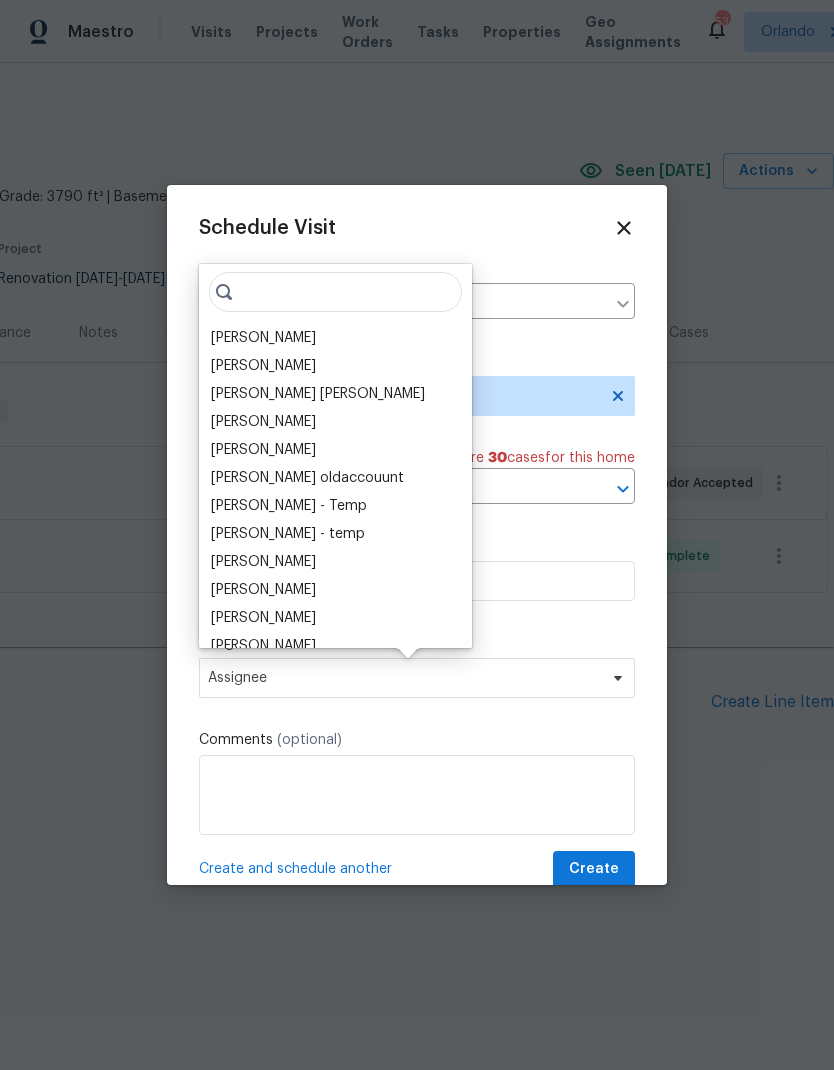 click on "[PERSON_NAME]" at bounding box center [263, 338] 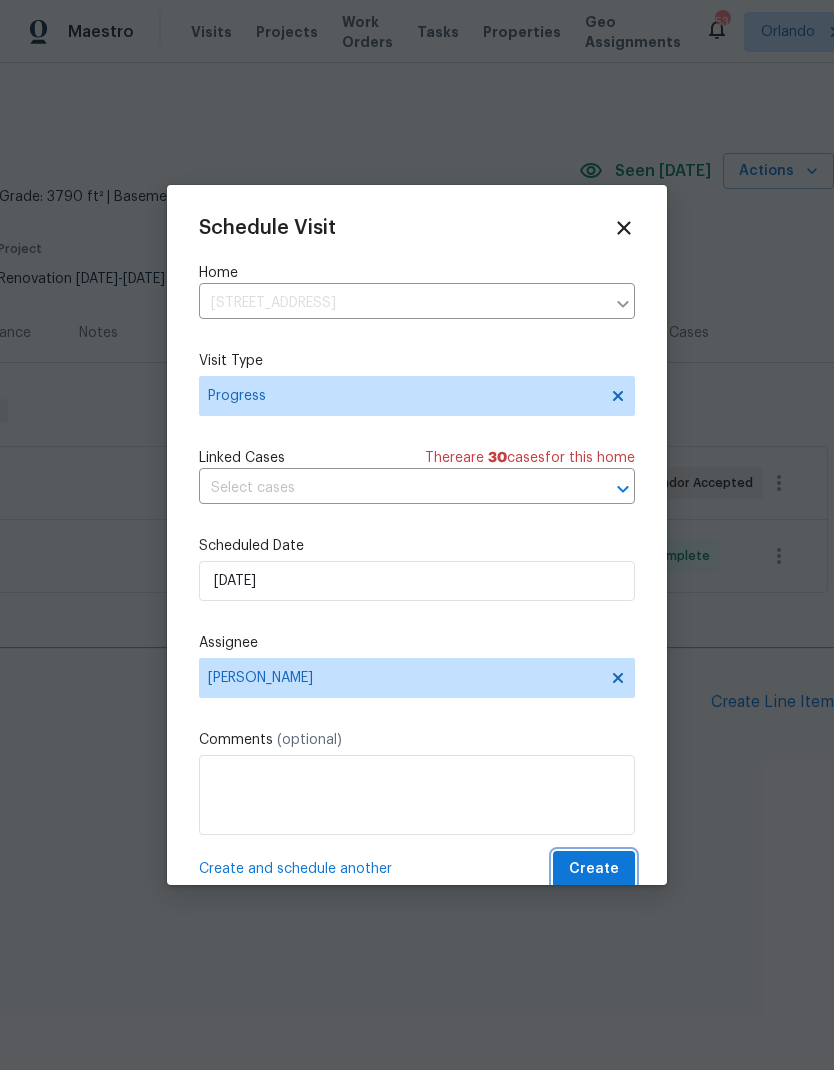 click on "Create" at bounding box center (594, 869) 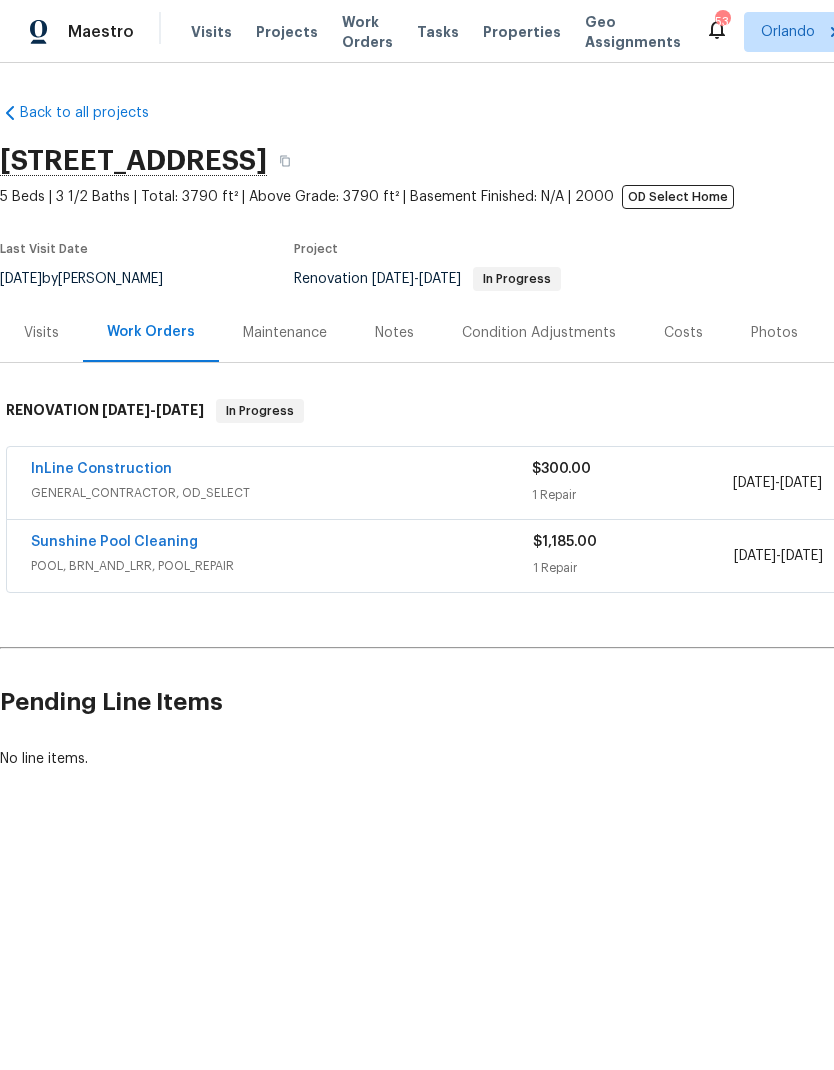 scroll, scrollTop: 0, scrollLeft: 0, axis: both 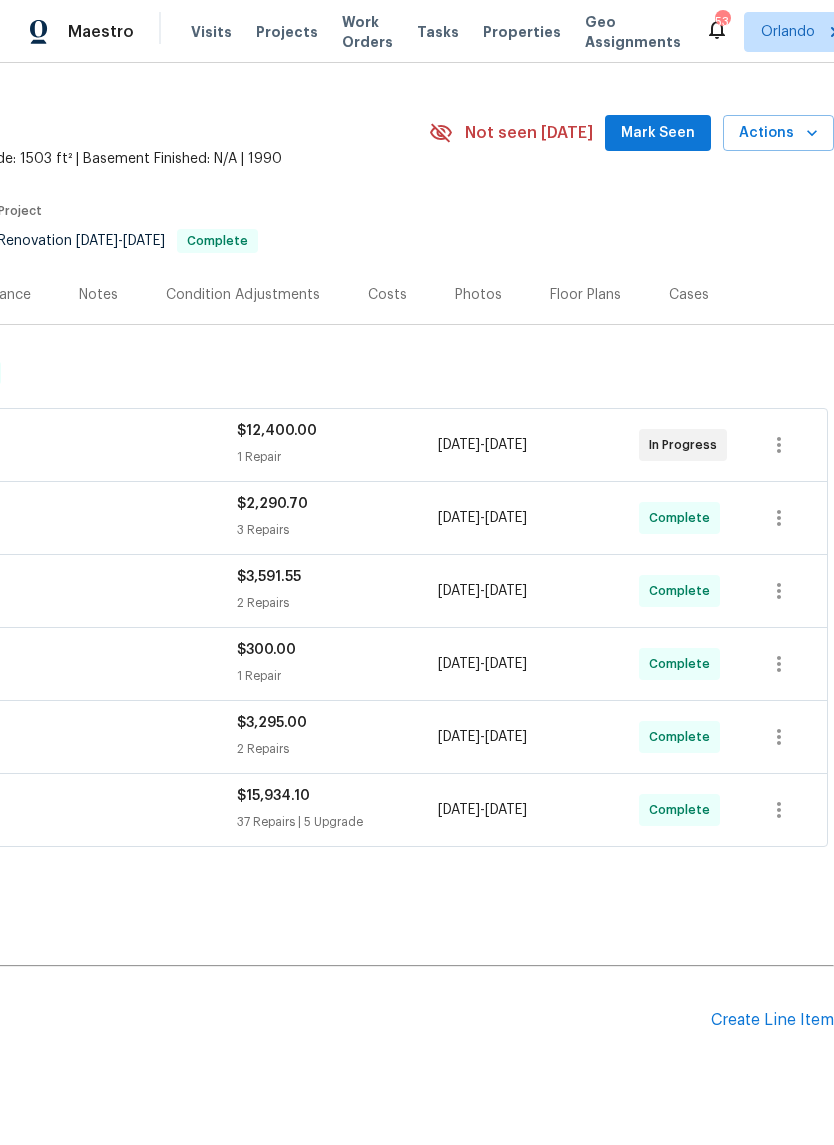 click on "Mark Seen" at bounding box center (658, 133) 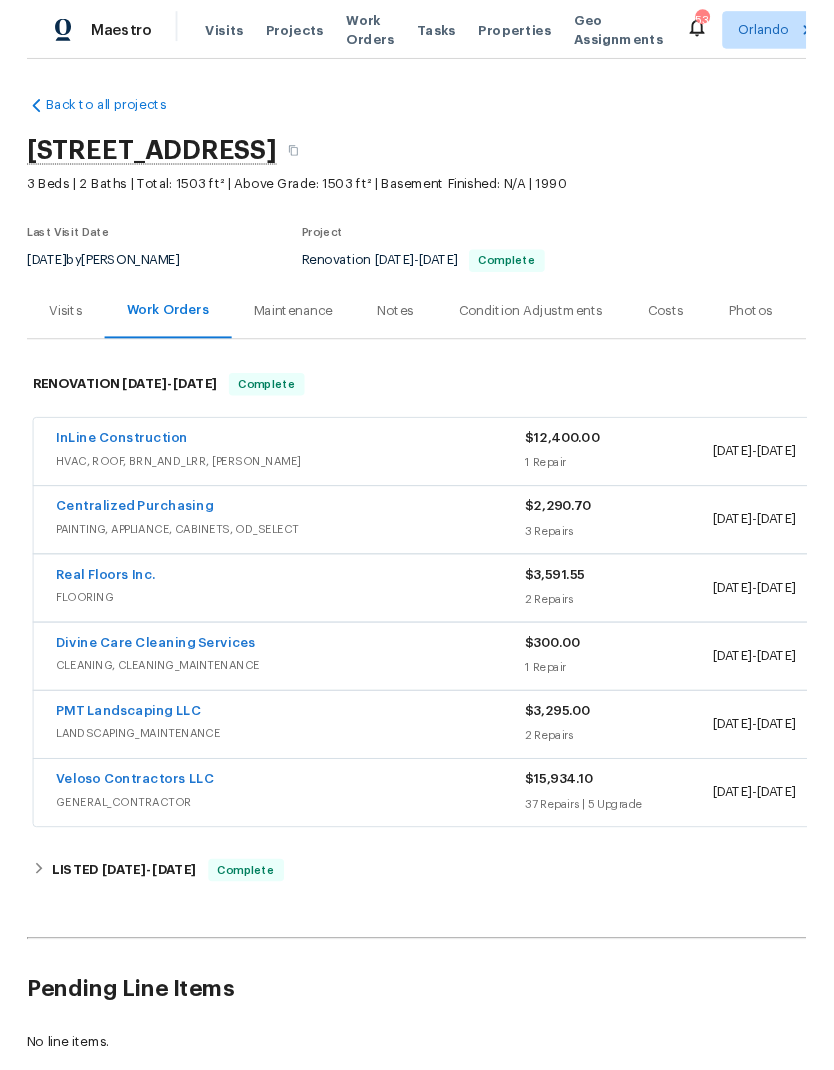 scroll, scrollTop: 0, scrollLeft: 0, axis: both 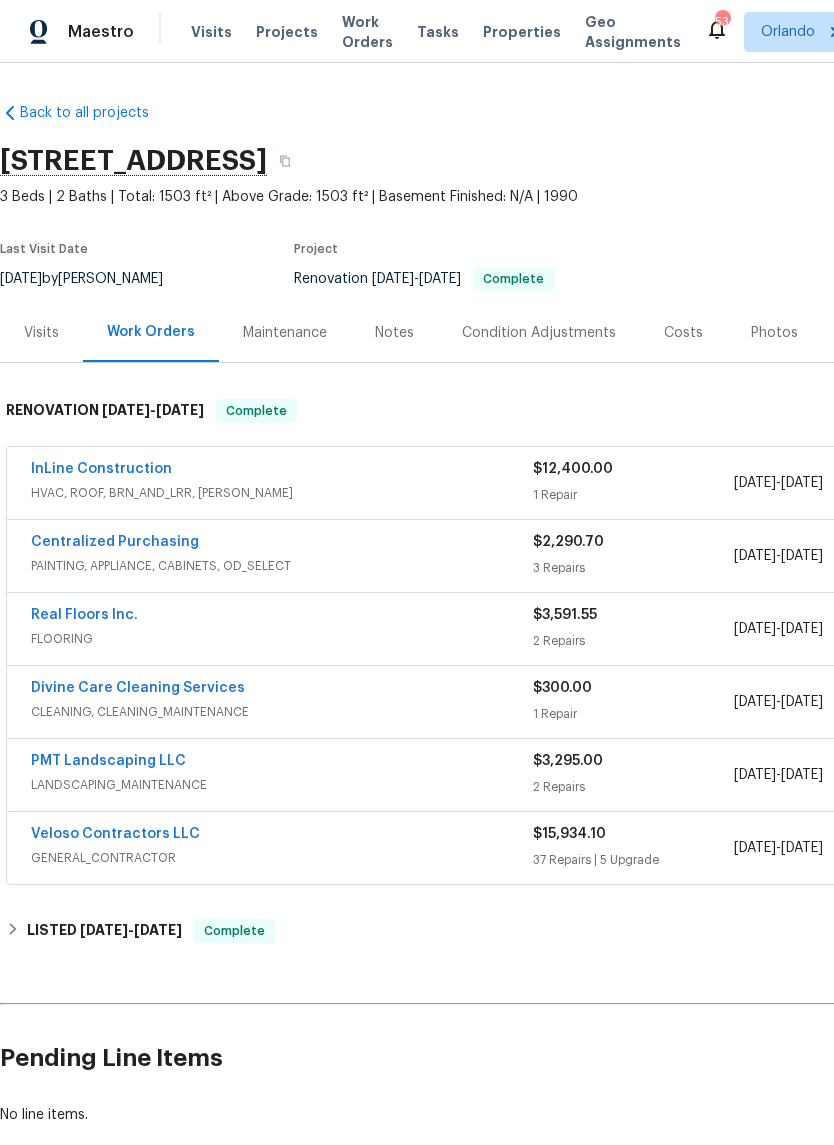 click on "InLine Construction" at bounding box center [101, 469] 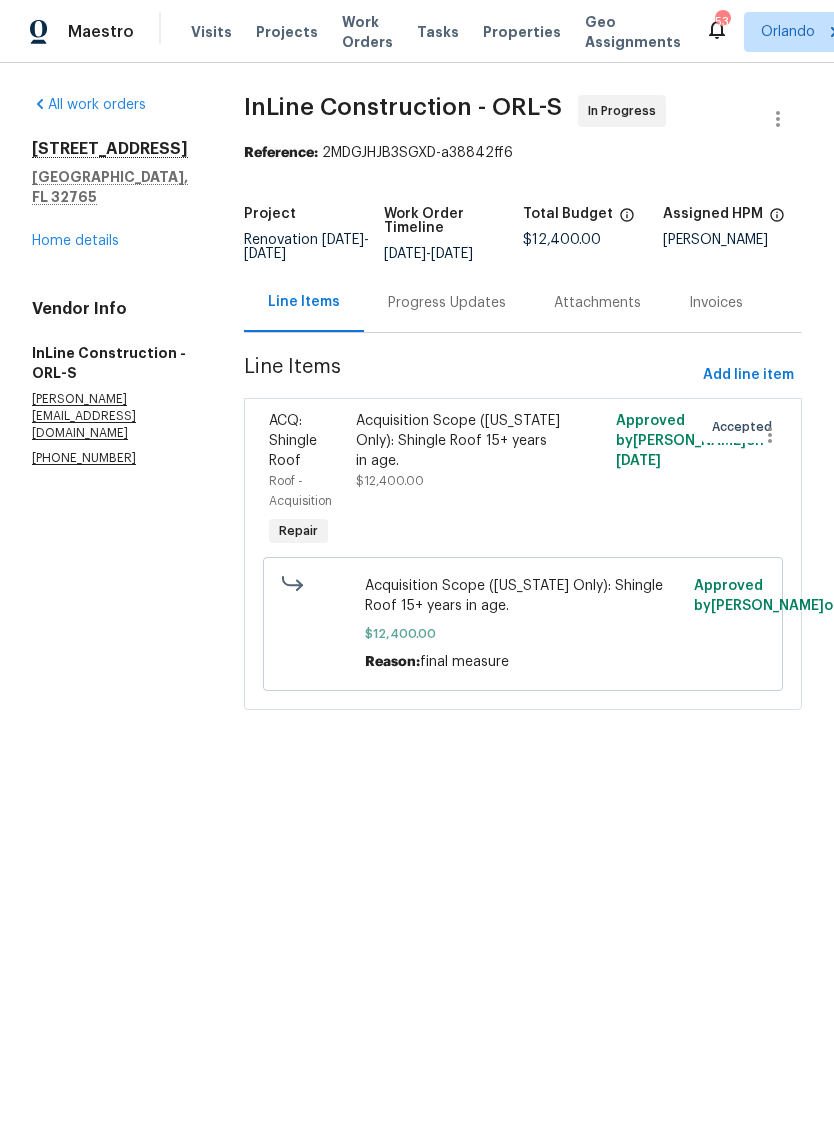 click on "Progress Updates" at bounding box center (447, 303) 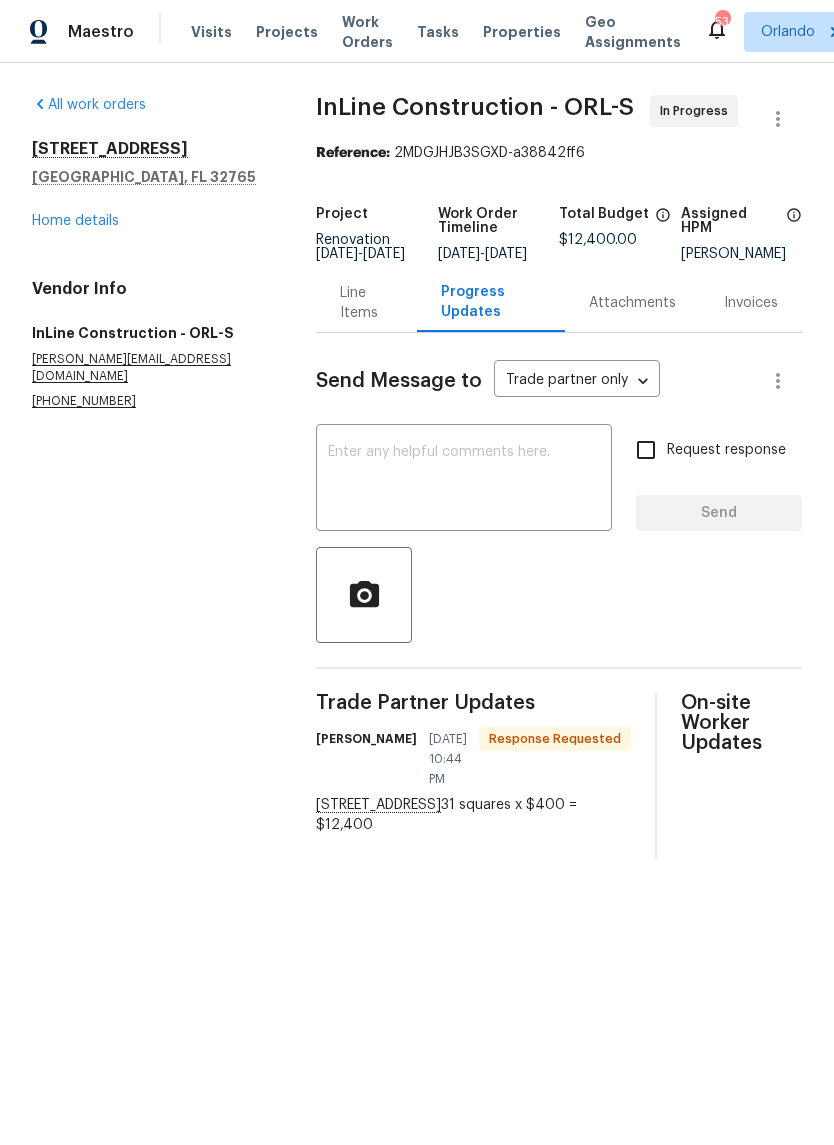 click at bounding box center (464, 480) 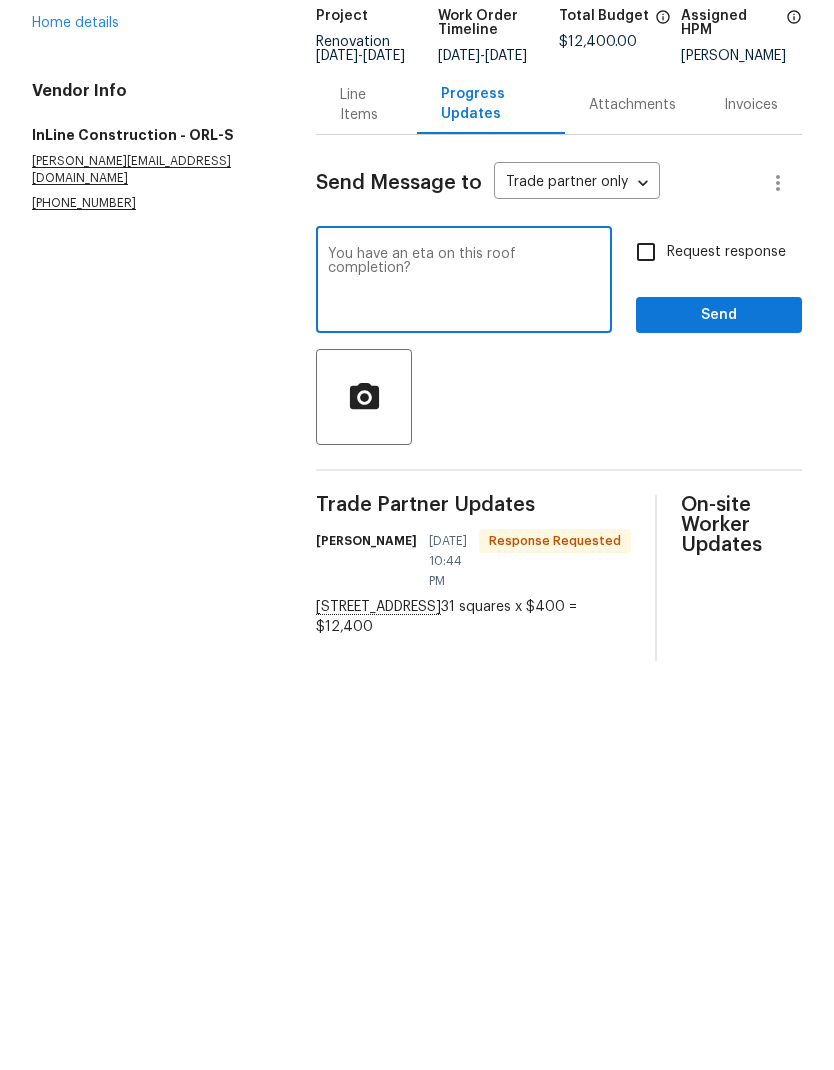type on "You have an eta on this roof completion?" 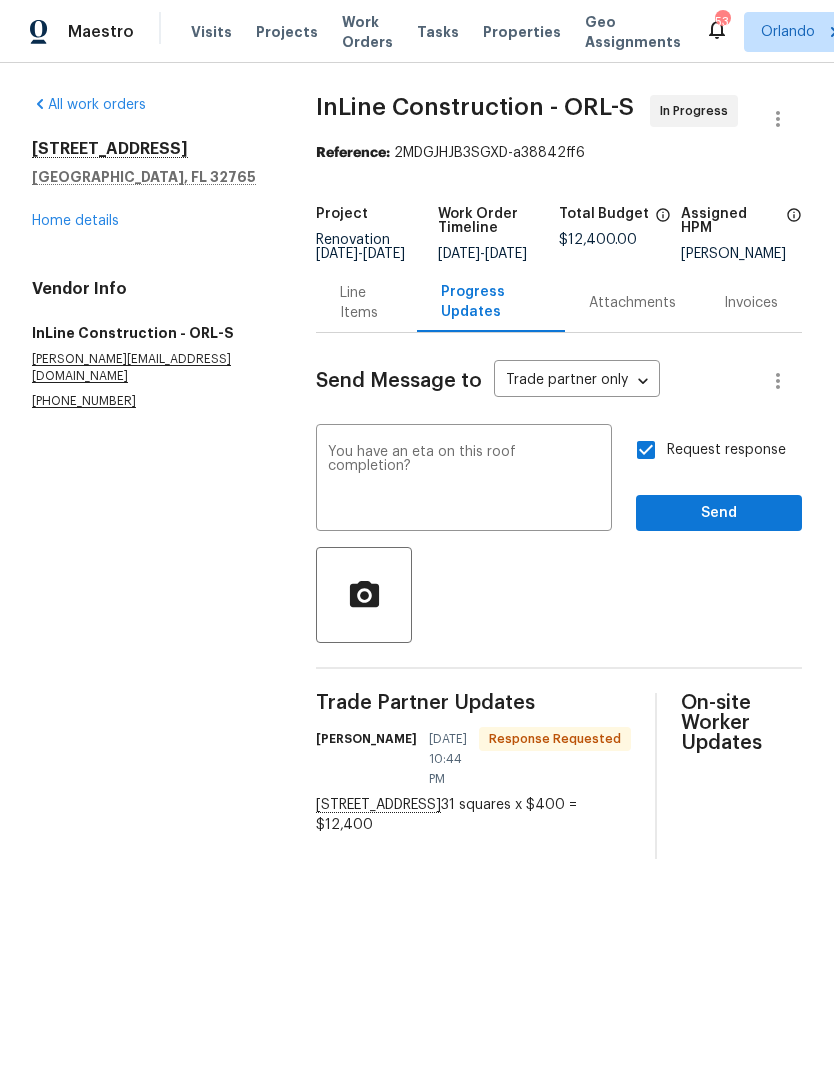 click on "You have an eta on this roof completion?" at bounding box center (464, 480) 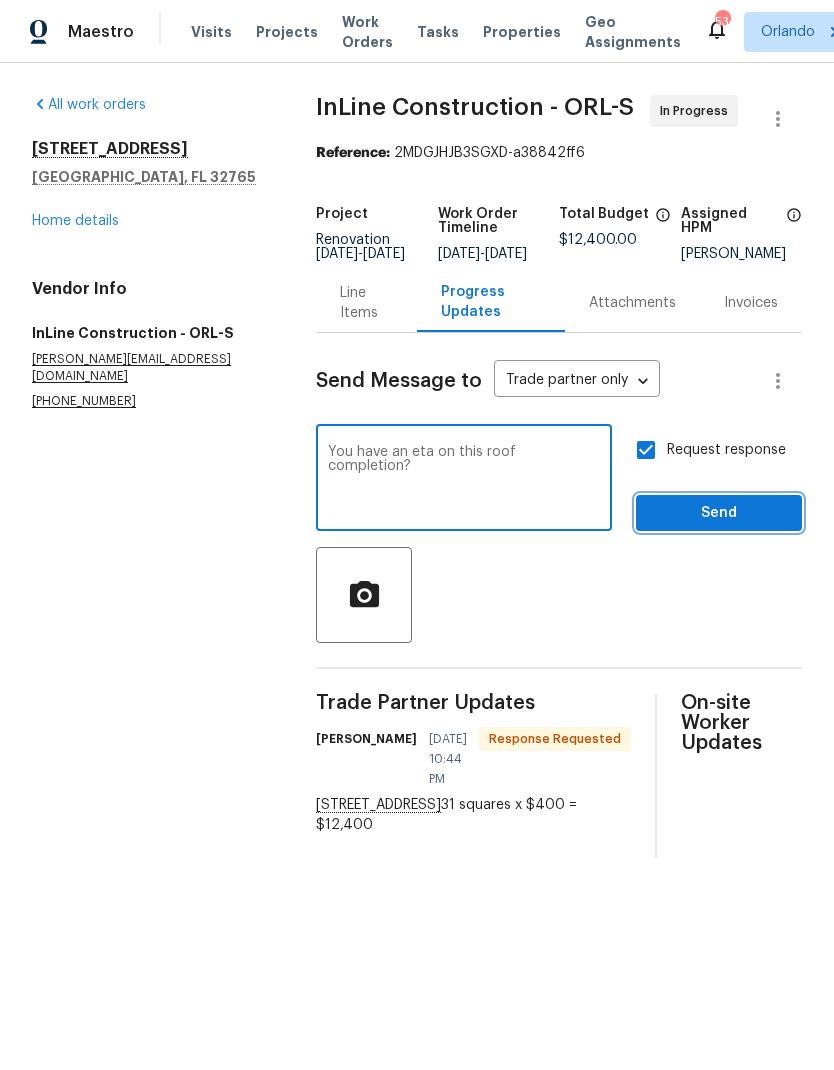 click on "Send" at bounding box center [719, 513] 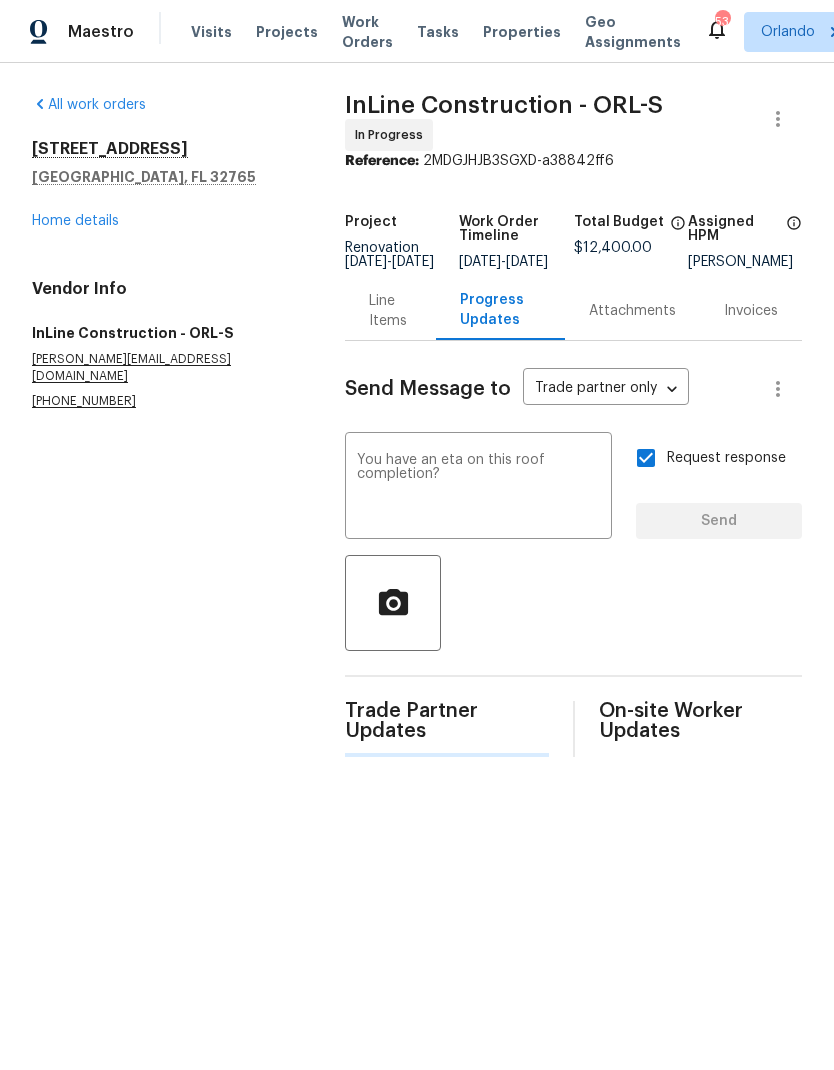 type 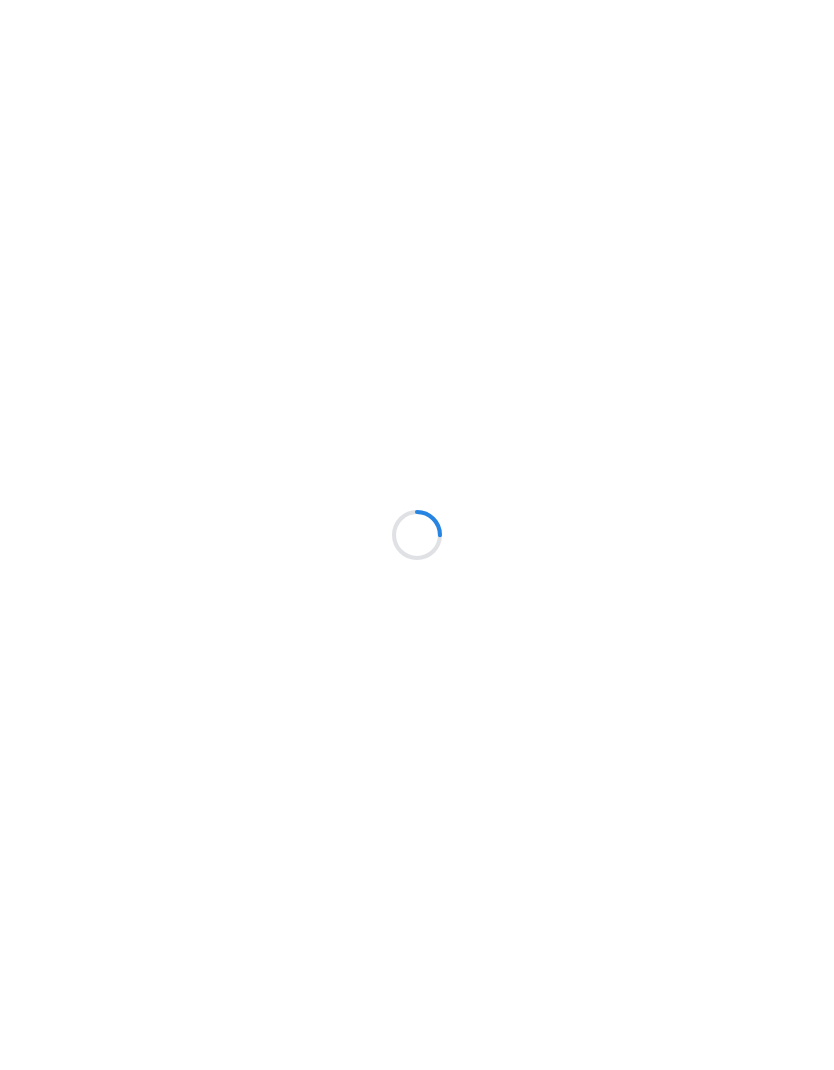 scroll, scrollTop: 0, scrollLeft: 0, axis: both 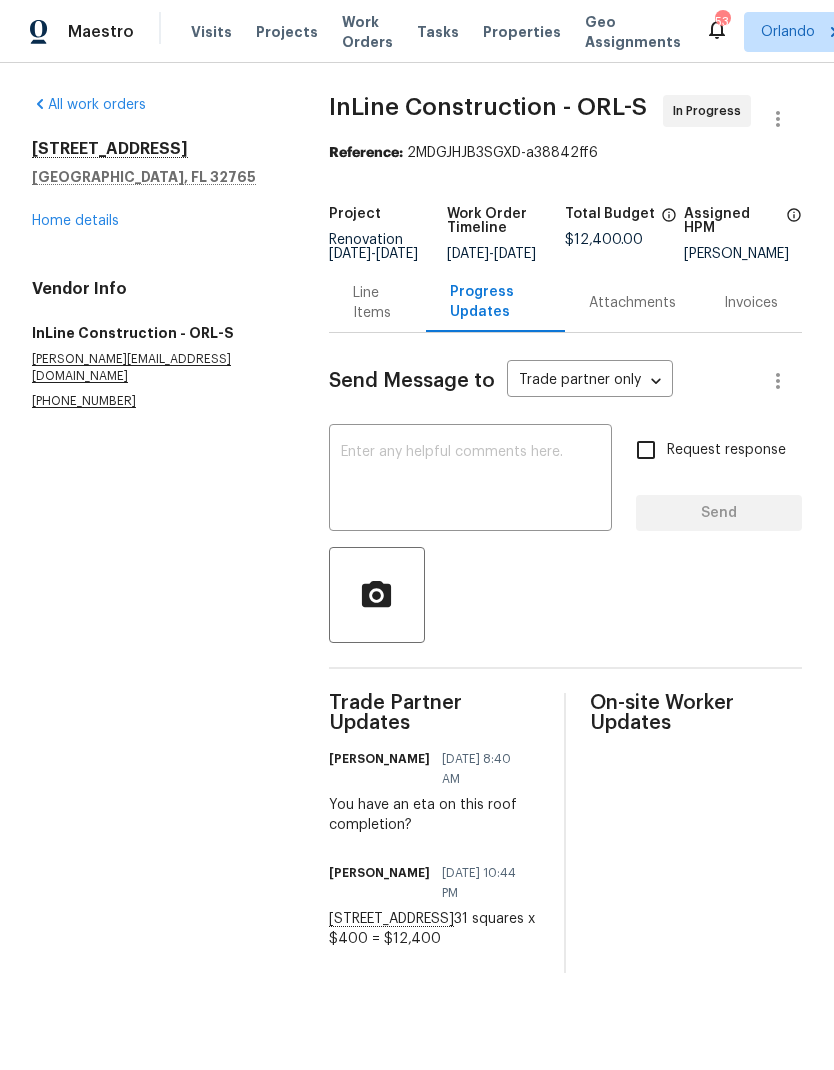 click on "[STREET_ADDRESS] Home details" at bounding box center [156, 185] 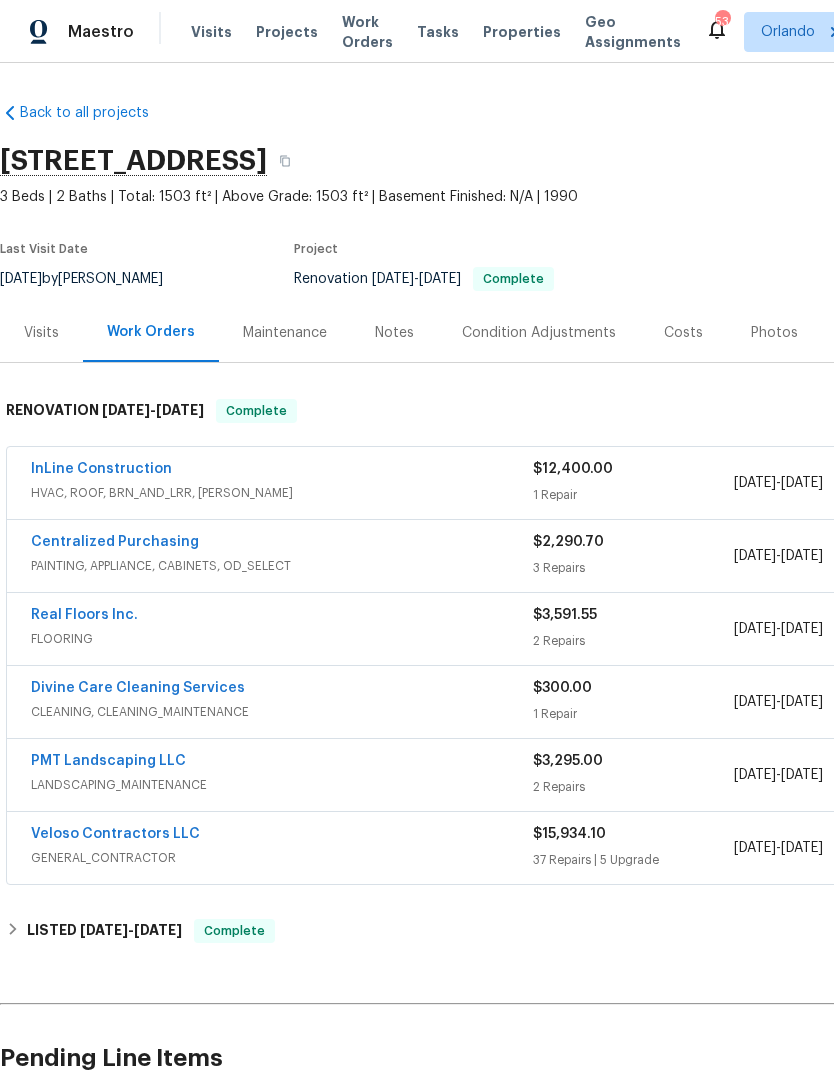 scroll, scrollTop: 0, scrollLeft: 0, axis: both 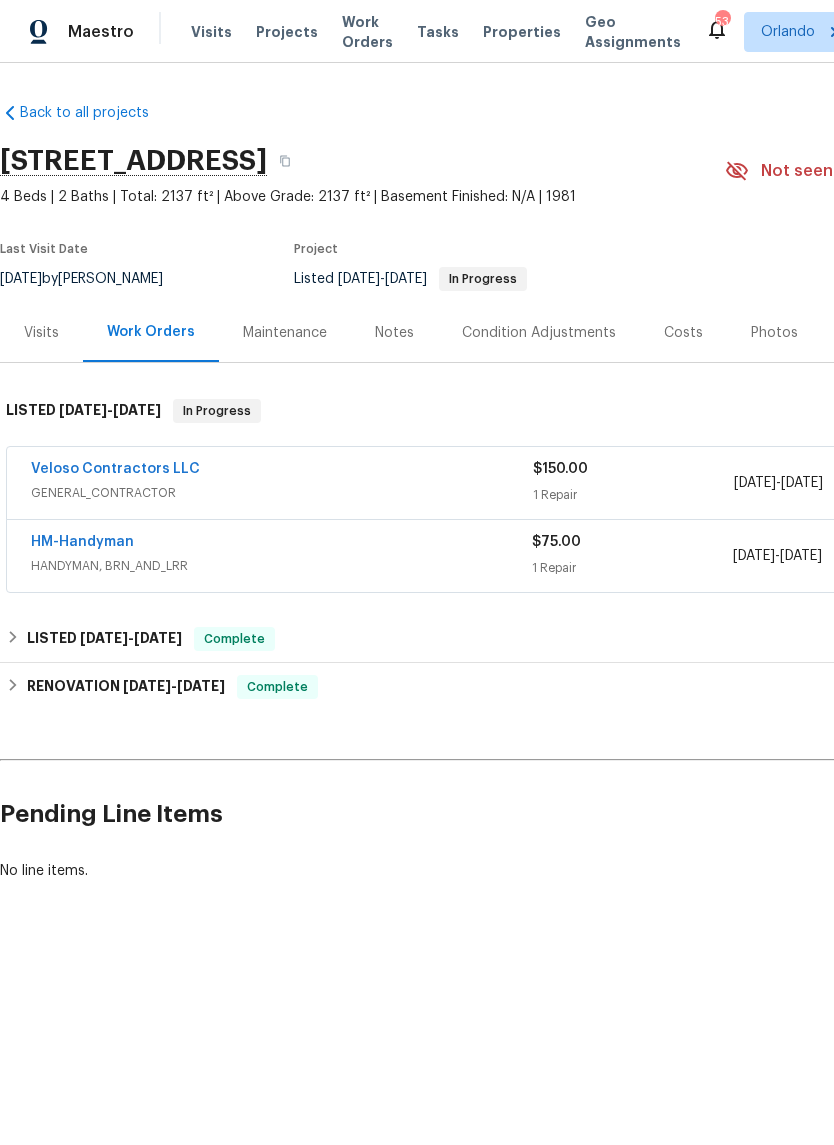 click on "Veloso Contractors LLC" at bounding box center [115, 469] 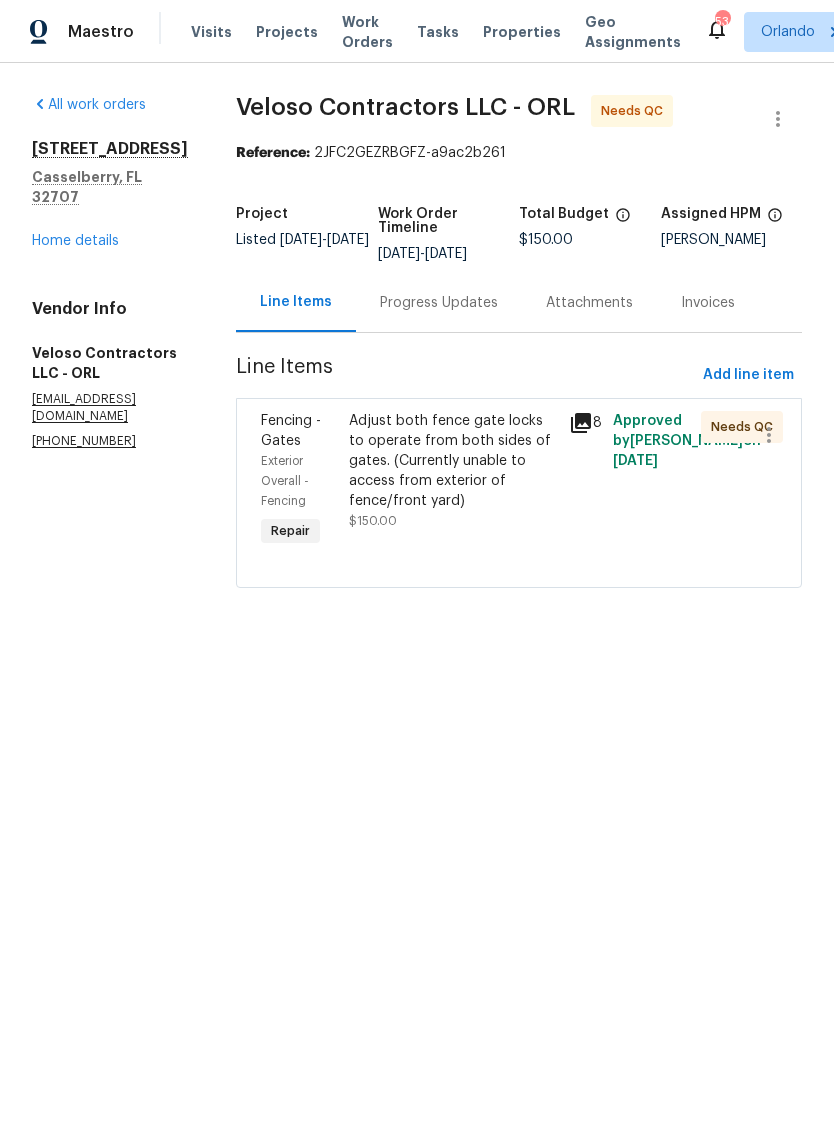 click on "Home details" at bounding box center (75, 241) 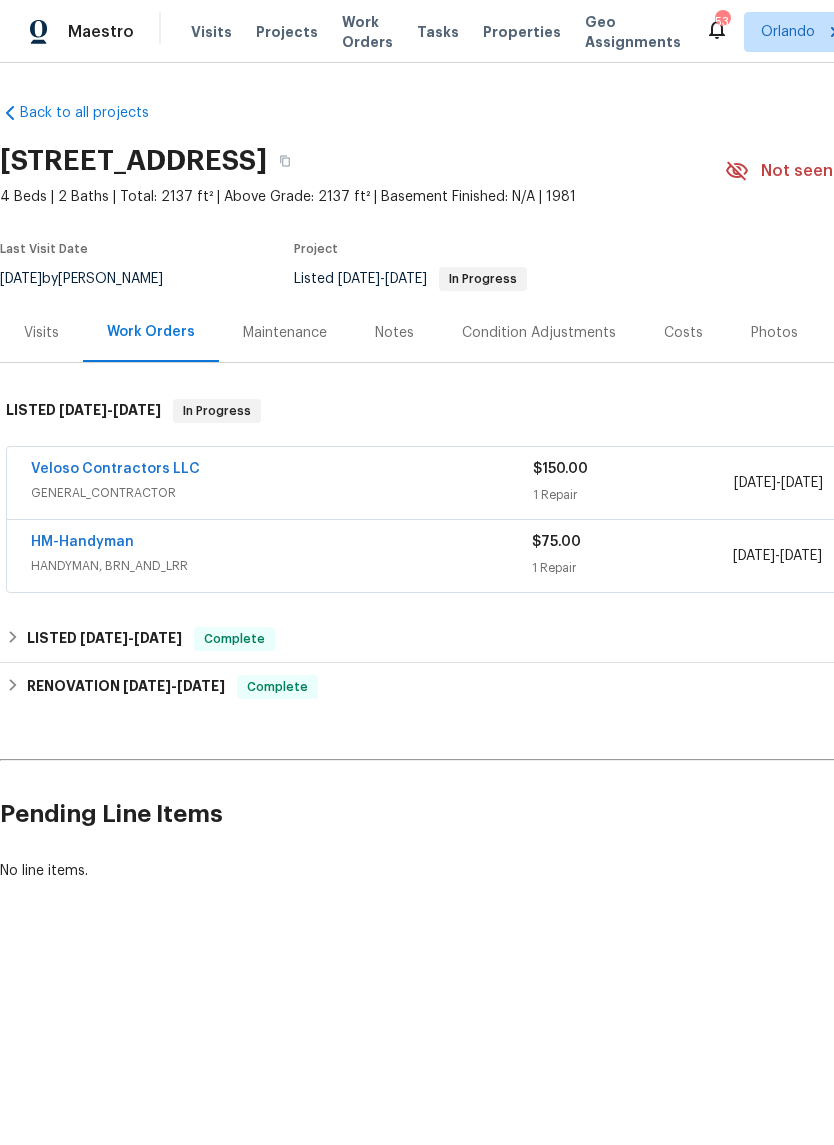 click on "HM-Handyman" at bounding box center (82, 542) 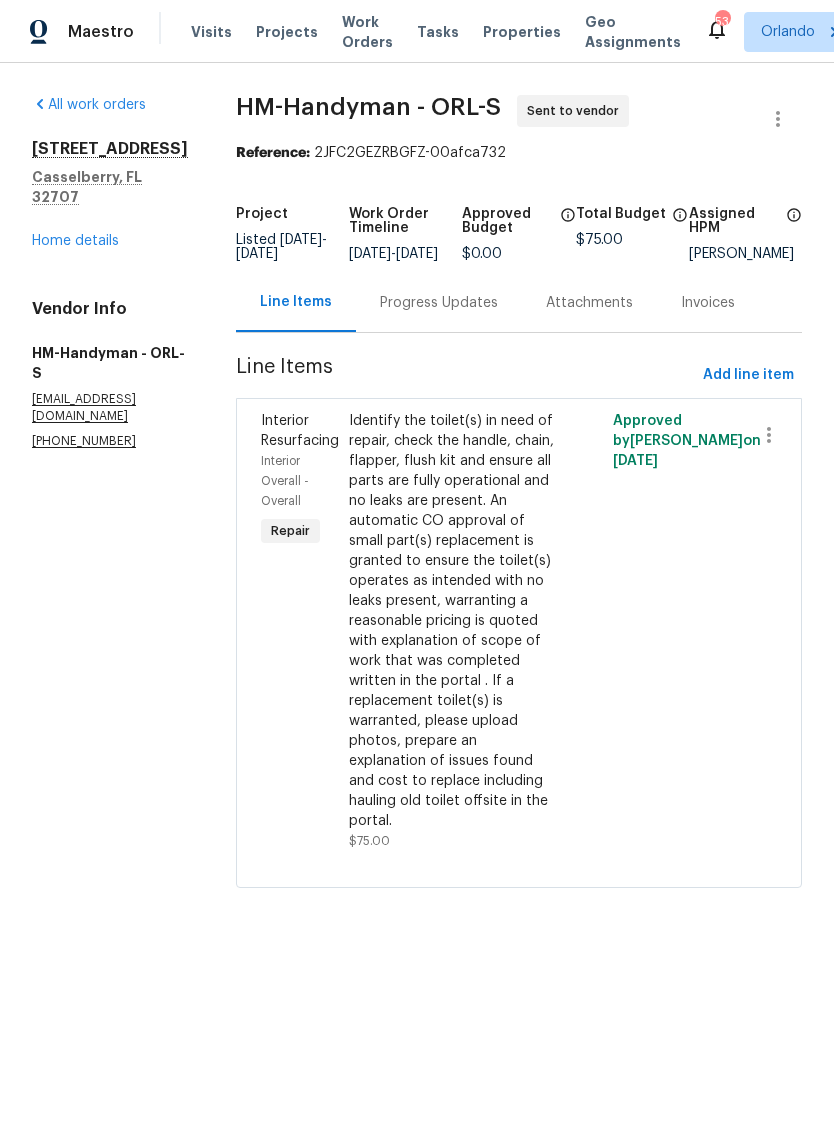 click on "Home details" at bounding box center [75, 241] 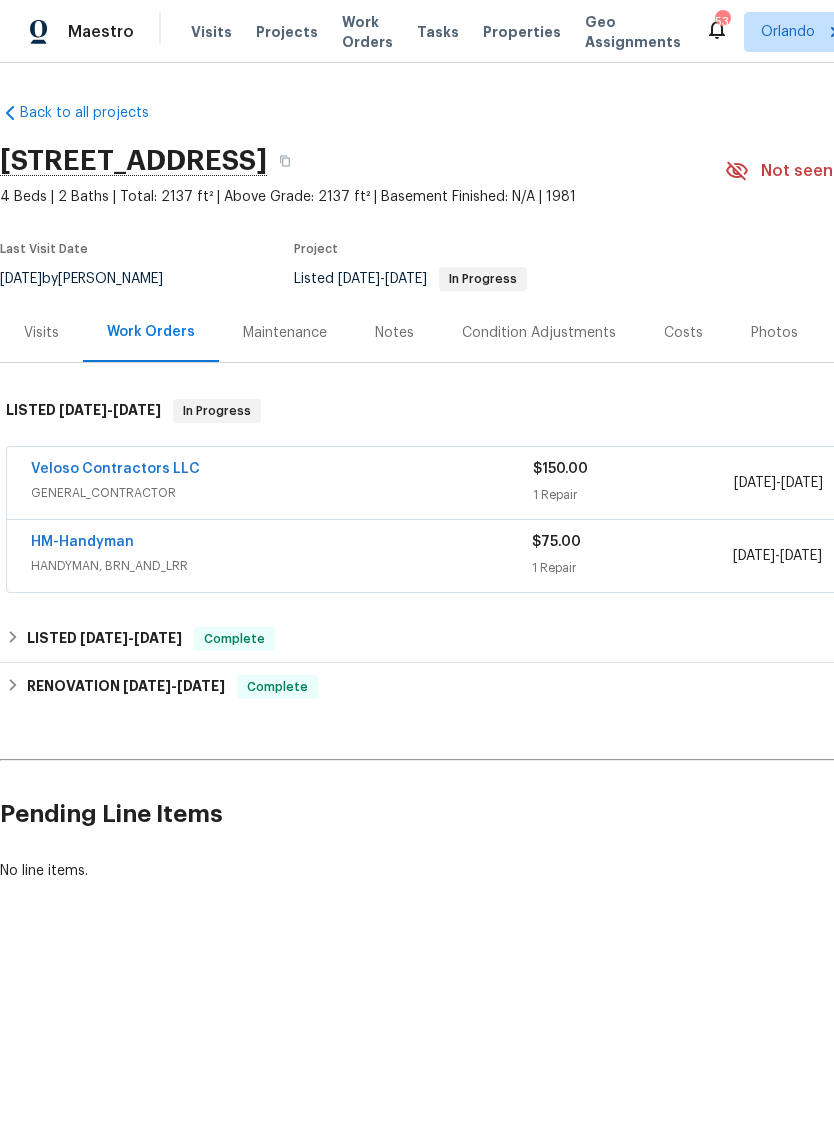 scroll, scrollTop: 0, scrollLeft: 0, axis: both 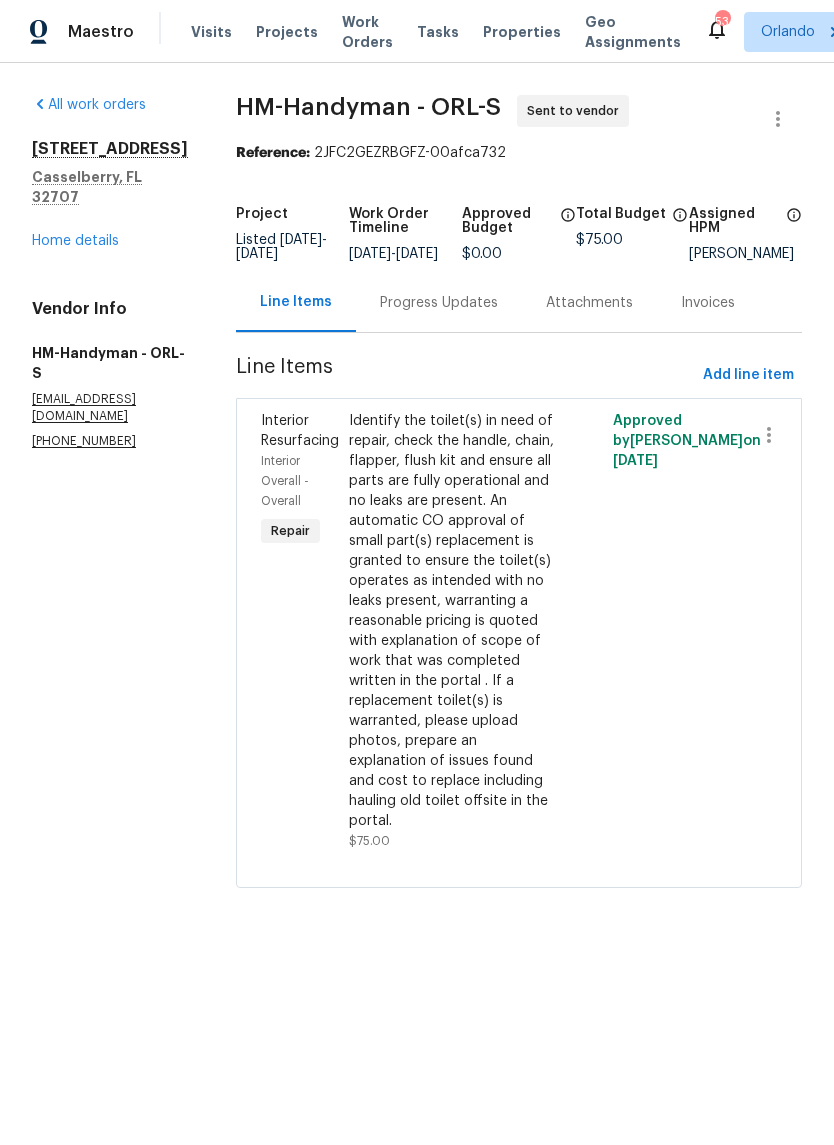 click on "Home details" at bounding box center (75, 241) 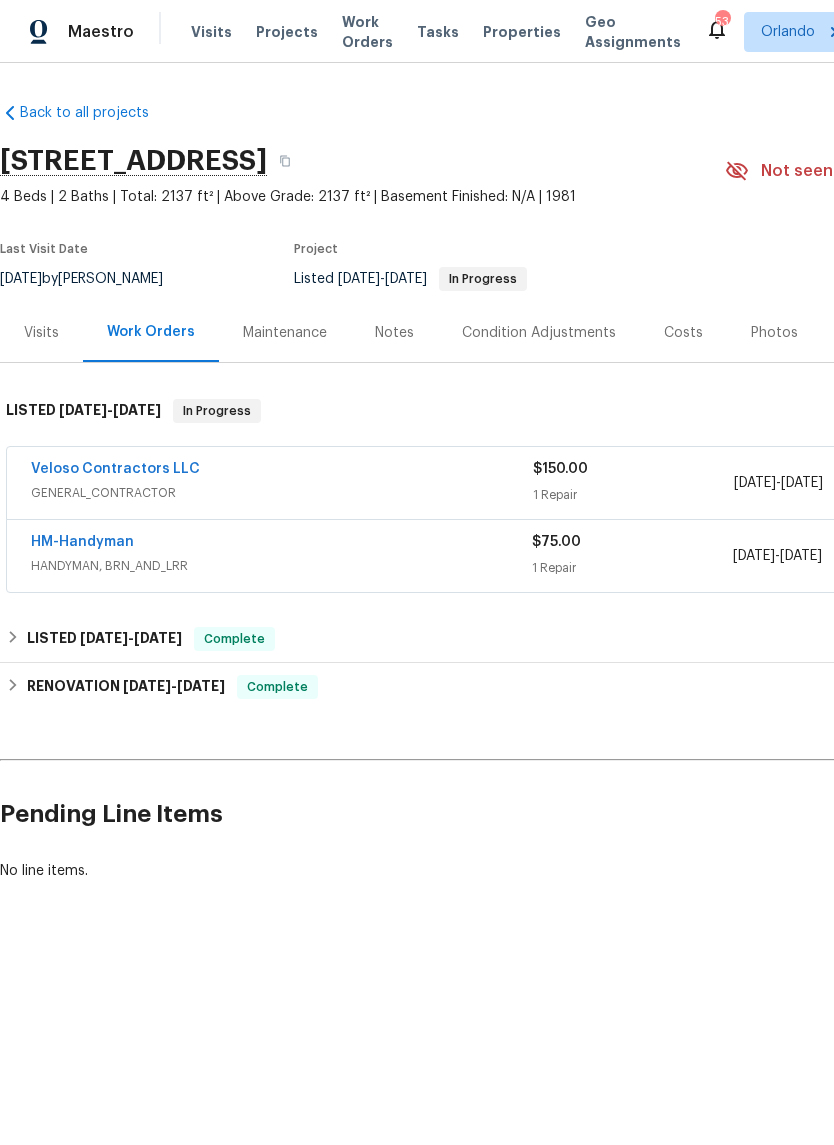 scroll, scrollTop: 0, scrollLeft: 0, axis: both 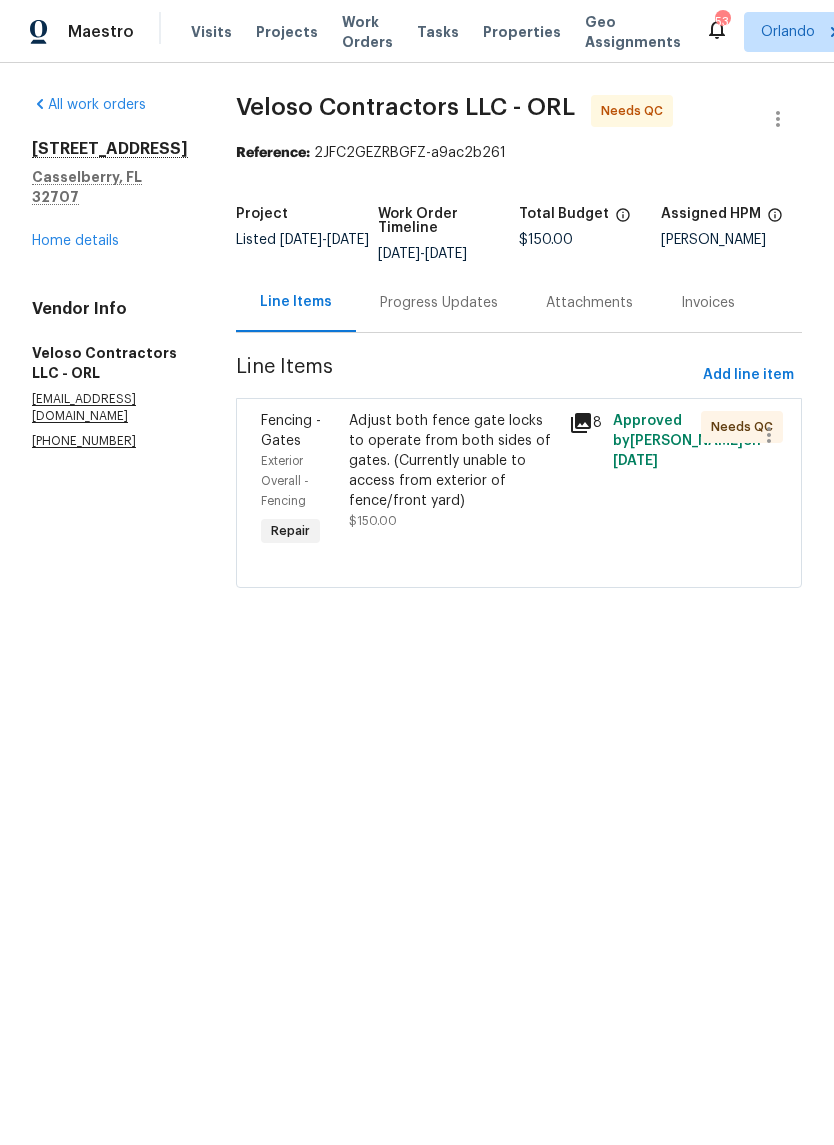 click on "Adjust both fence gate locks to operate from both sides of gates. (Currently unable to access from exterior of fence/front yard)" at bounding box center [453, 461] 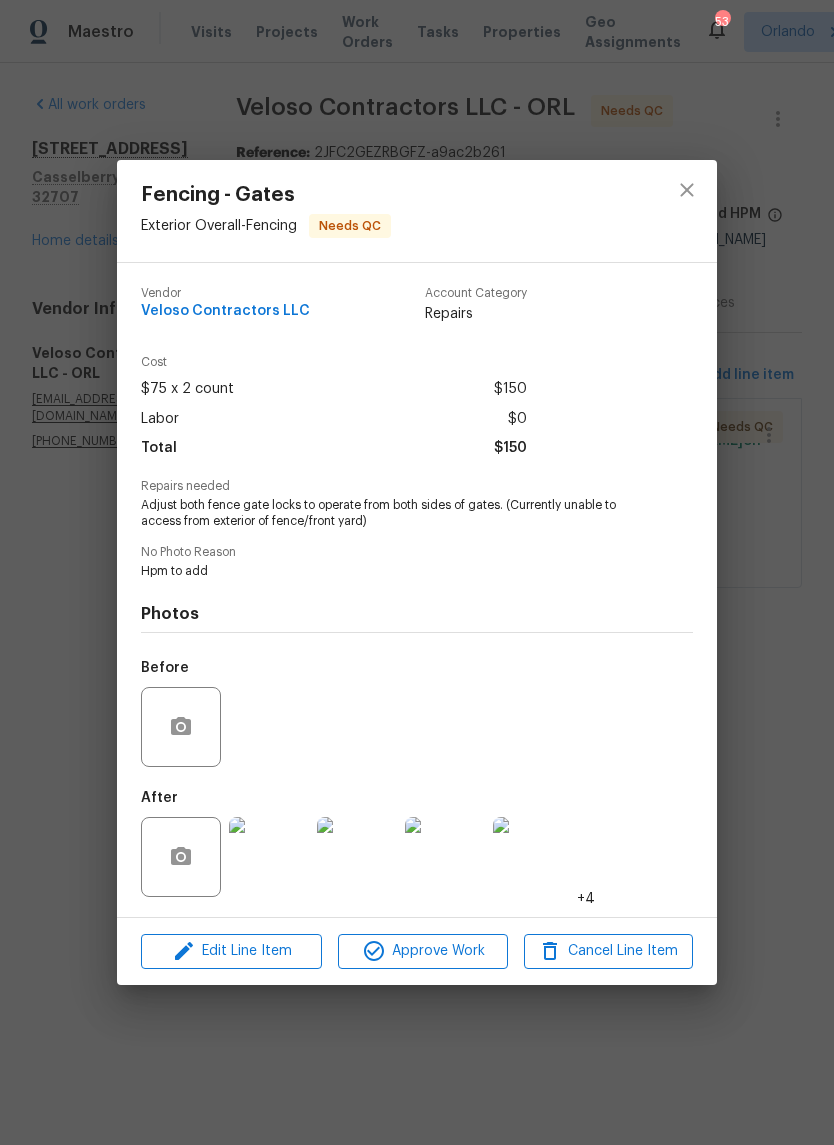 click at bounding box center (269, 857) 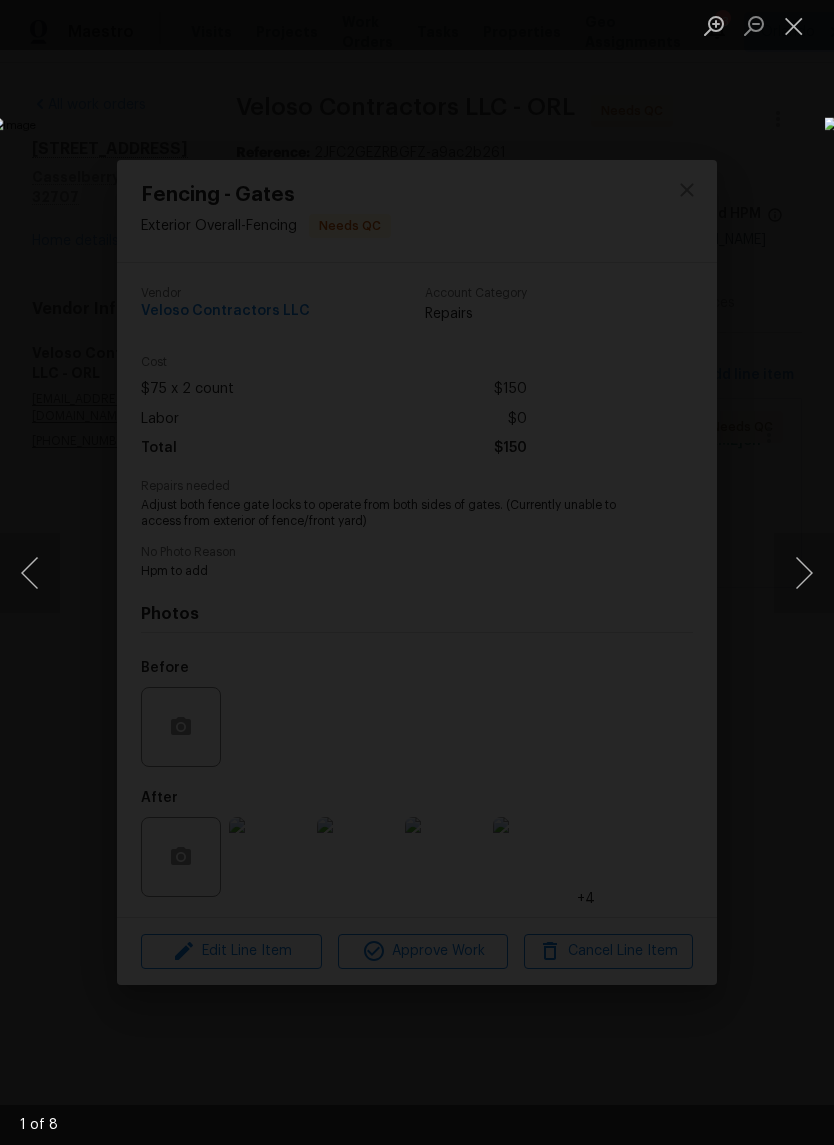 click at bounding box center (804, 573) 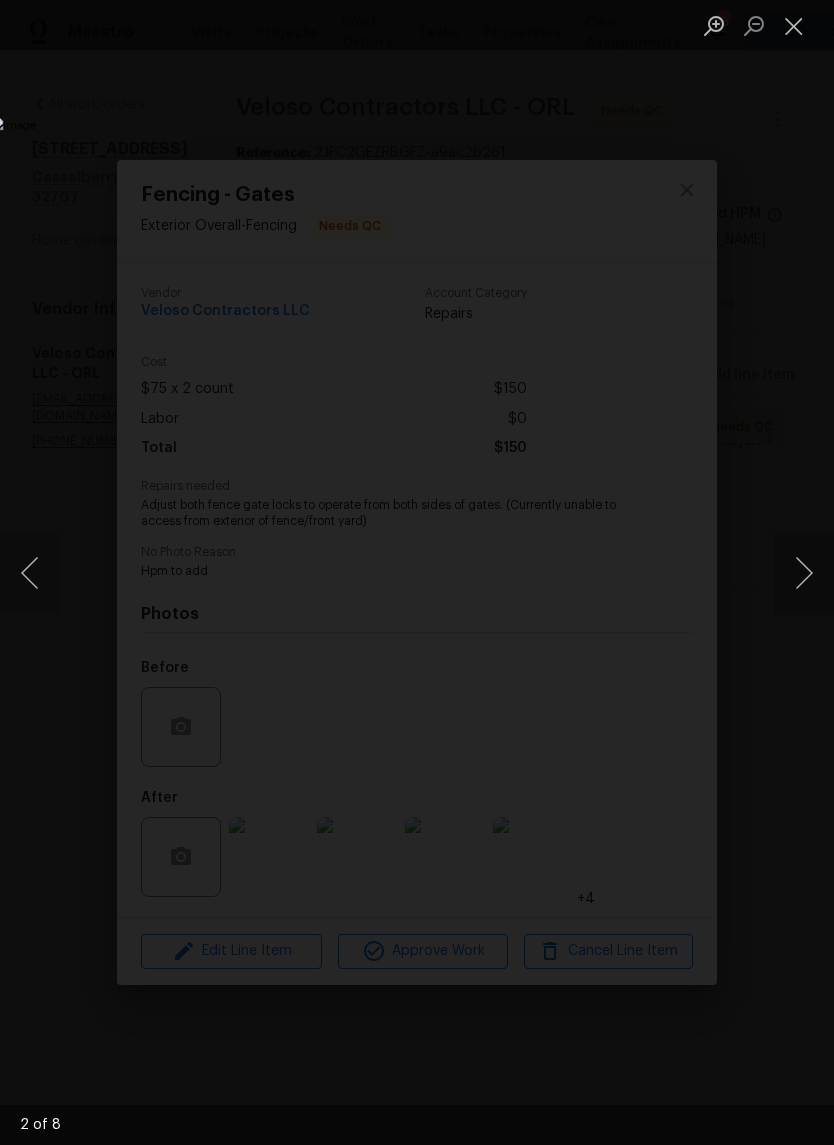 click at bounding box center [804, 573] 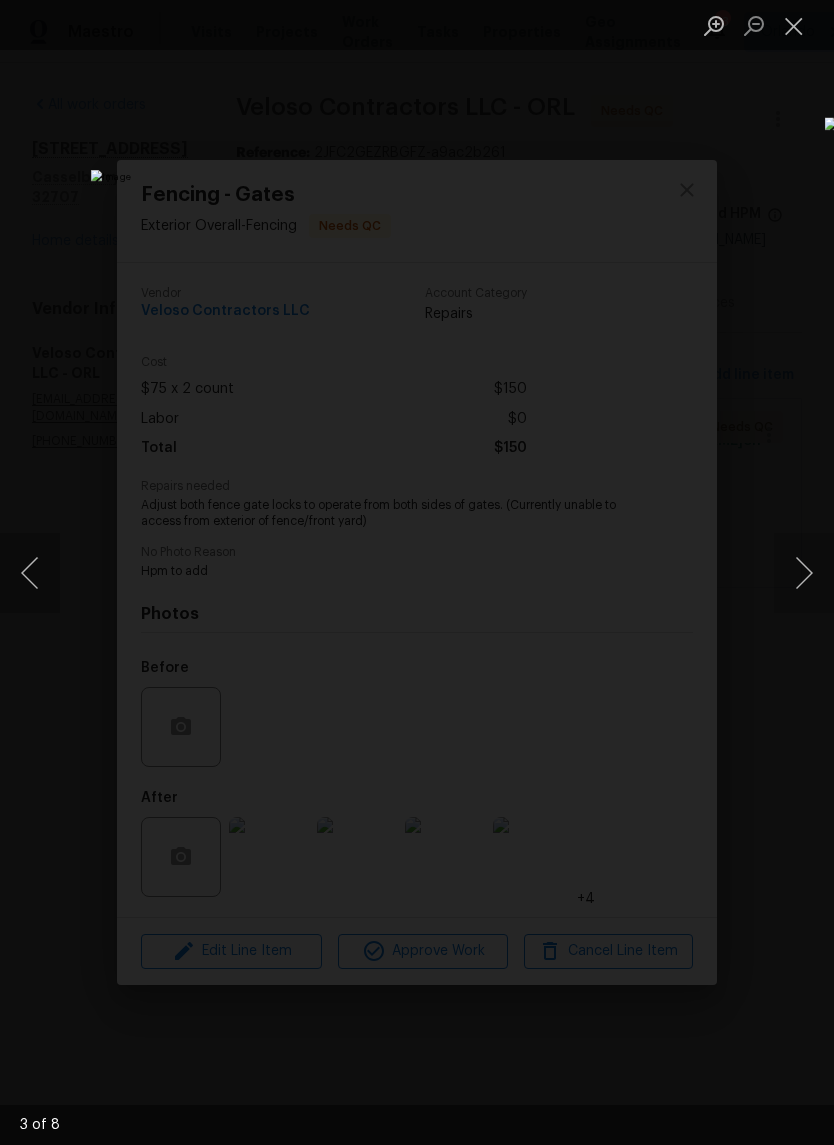 click at bounding box center (804, 573) 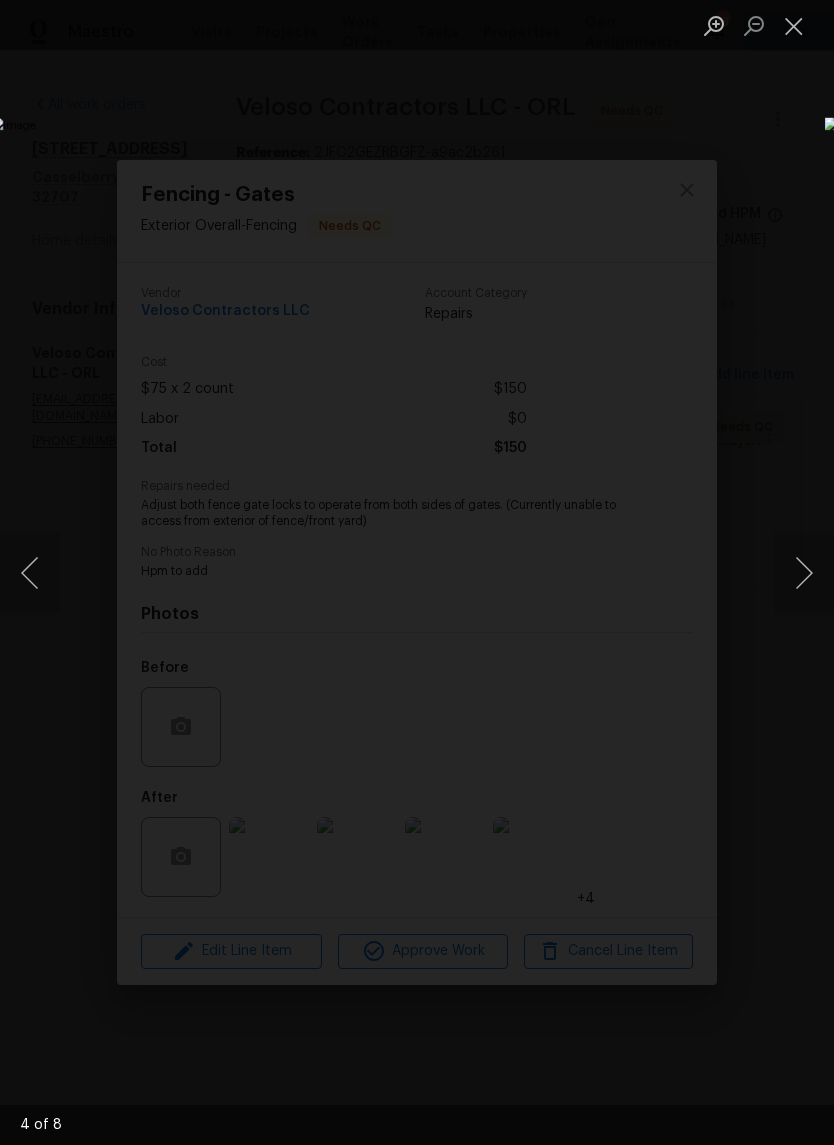 click at bounding box center [804, 573] 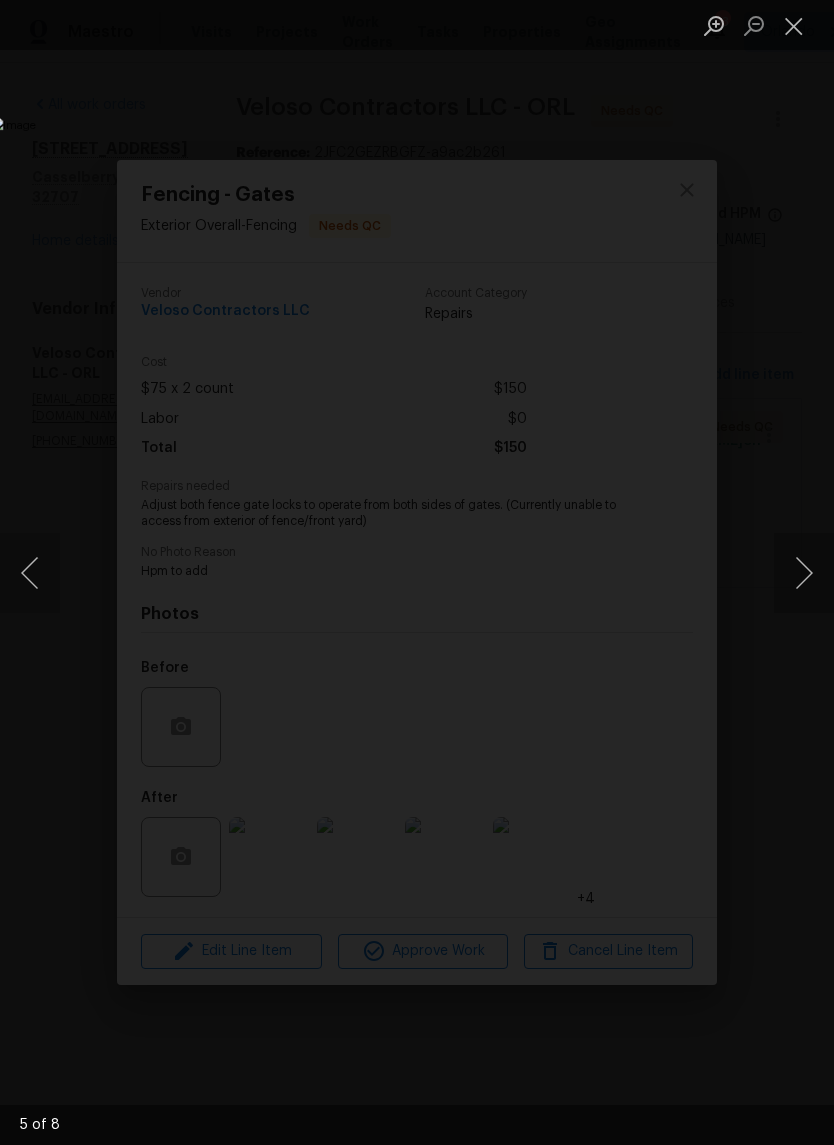 click at bounding box center [804, 573] 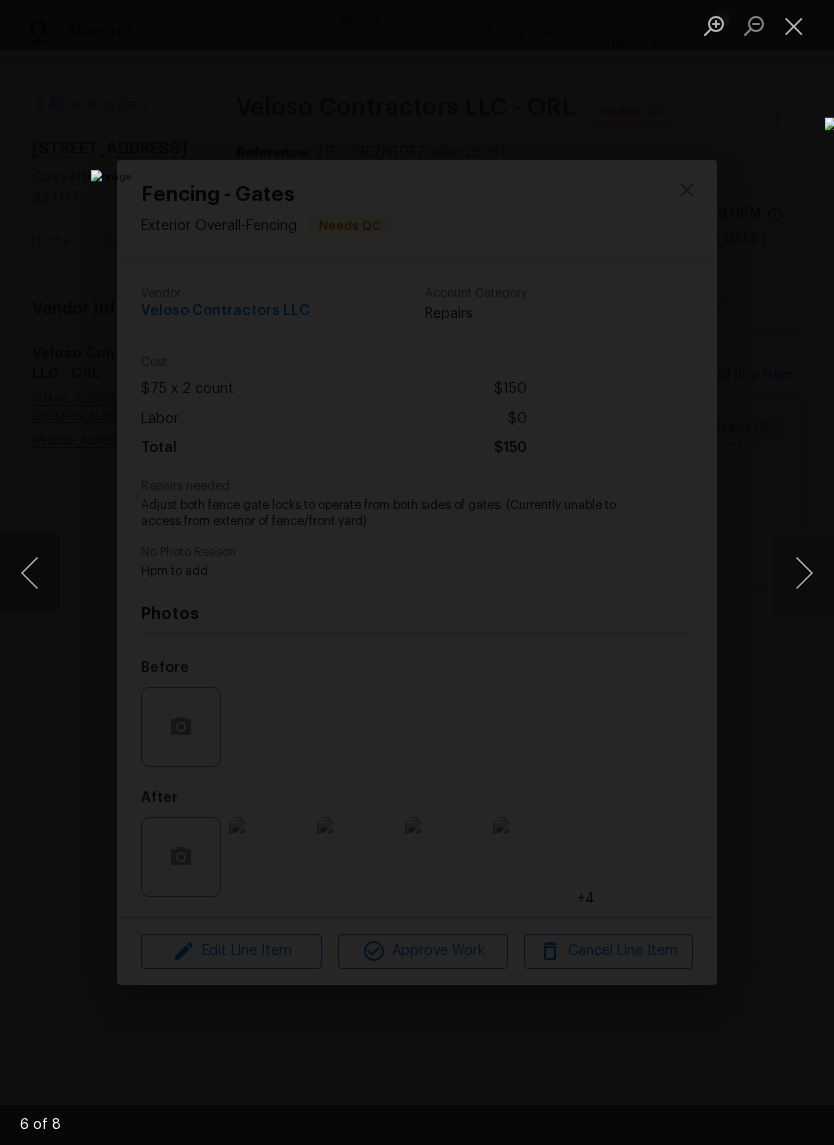 click at bounding box center (804, 573) 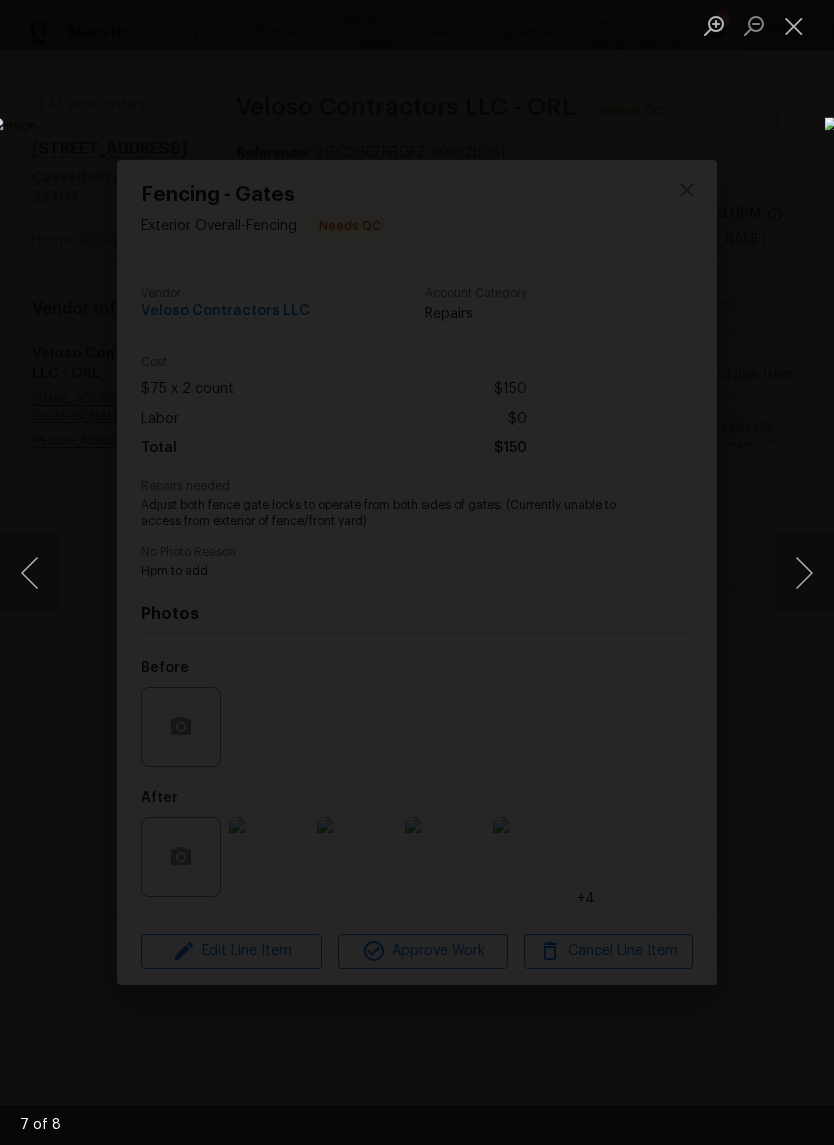 click at bounding box center [804, 573] 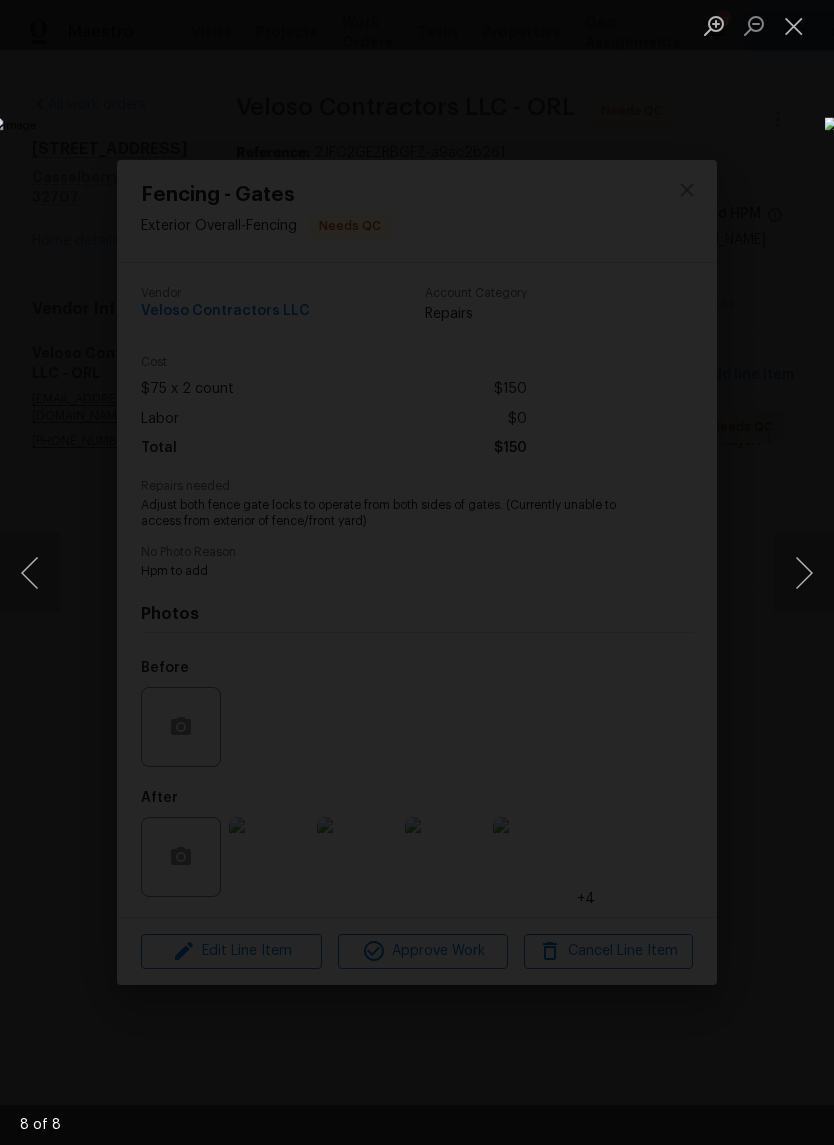 click at bounding box center [804, 573] 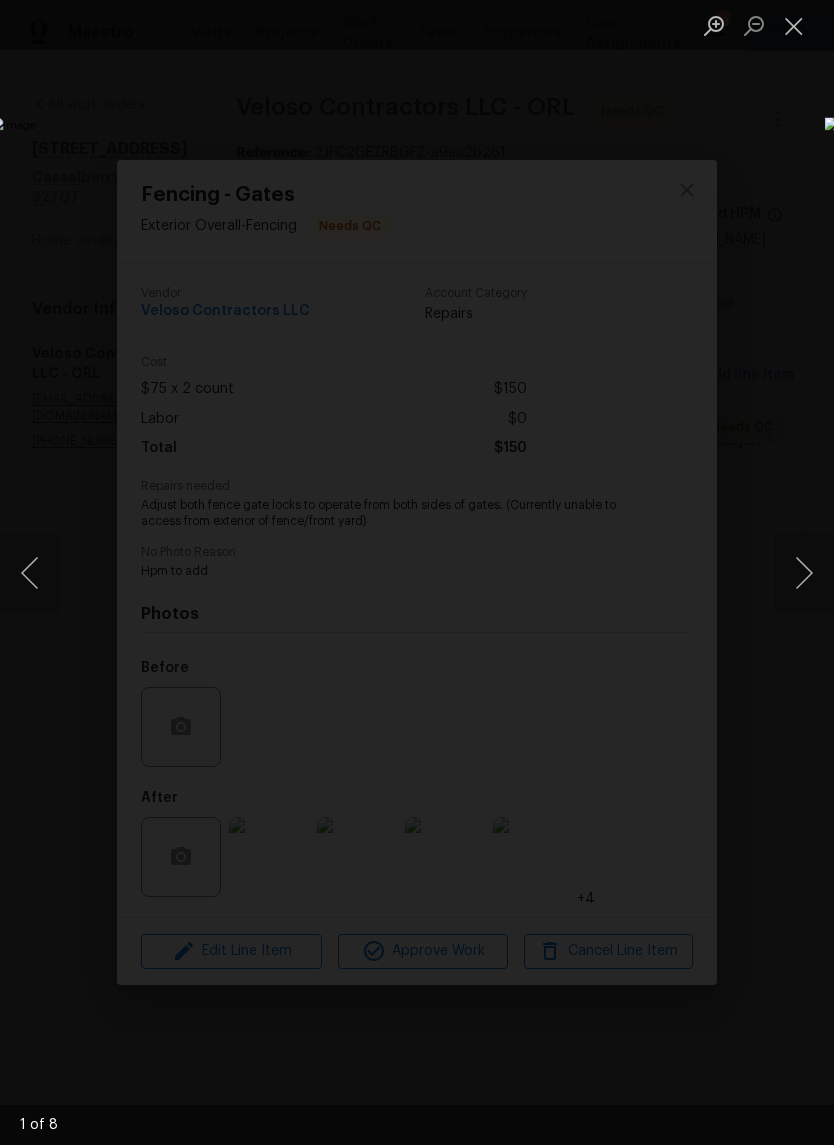 click at bounding box center (804, 573) 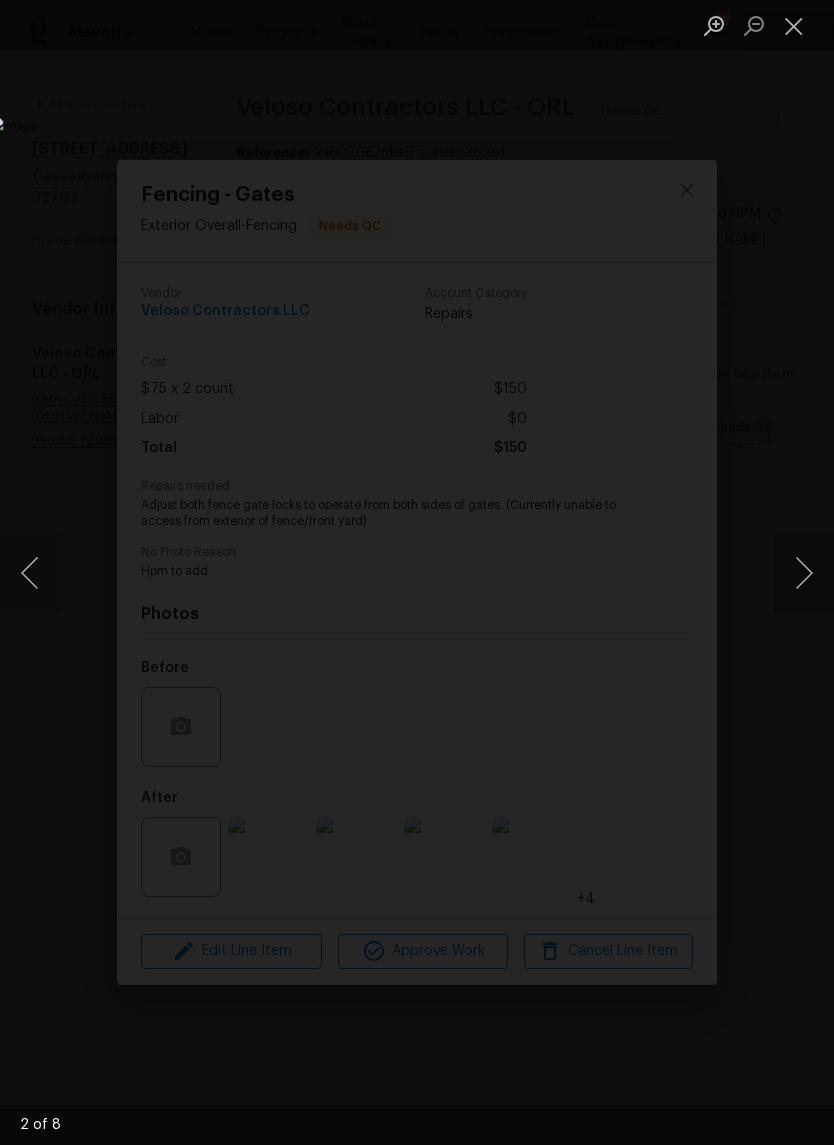 click at bounding box center [794, 25] 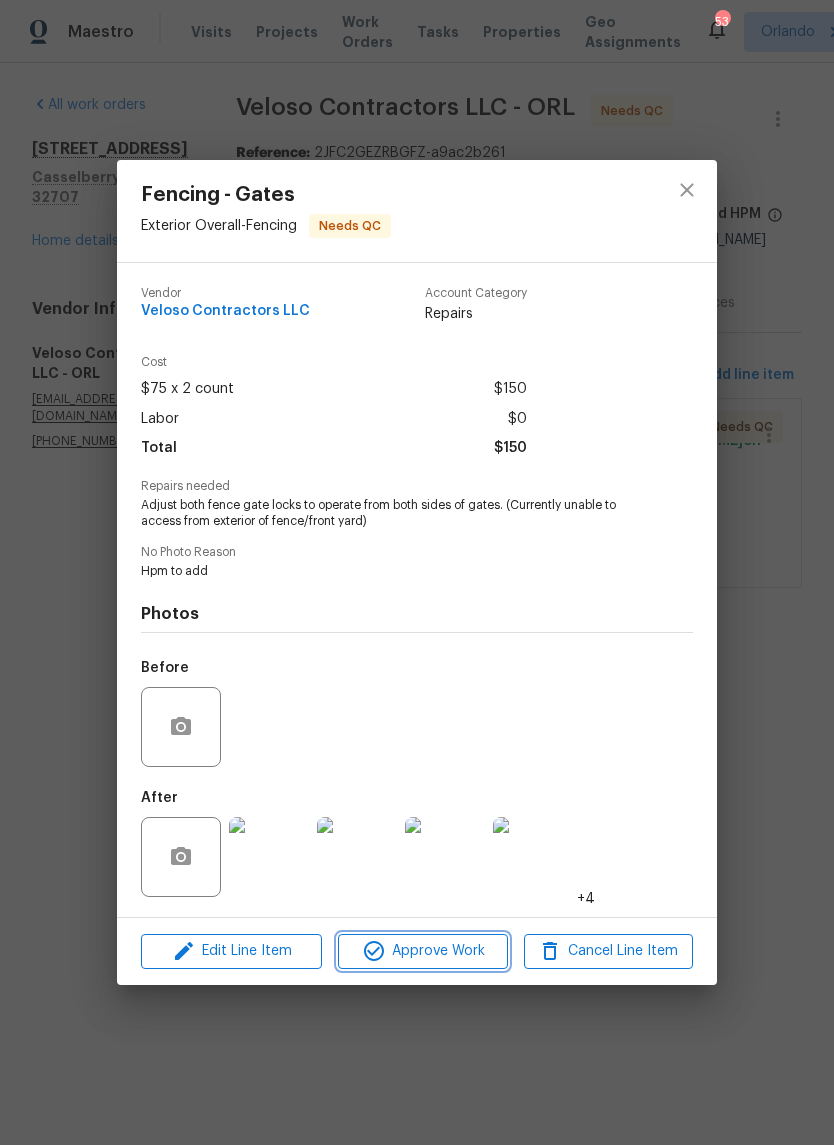 click on "Approve Work" at bounding box center [422, 951] 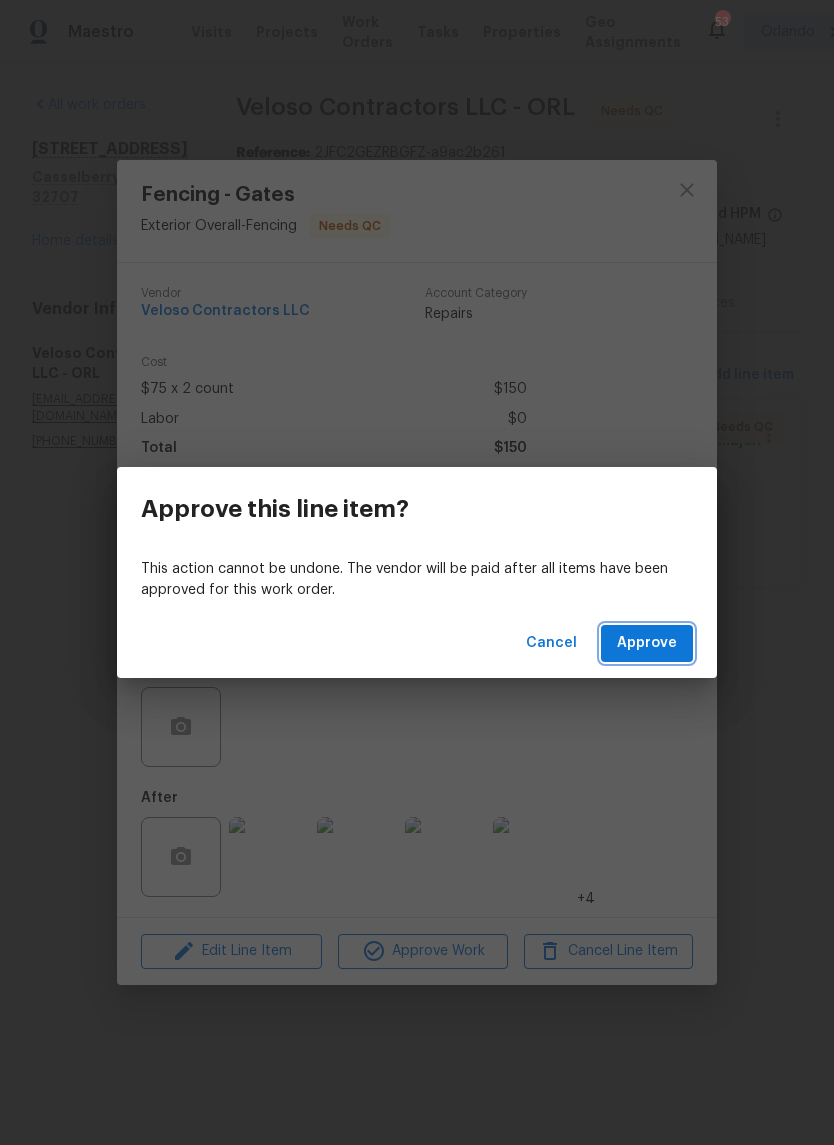 click on "Approve" at bounding box center [647, 643] 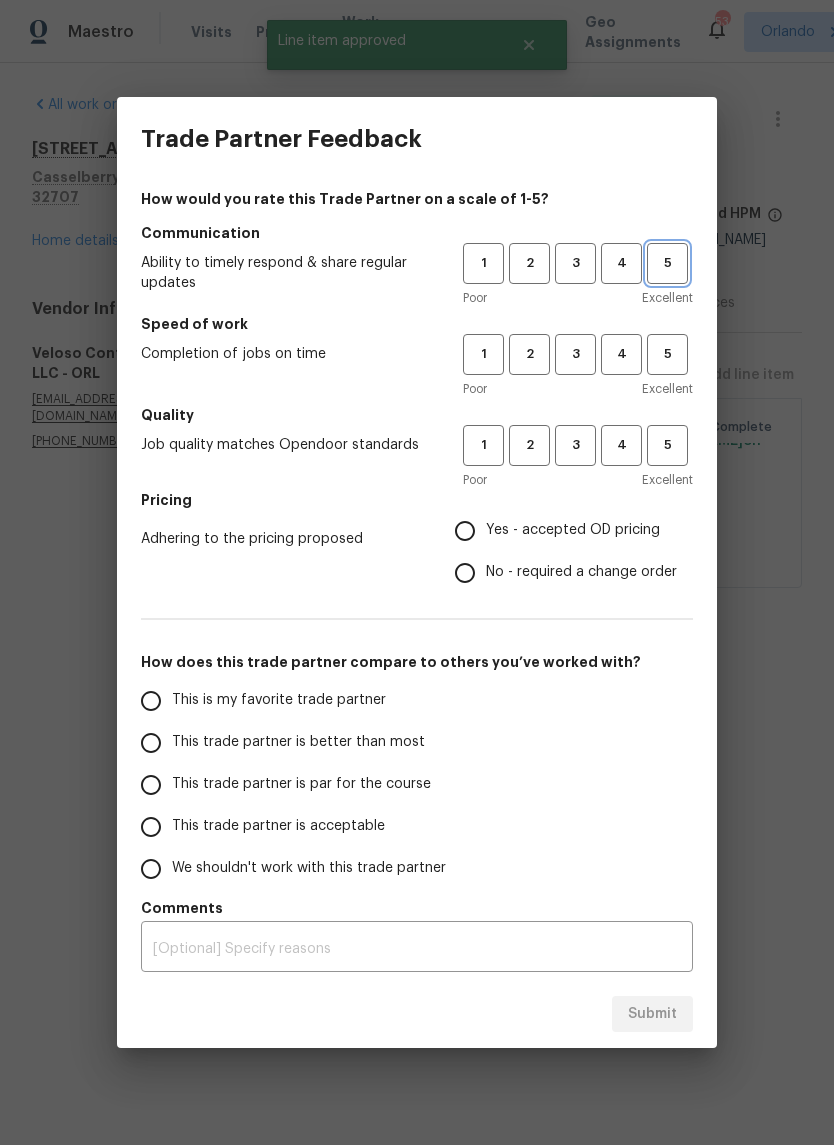 click on "5" at bounding box center (667, 263) 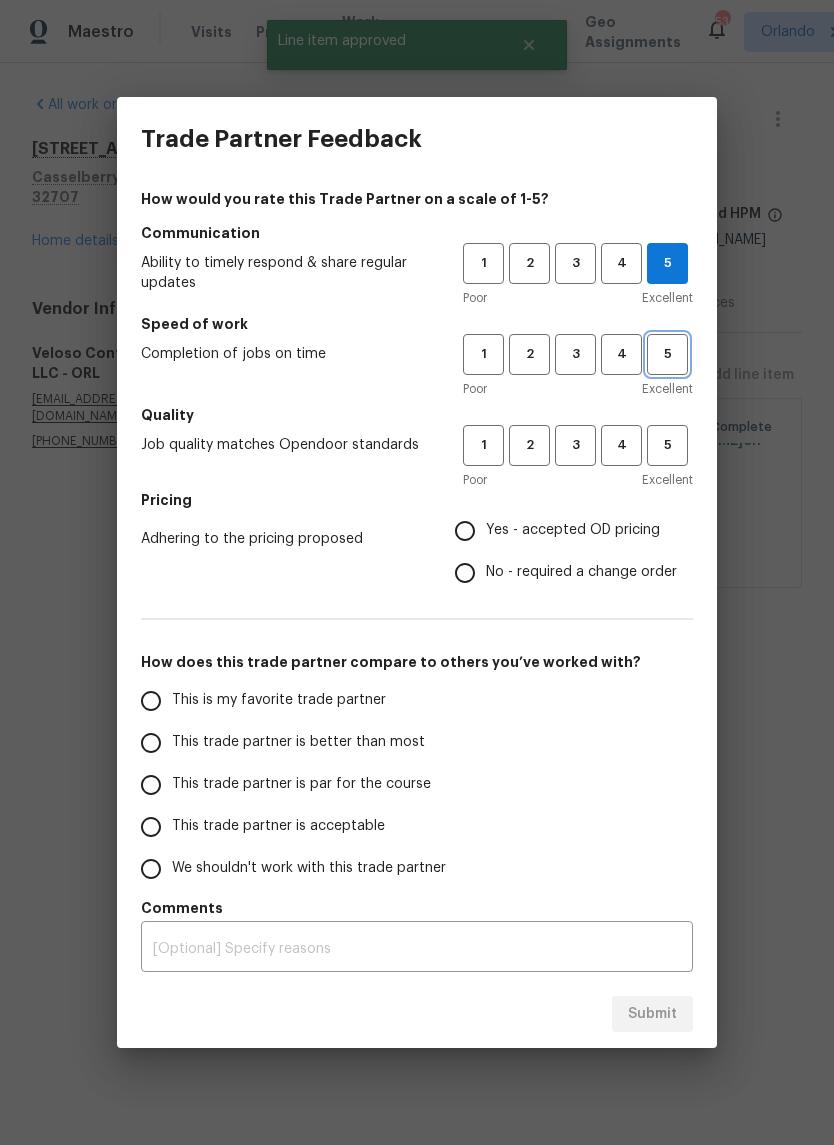 click on "5" at bounding box center (667, 354) 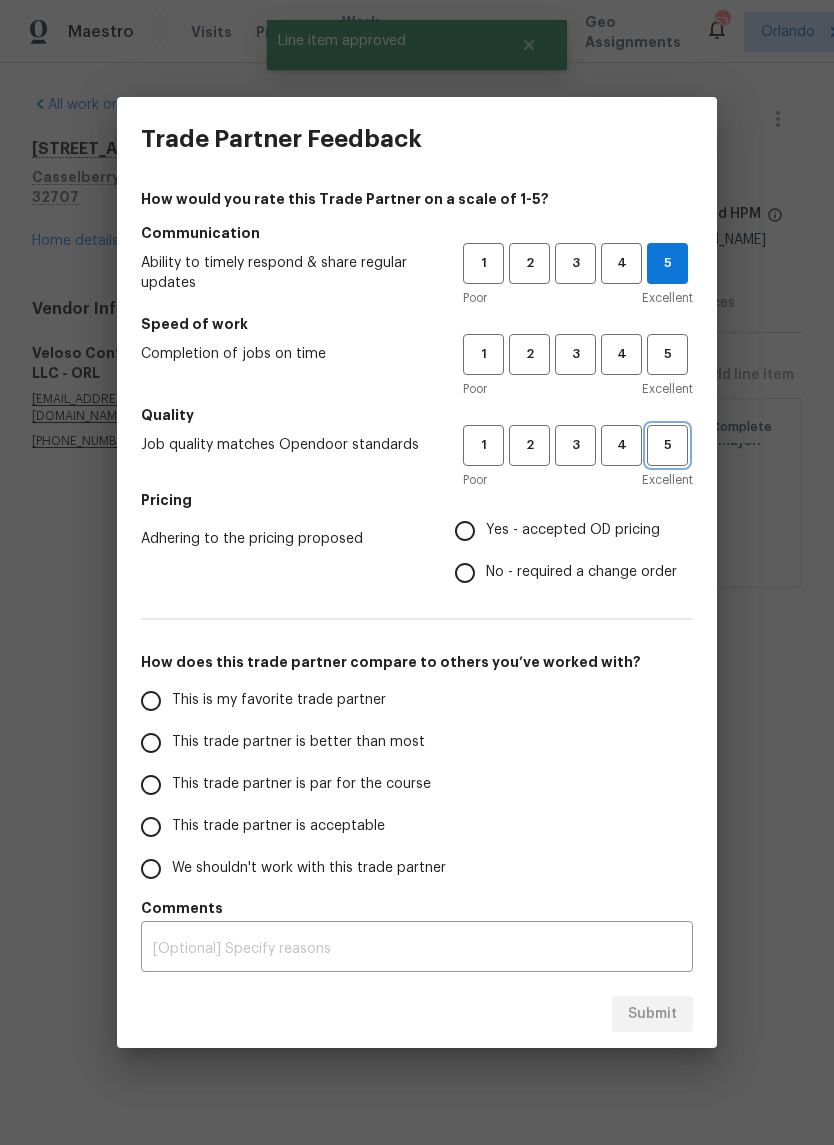 click on "5" at bounding box center (667, 445) 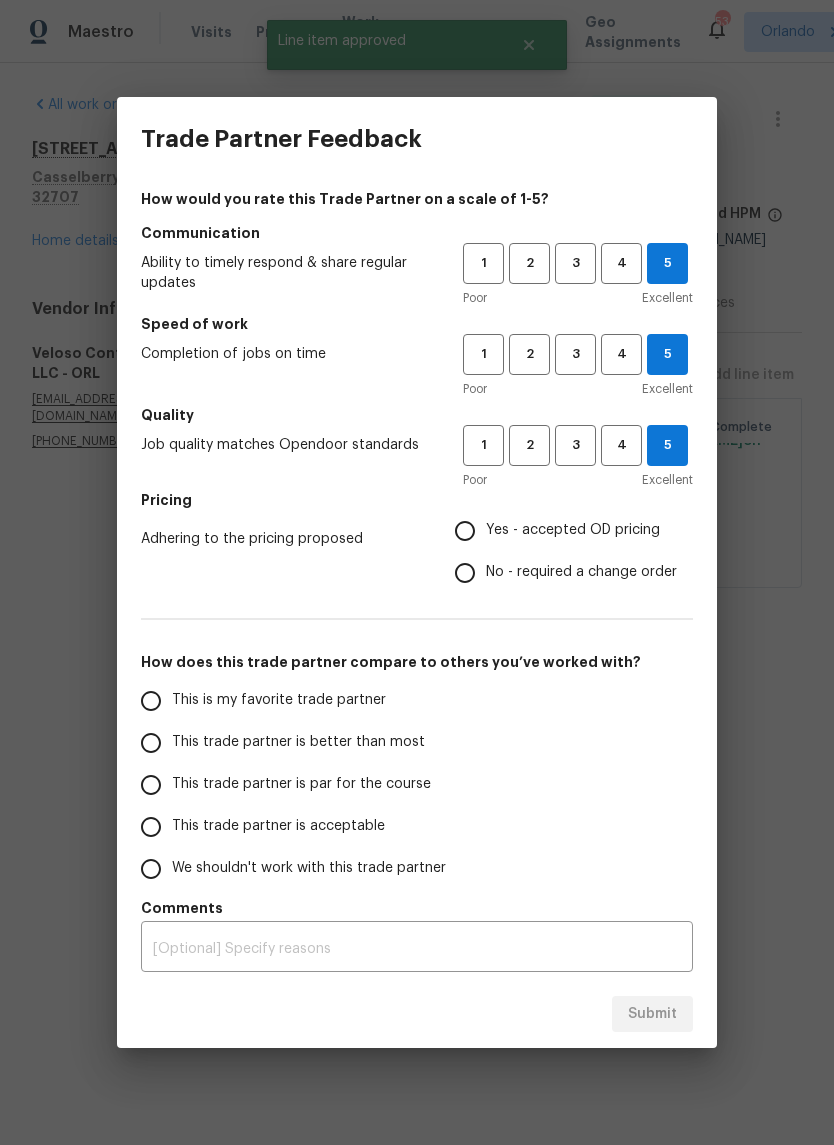 click on "Yes - accepted OD pricing" at bounding box center [560, 531] 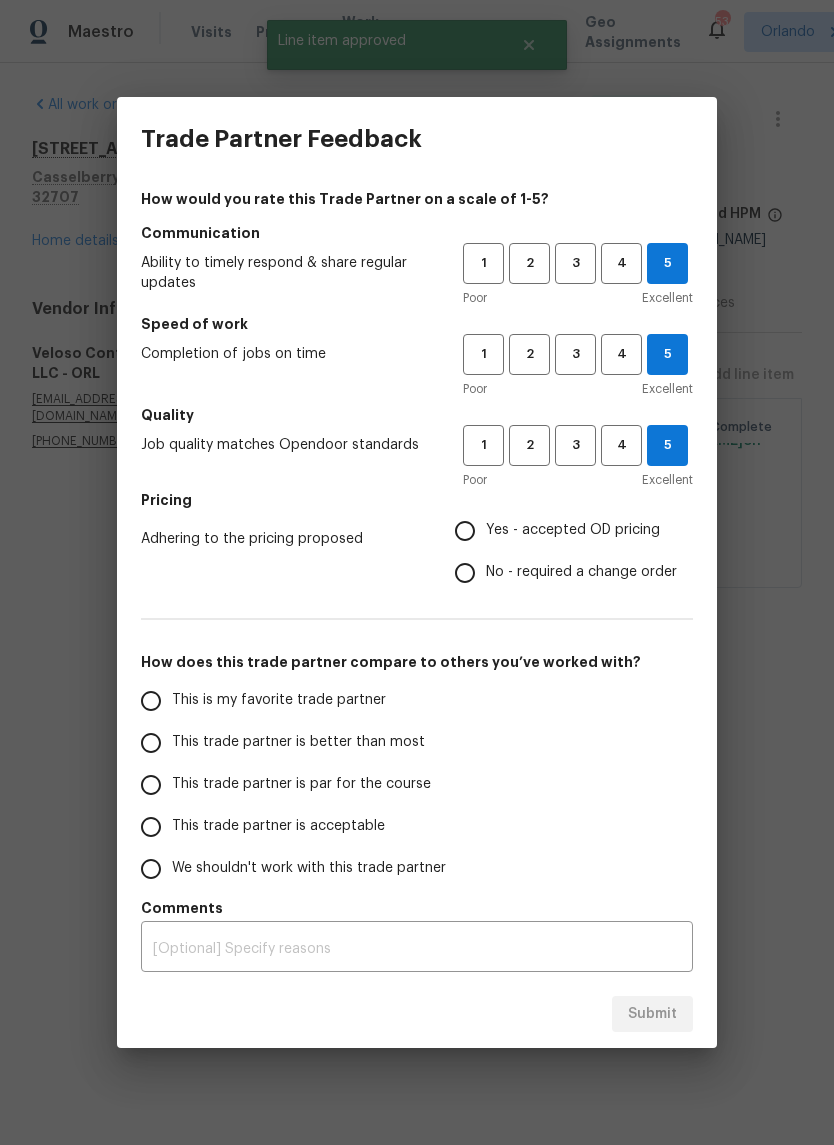 click on "Yes - accepted OD pricing" at bounding box center [465, 531] 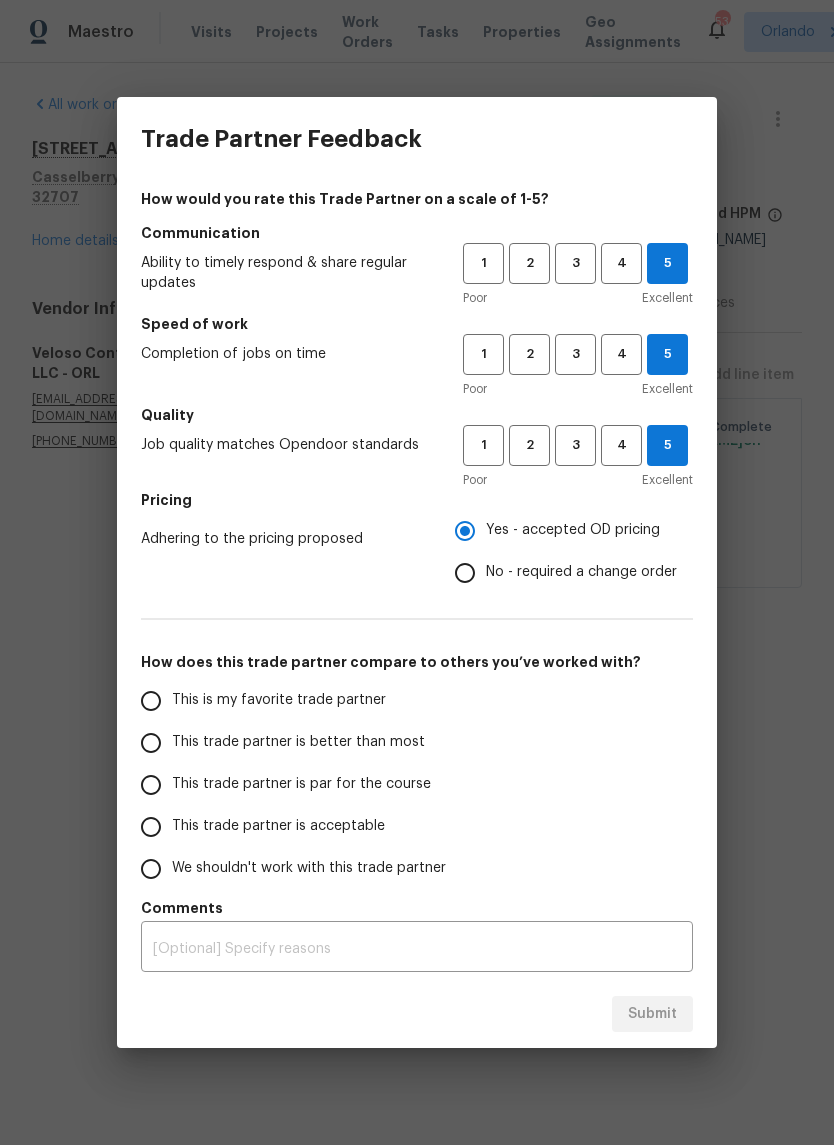 click on "This is my favorite trade partner" at bounding box center (279, 700) 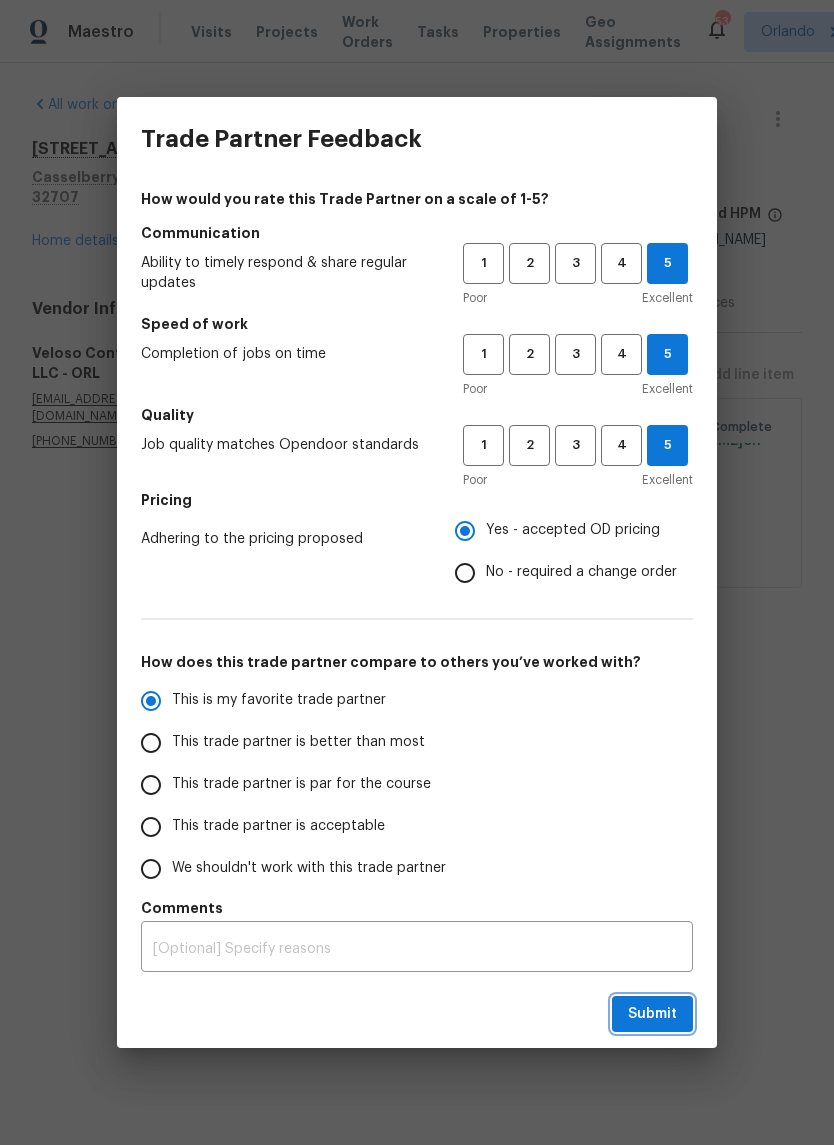 click on "Submit" at bounding box center (652, 1014) 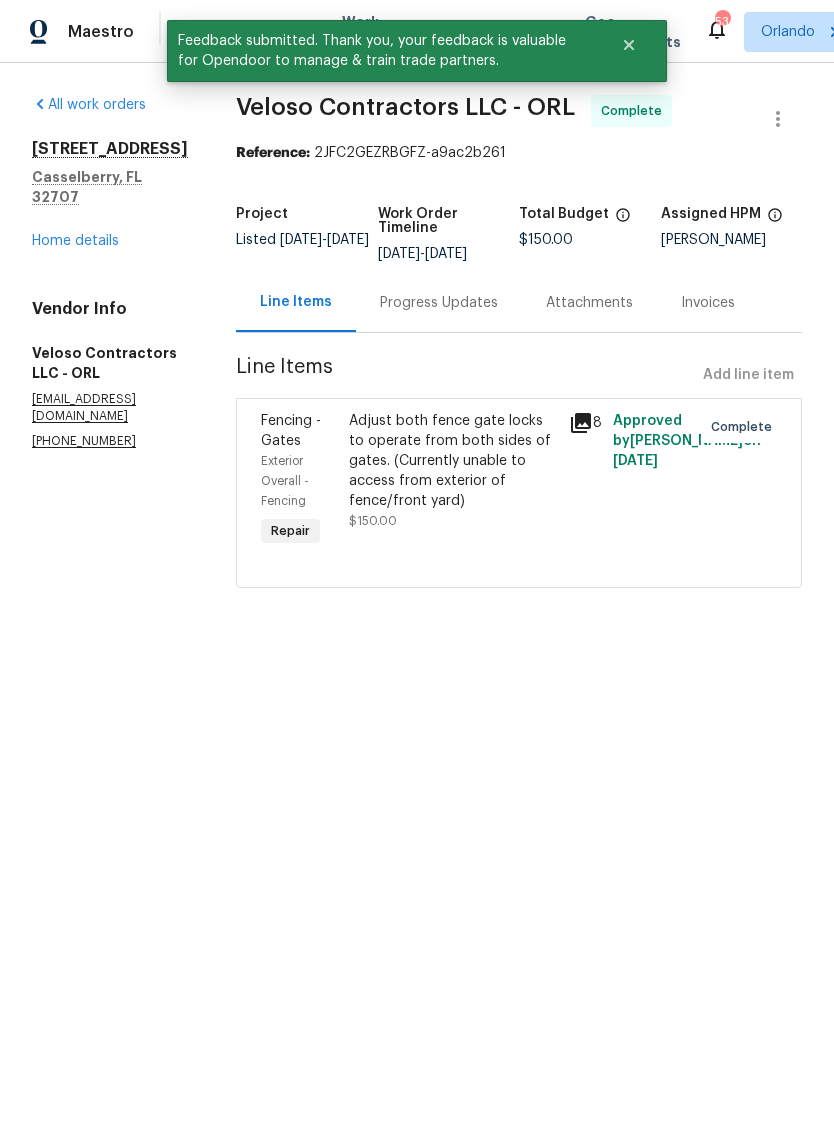click on "Home details" at bounding box center [75, 241] 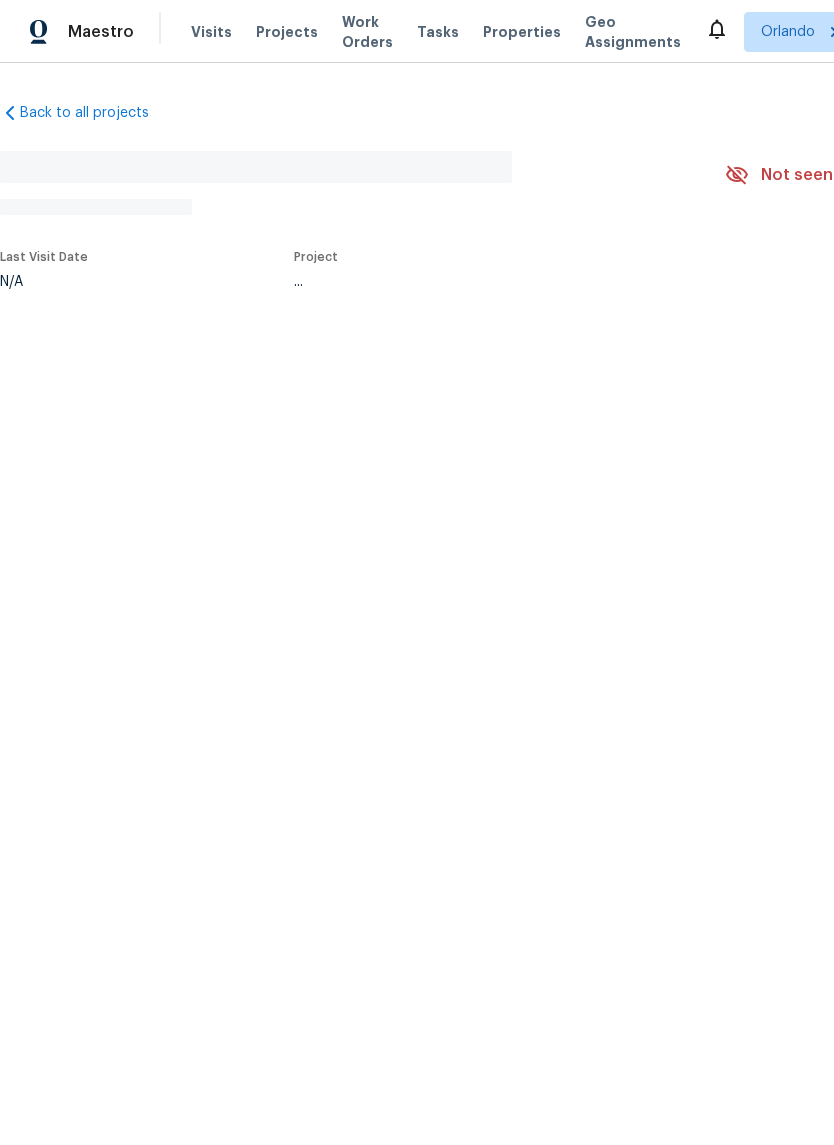 scroll, scrollTop: 0, scrollLeft: 0, axis: both 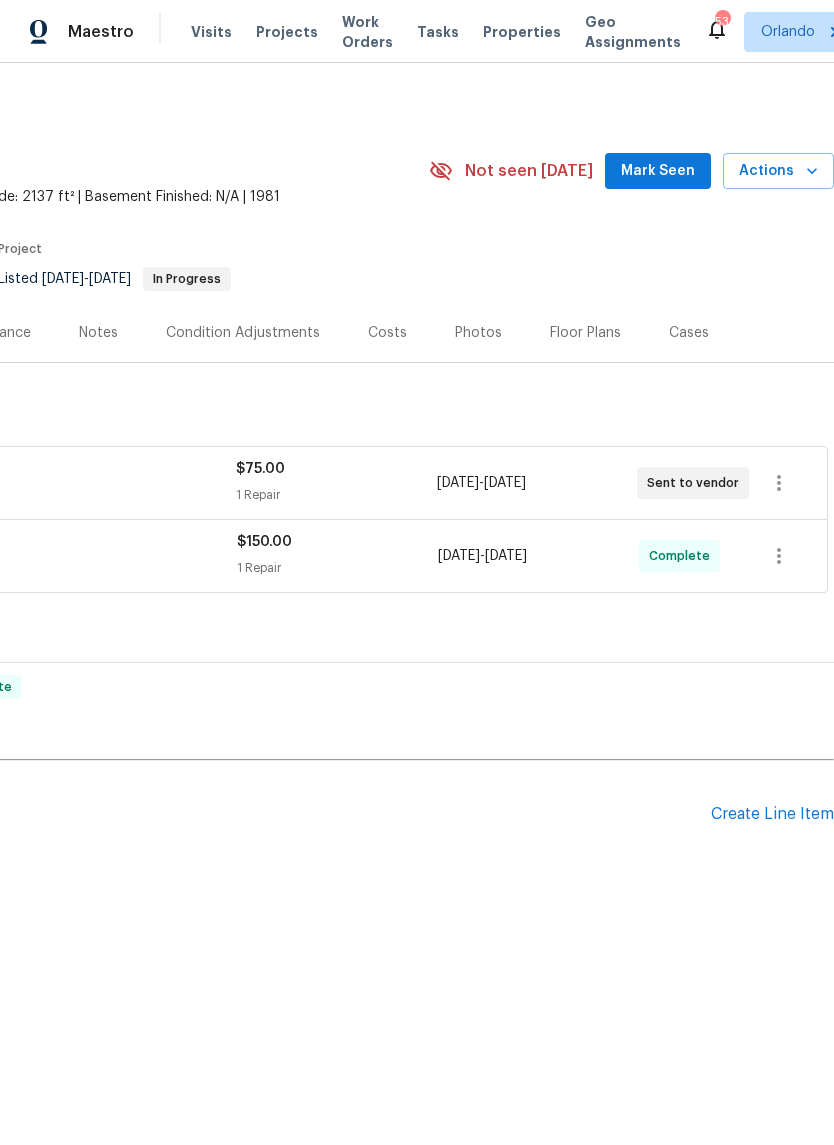 click on "Mark Seen" at bounding box center [658, 171] 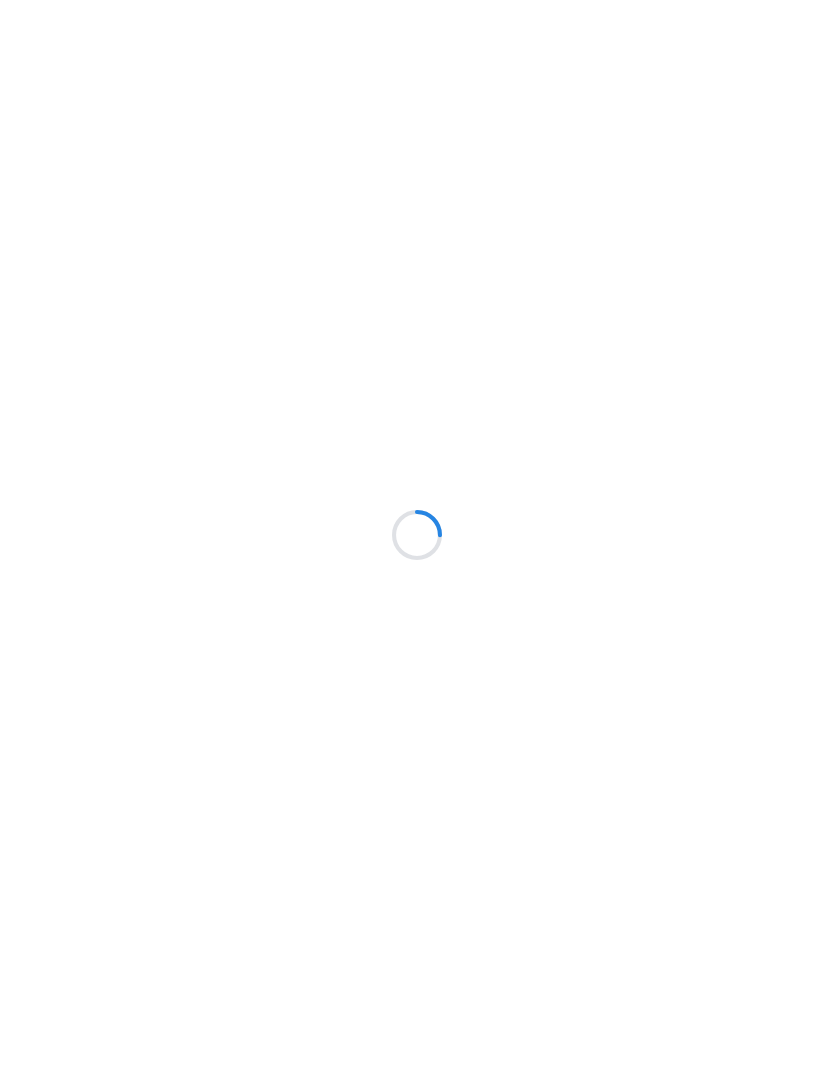 scroll, scrollTop: 0, scrollLeft: 0, axis: both 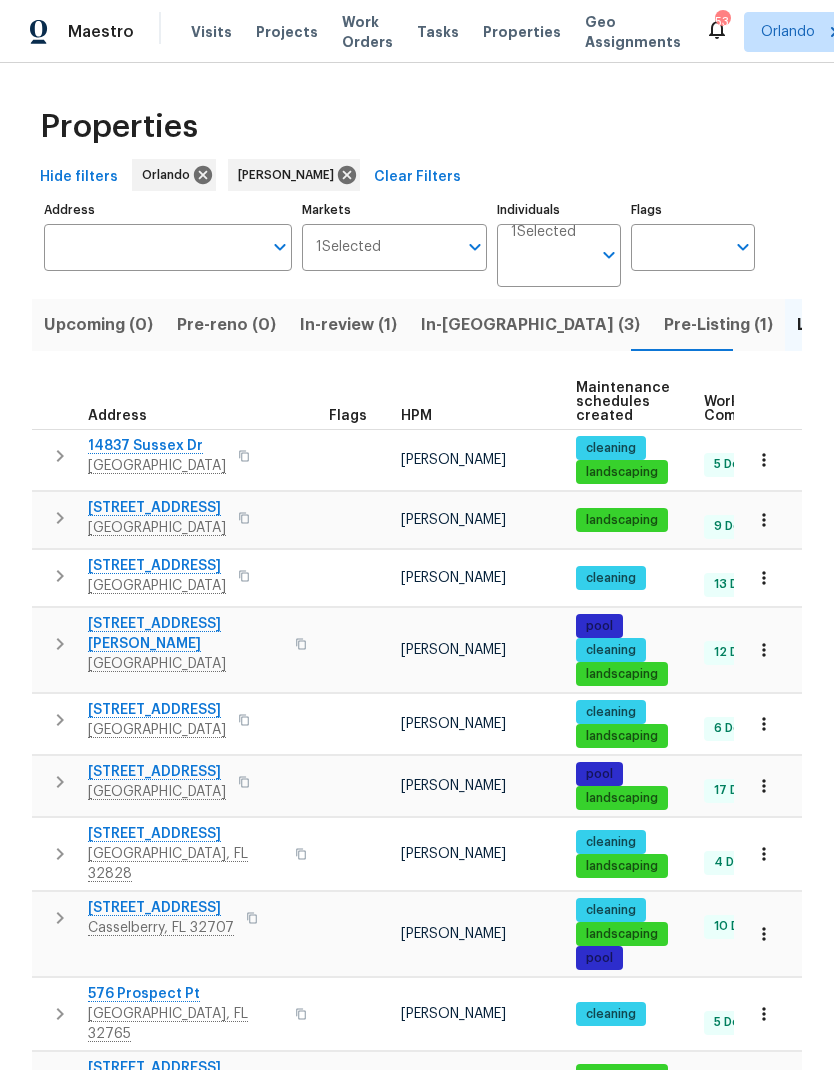 click on "In-[GEOGRAPHIC_DATA] (3)" at bounding box center (530, 325) 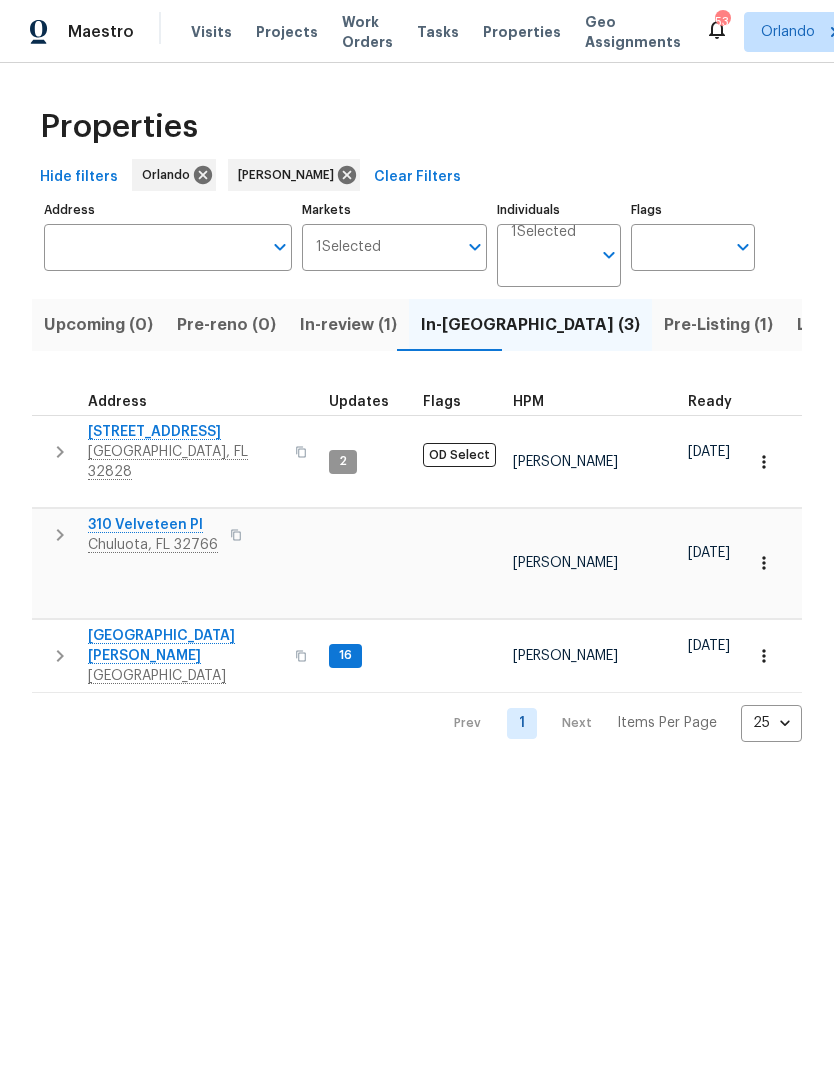 click on "Listed (15)" at bounding box center (838, 325) 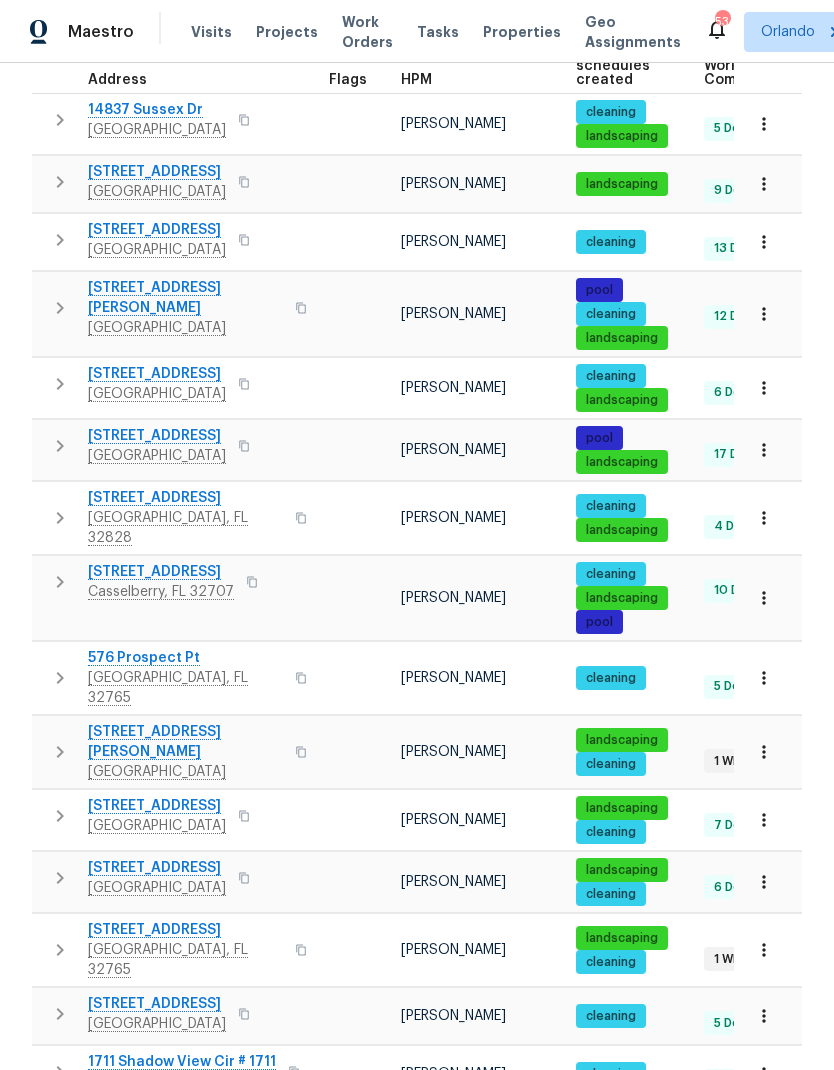 scroll, scrollTop: 335, scrollLeft: 0, axis: vertical 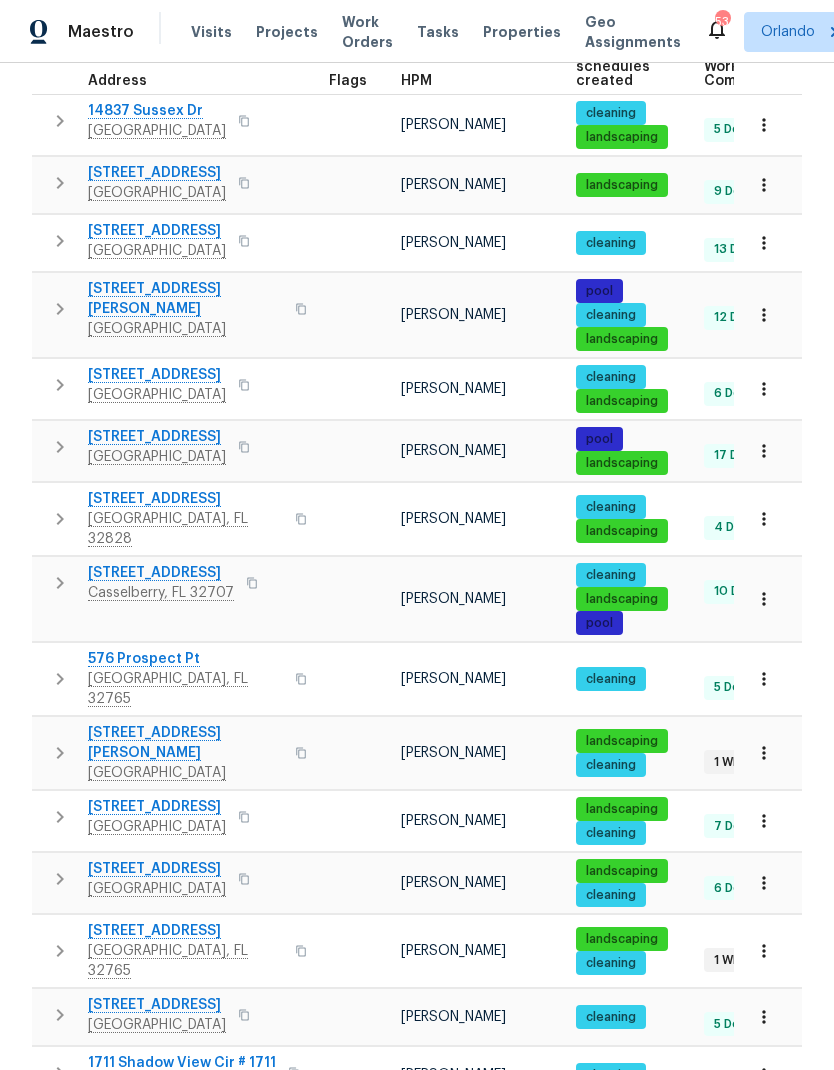 click on "[STREET_ADDRESS]" at bounding box center [185, 931] 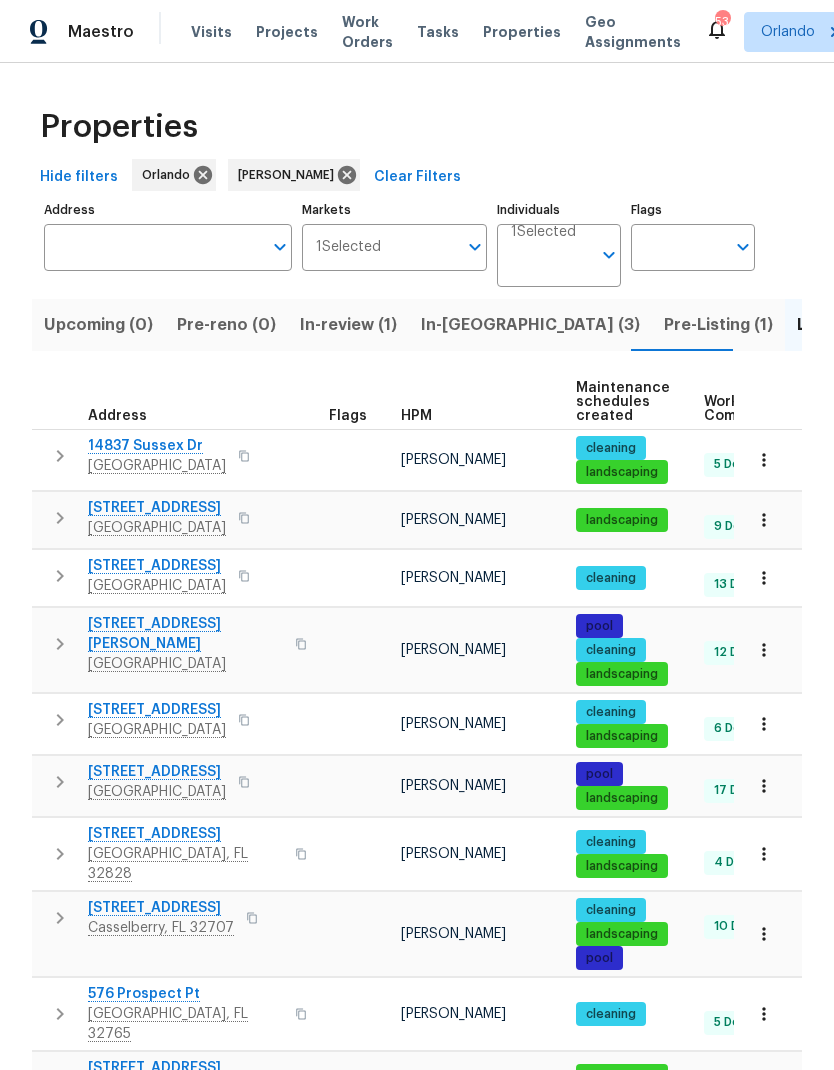 scroll, scrollTop: 0, scrollLeft: 0, axis: both 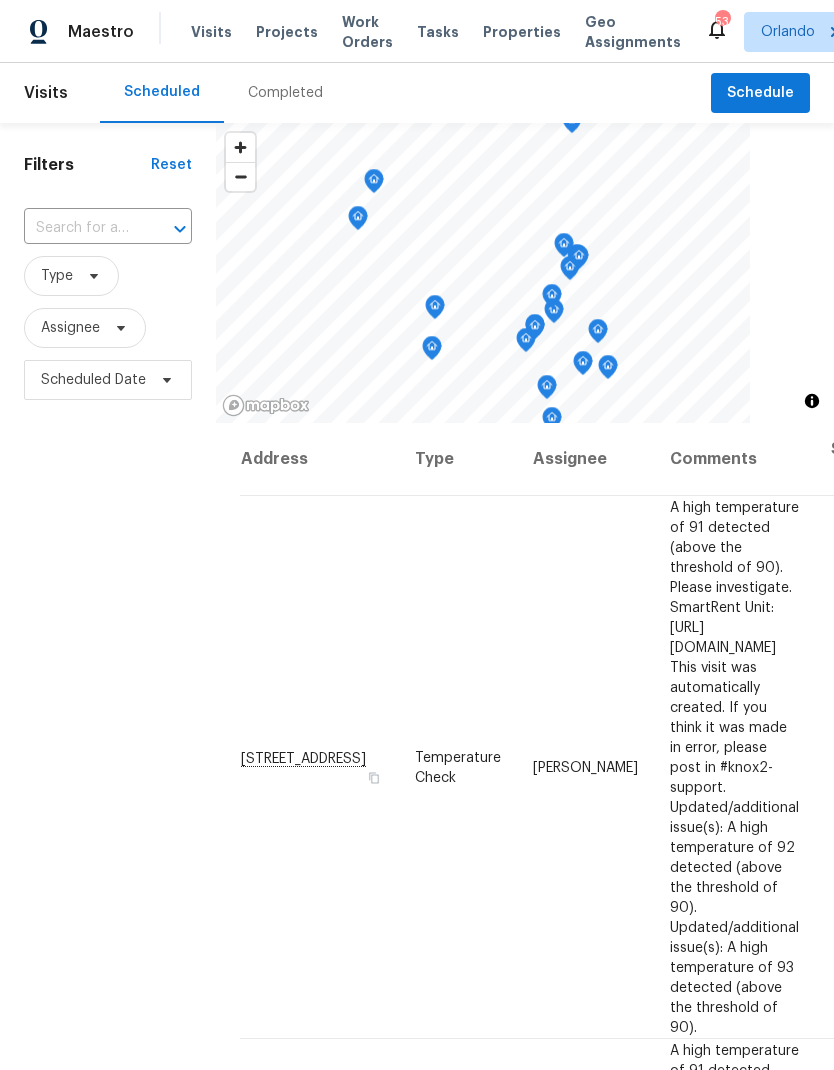 click on "Work Orders" at bounding box center [367, 32] 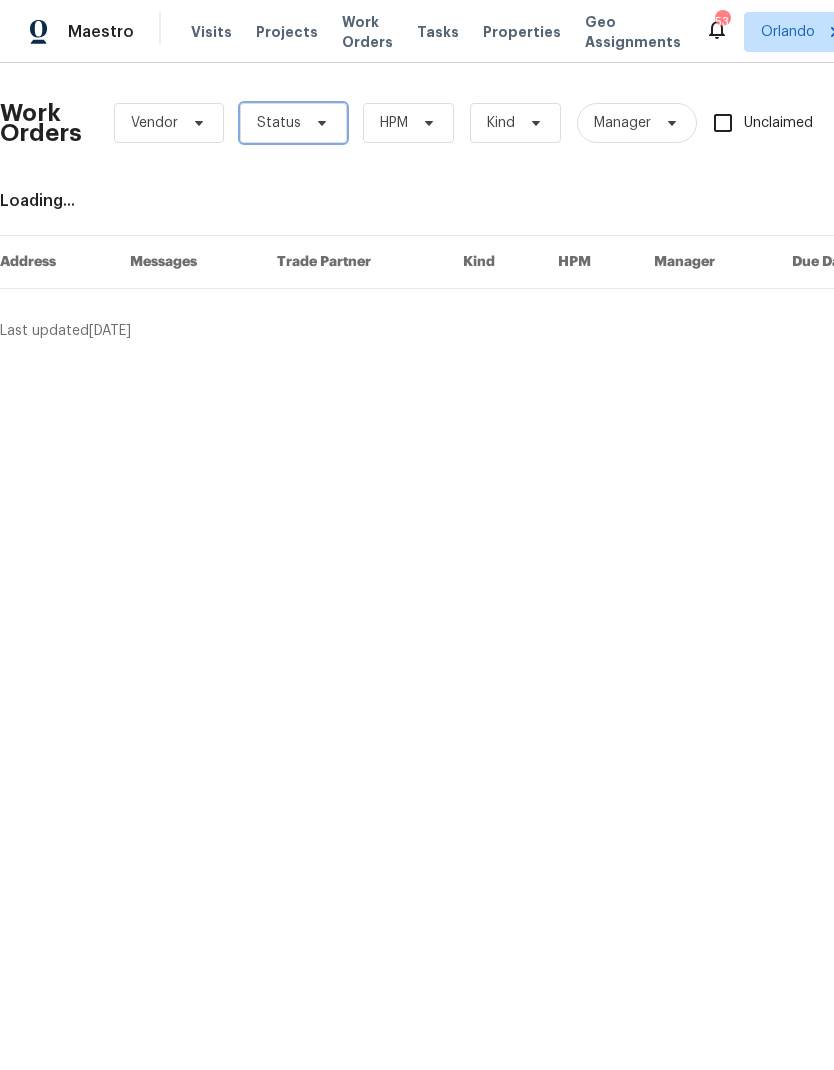 click 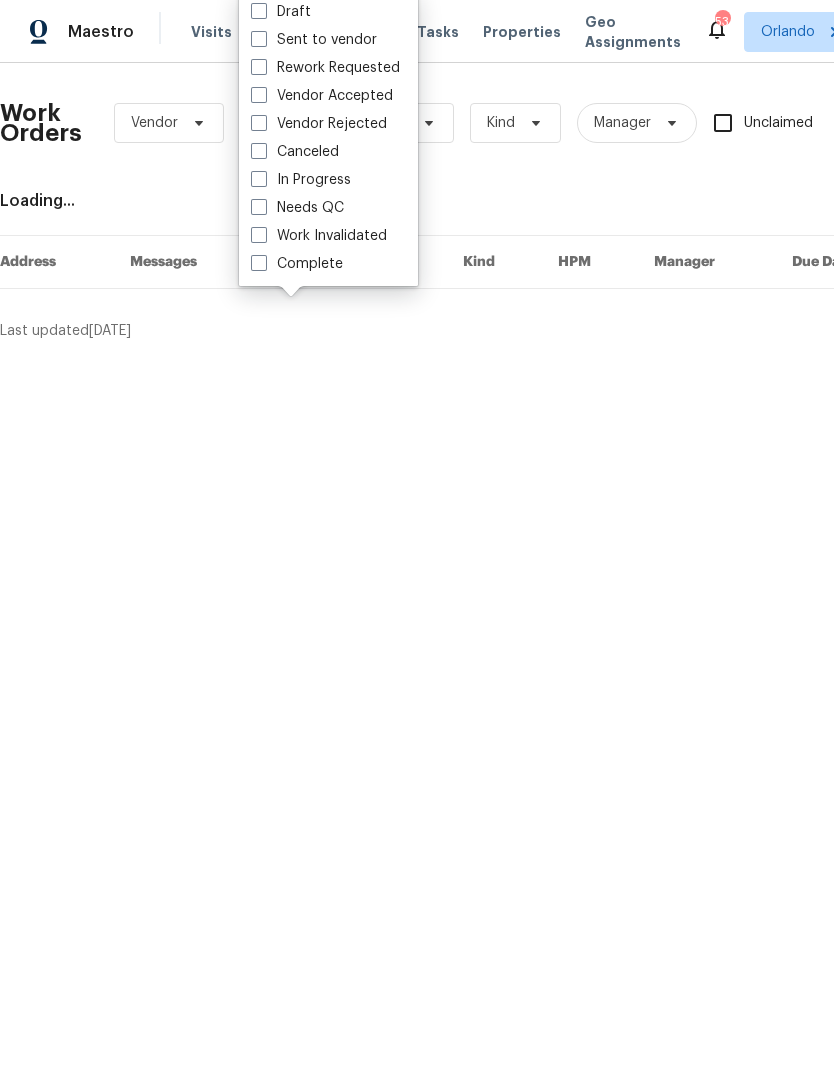 click on "Needs QC" at bounding box center [297, 208] 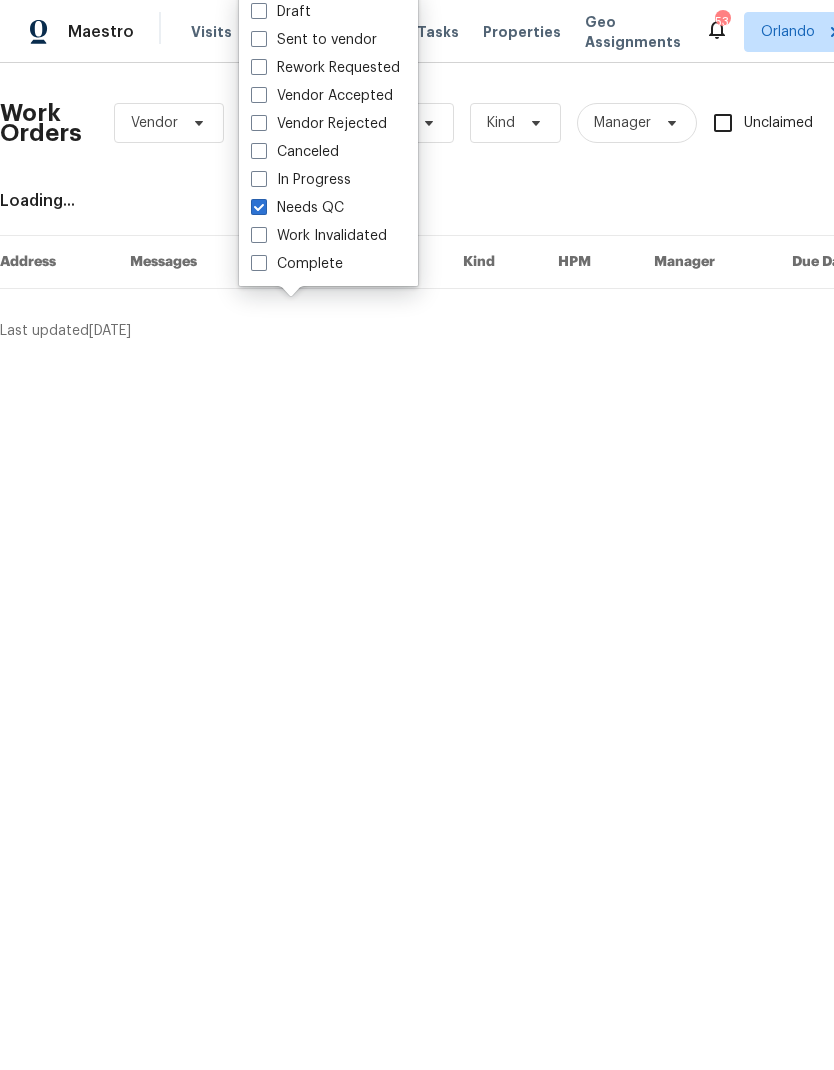 checkbox on "true" 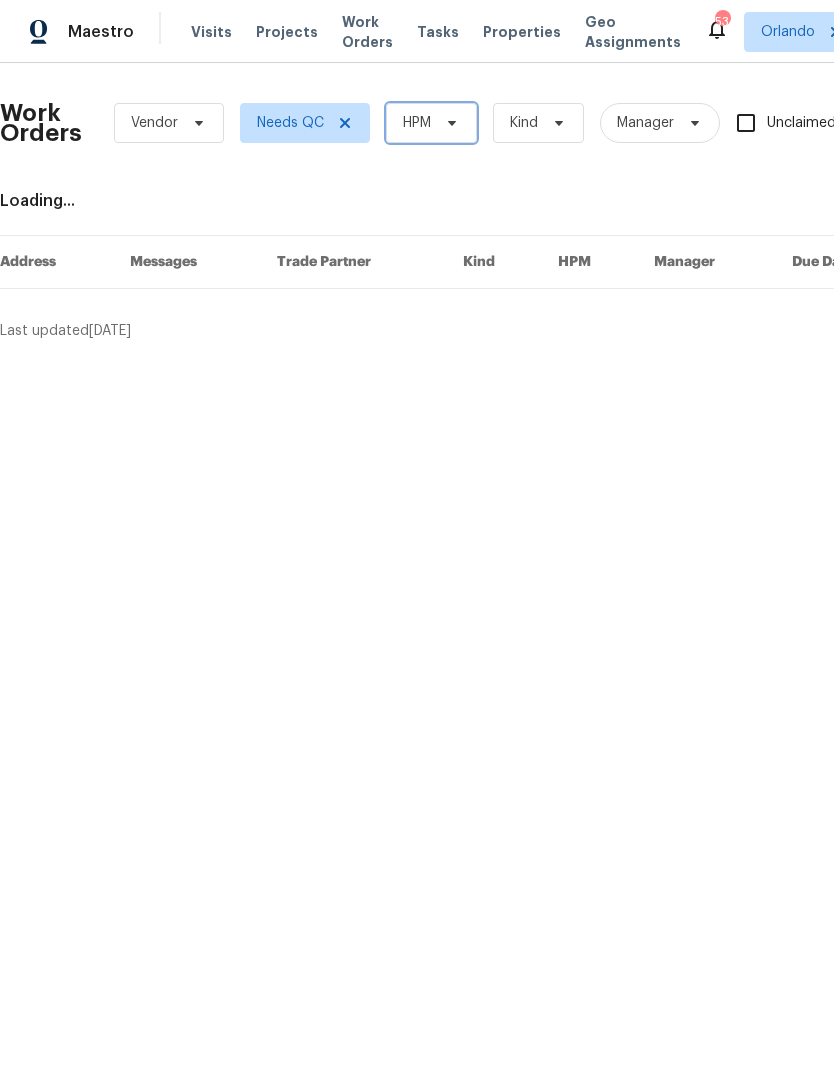 click 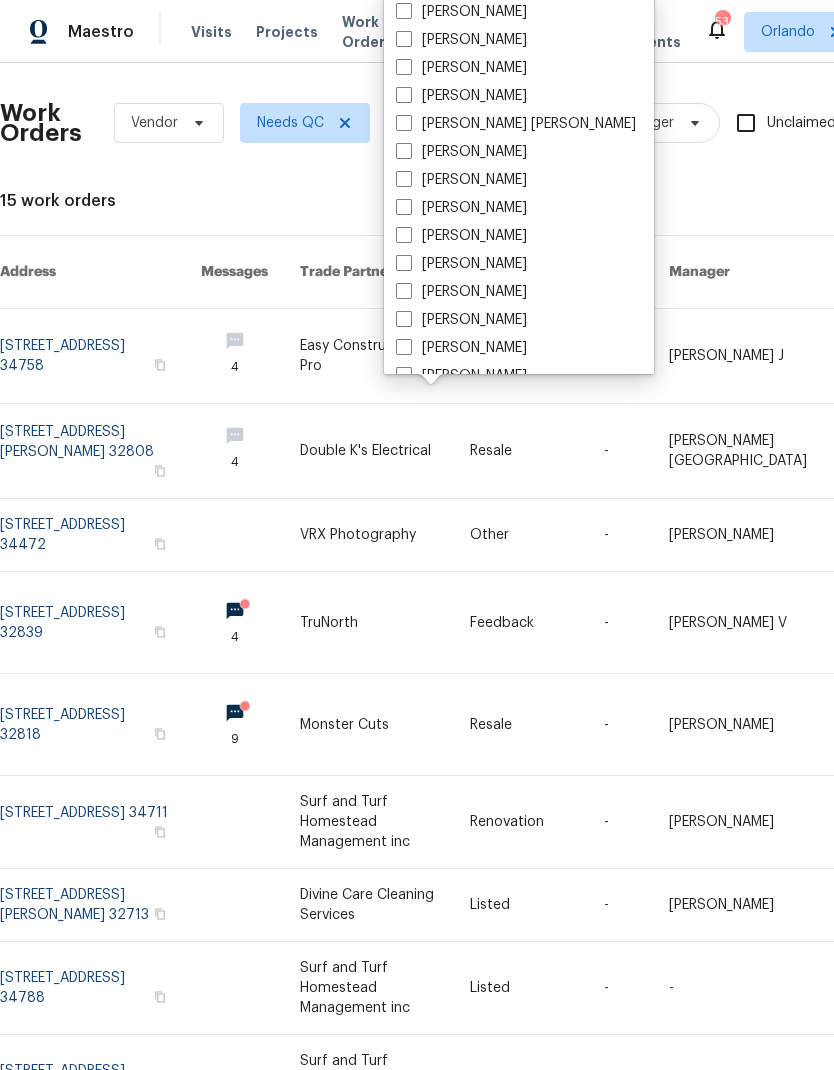 click on "[PERSON_NAME]" at bounding box center (461, 12) 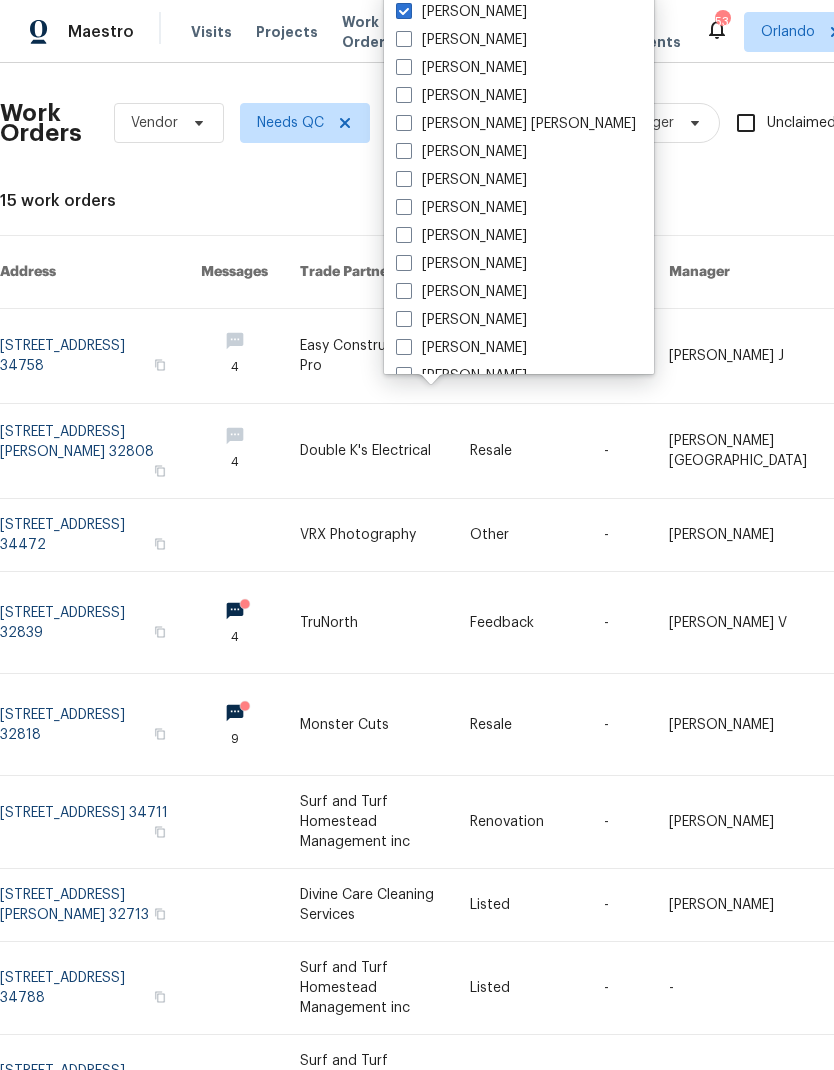 checkbox on "true" 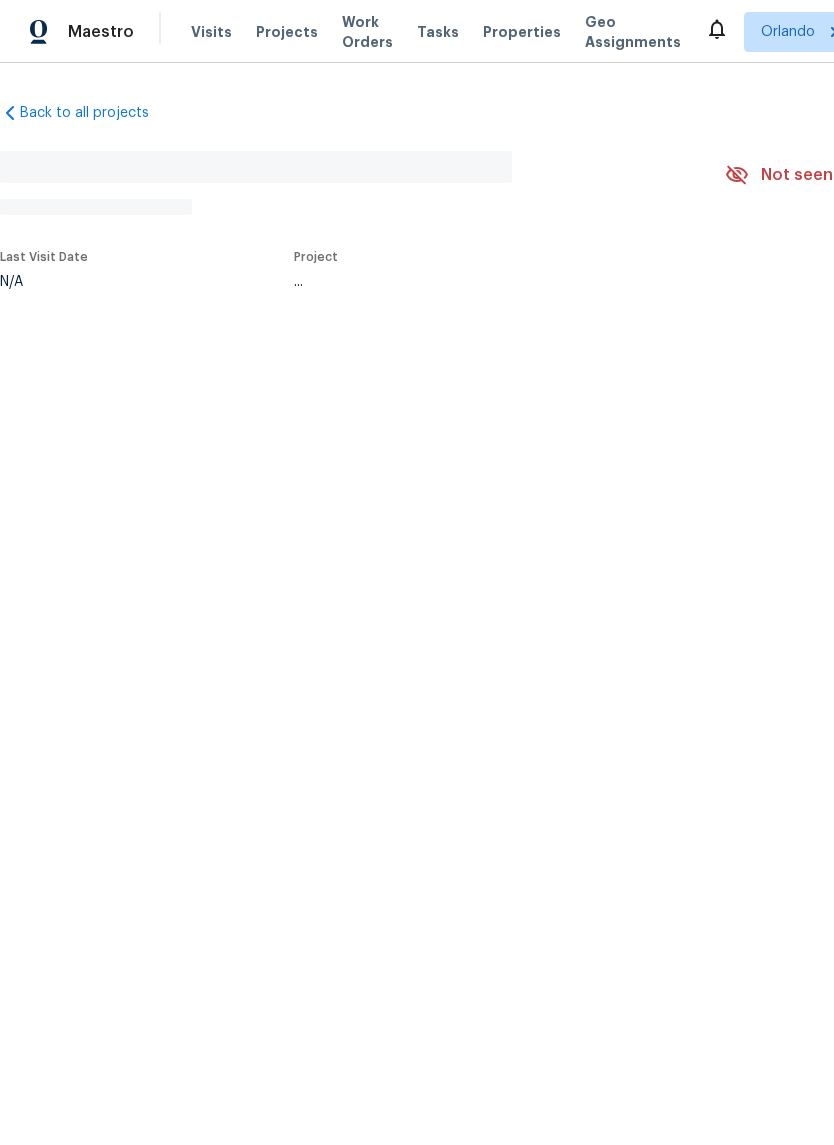 scroll, scrollTop: 0, scrollLeft: 0, axis: both 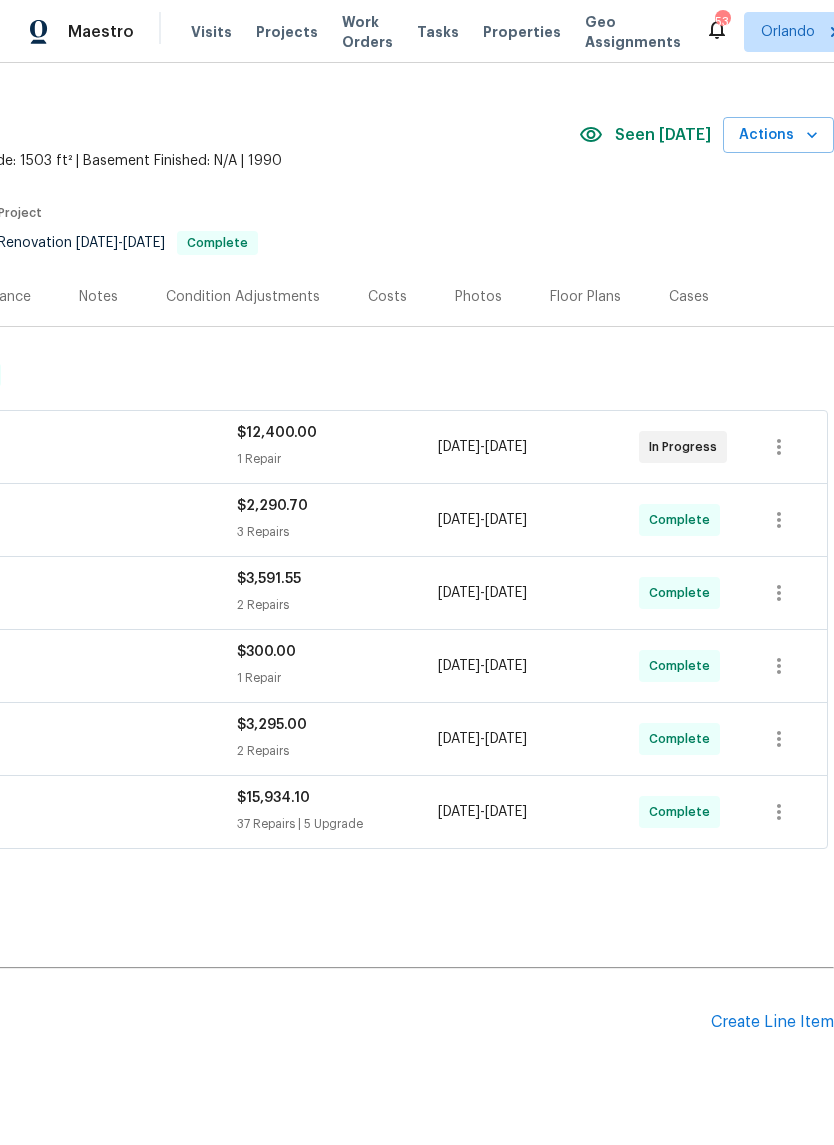 click on "Actions" at bounding box center [778, 135] 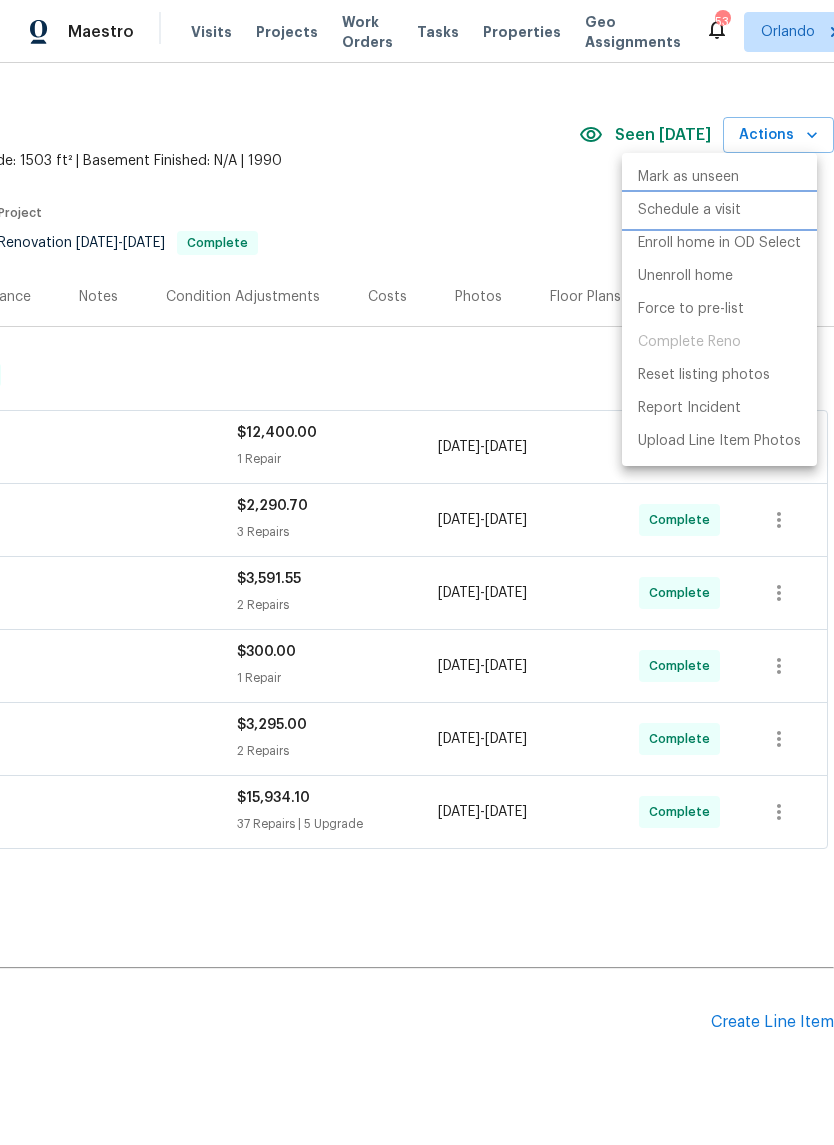click on "Schedule a visit" at bounding box center (689, 210) 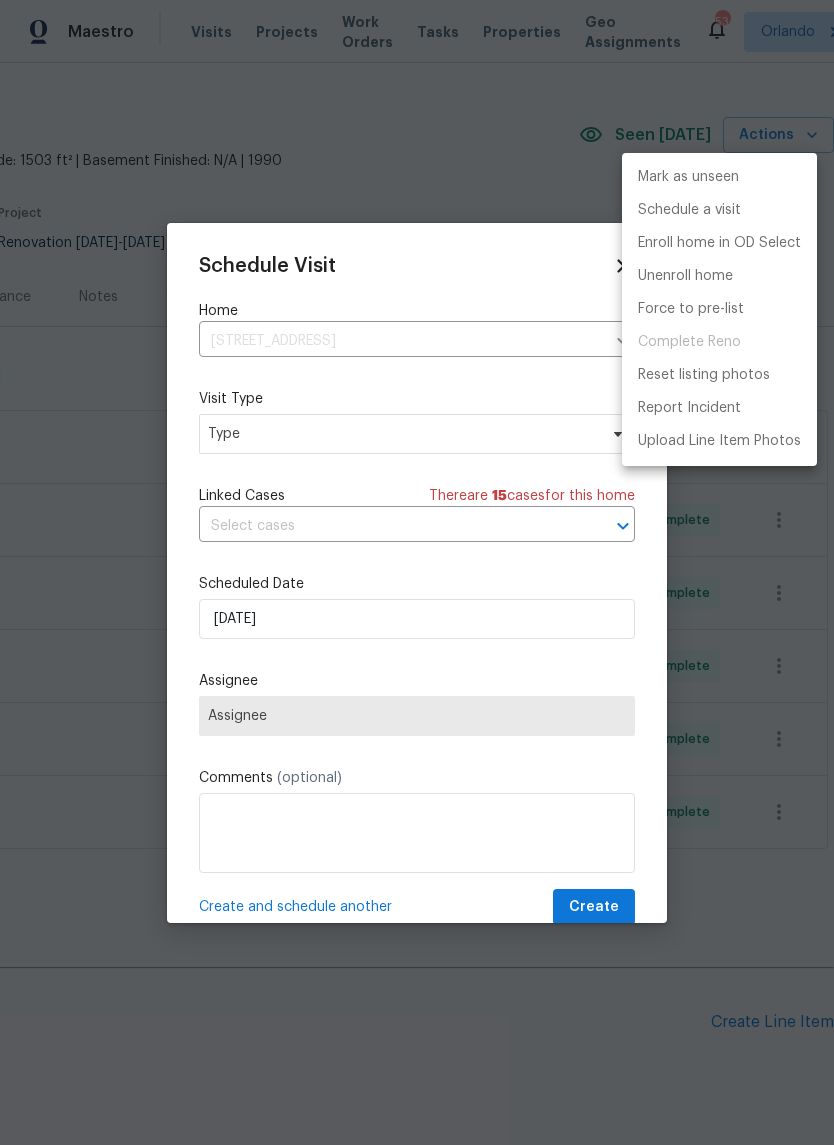 click at bounding box center [417, 572] 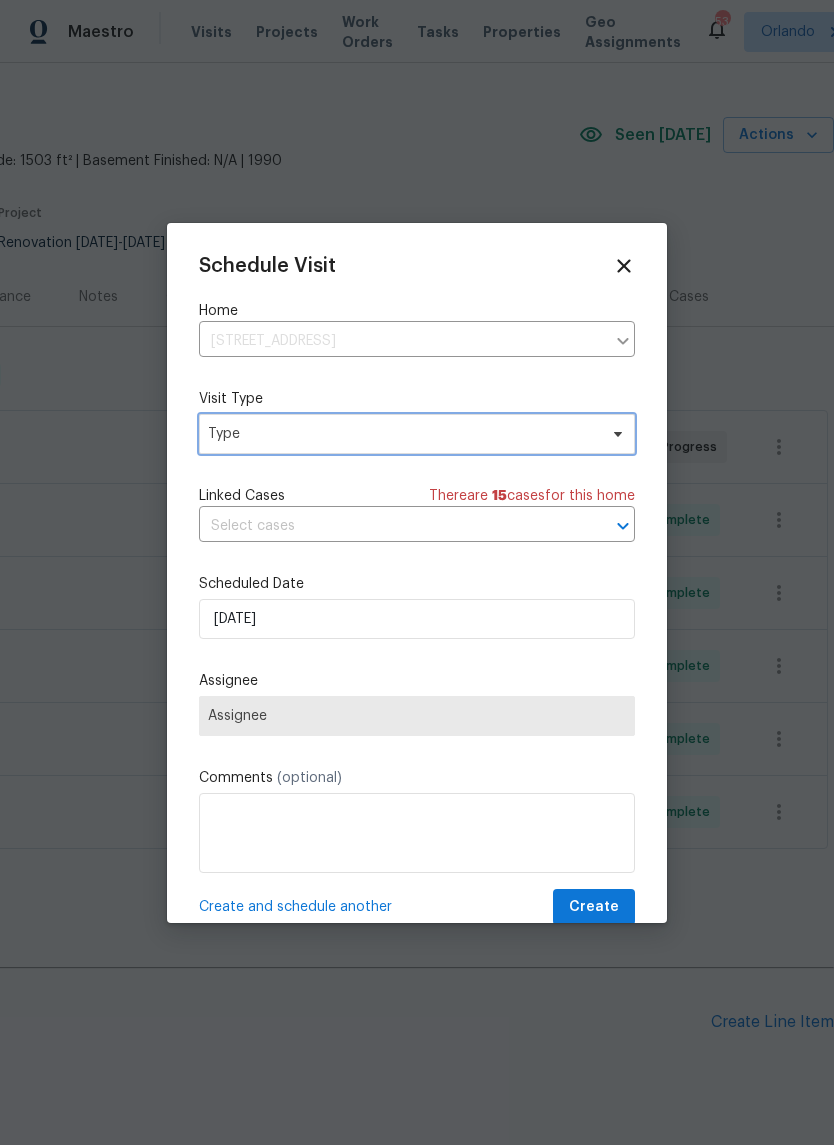 click on "Type" at bounding box center (402, 434) 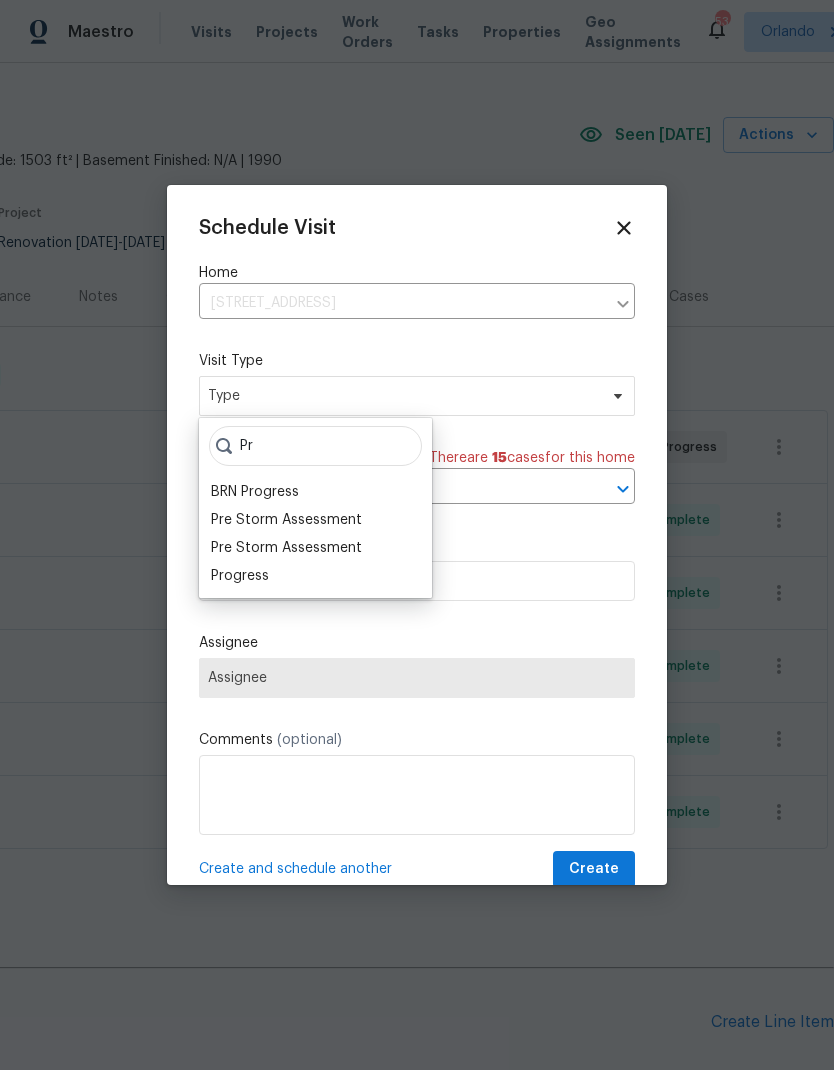 type on "Pr" 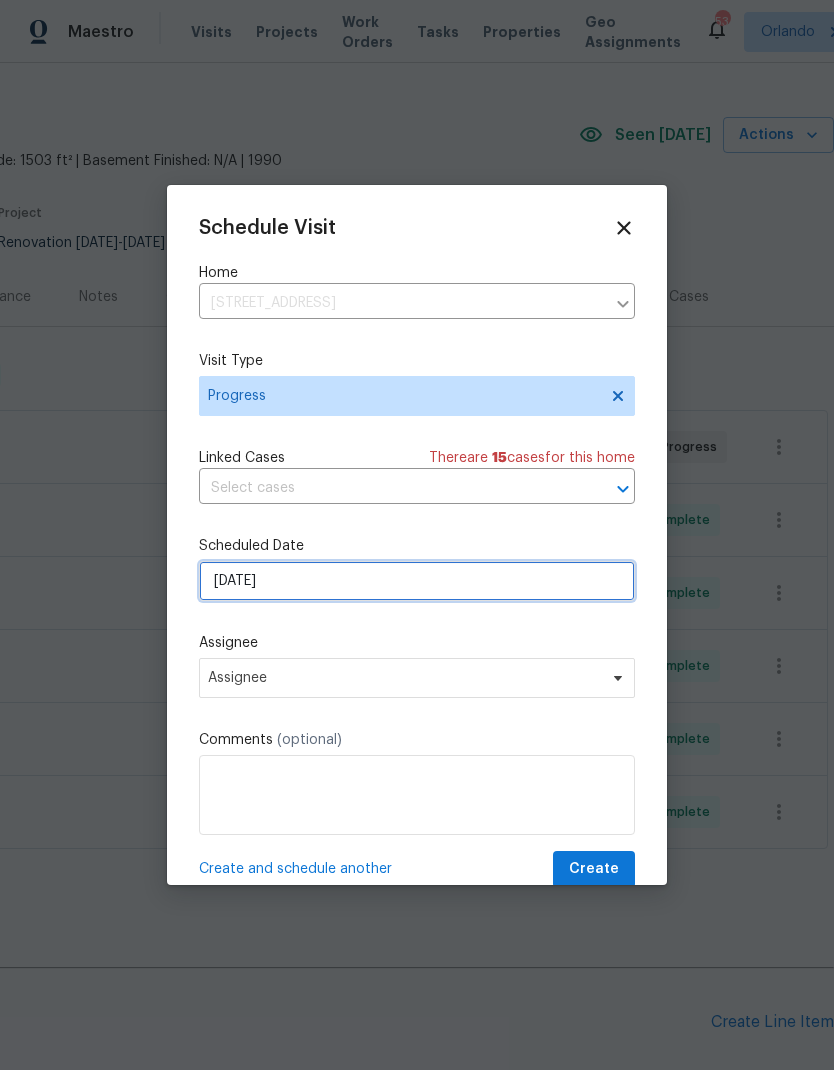 click on "[DATE]" at bounding box center (417, 581) 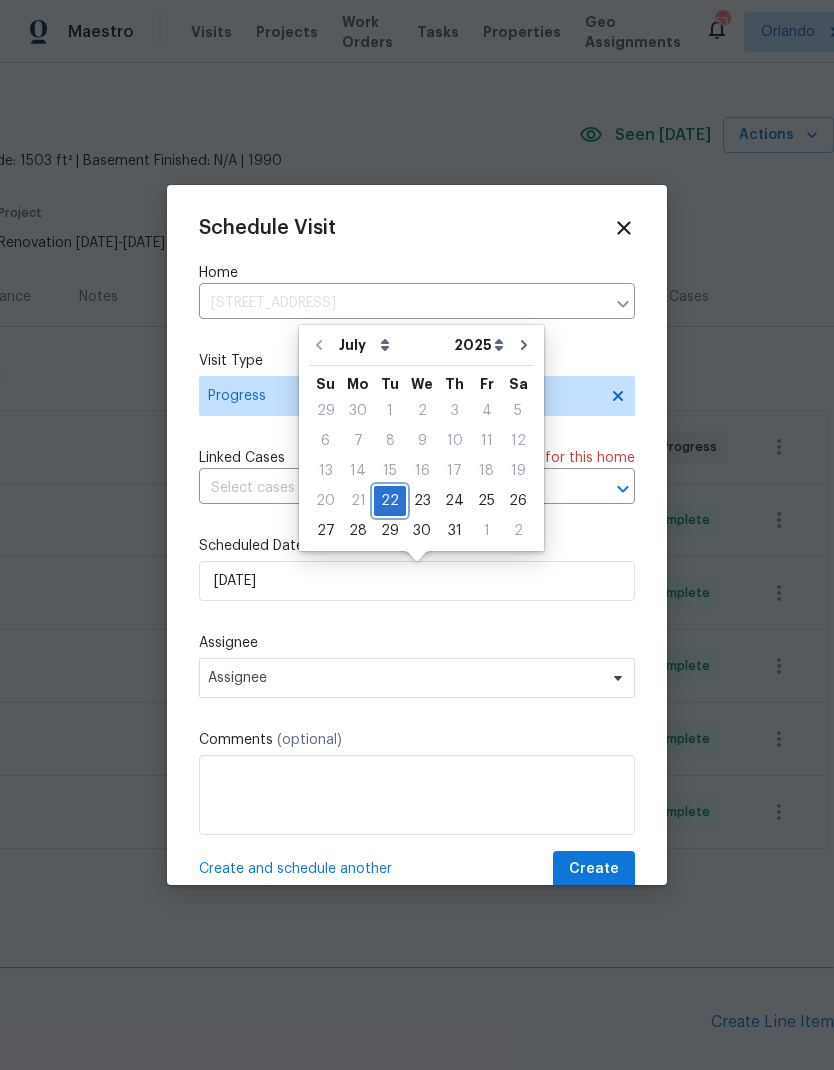 click on "22" at bounding box center [390, 501] 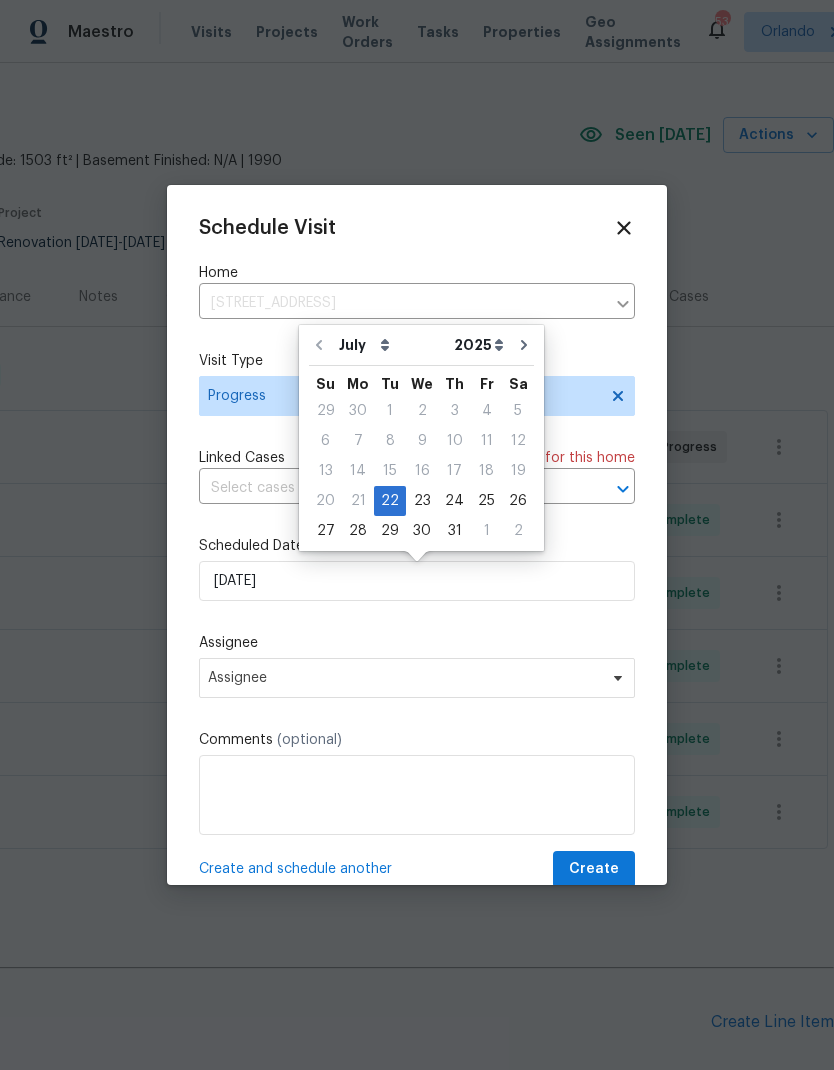 click on "Schedule Visit Home   [STREET_ADDRESS] ​ Visit Type   Progress Linked Cases There  are   15  case s  for this home   ​ Scheduled Date   [DATE] Assignee   Assignee Comments   (optional) Create and schedule another Create" at bounding box center [417, 552] 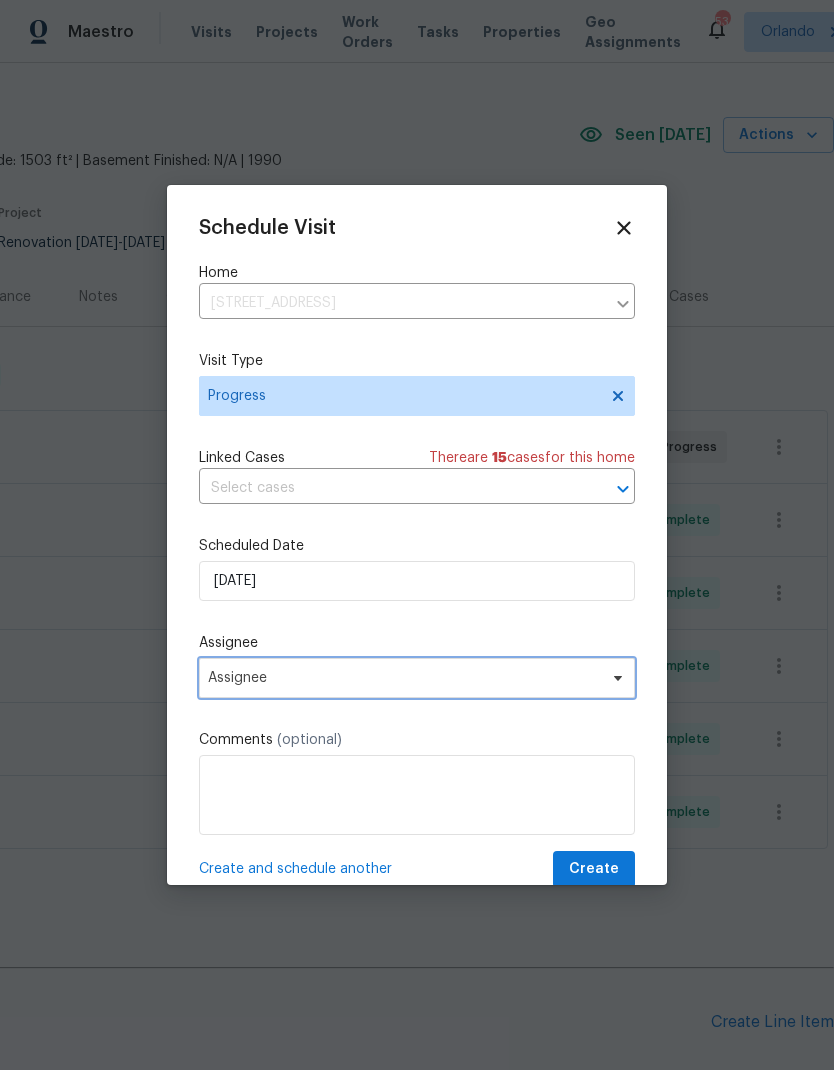 click on "Assignee" at bounding box center [404, 678] 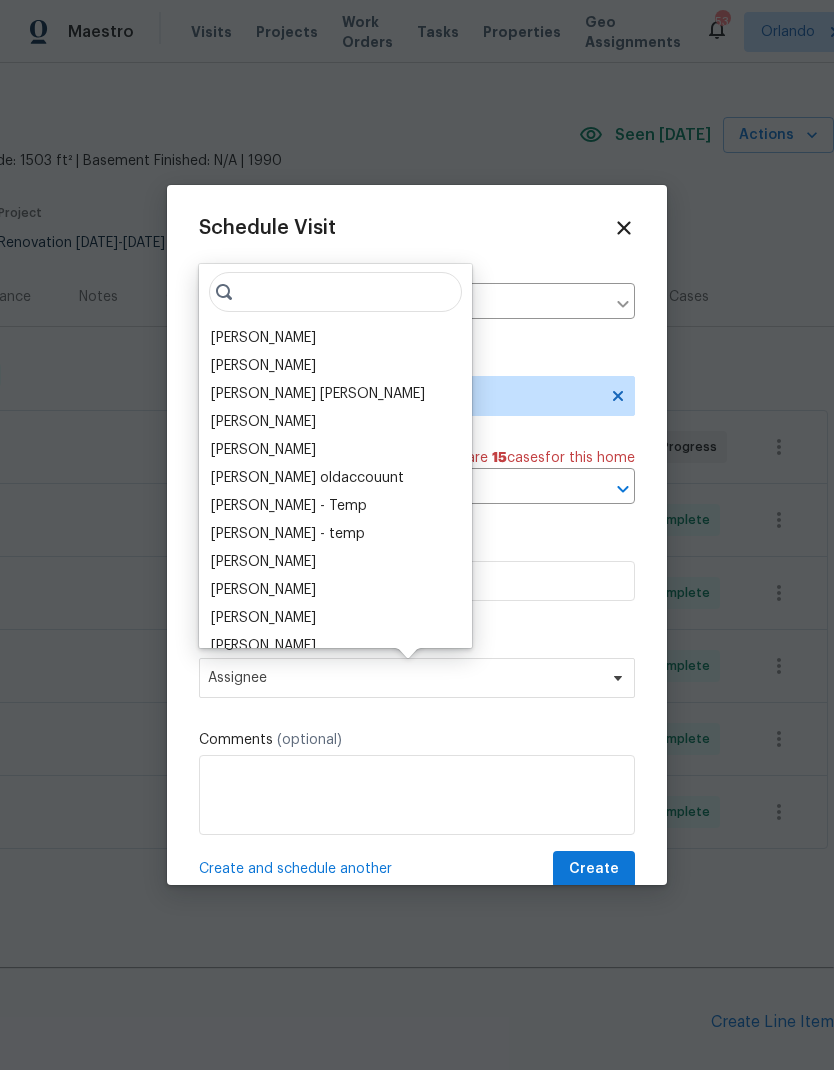 click on "[PERSON_NAME]" at bounding box center [263, 338] 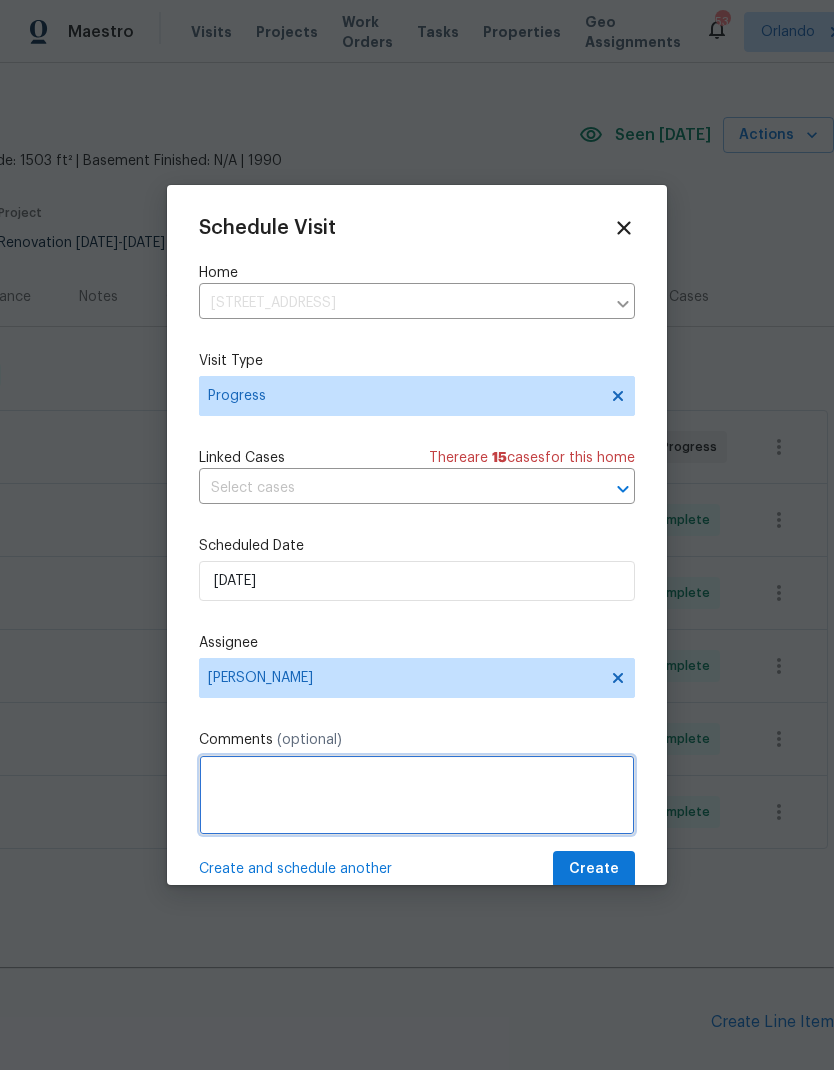 click at bounding box center [417, 795] 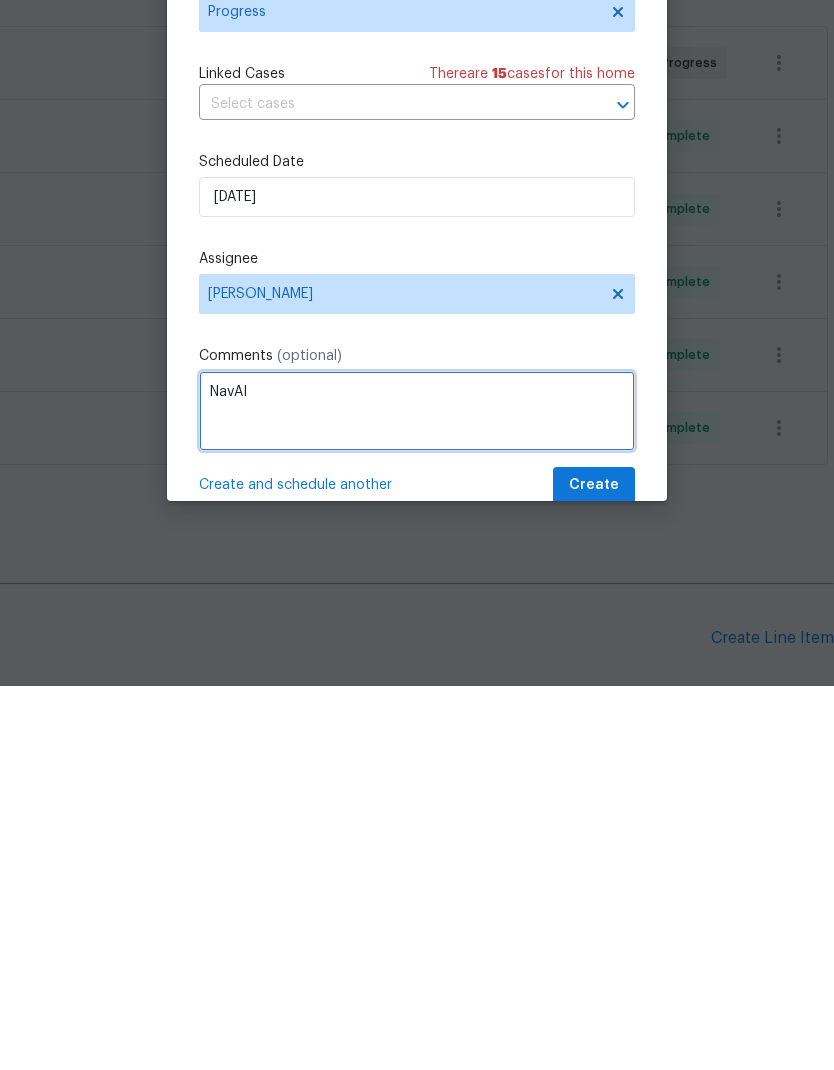 type on "NavAI" 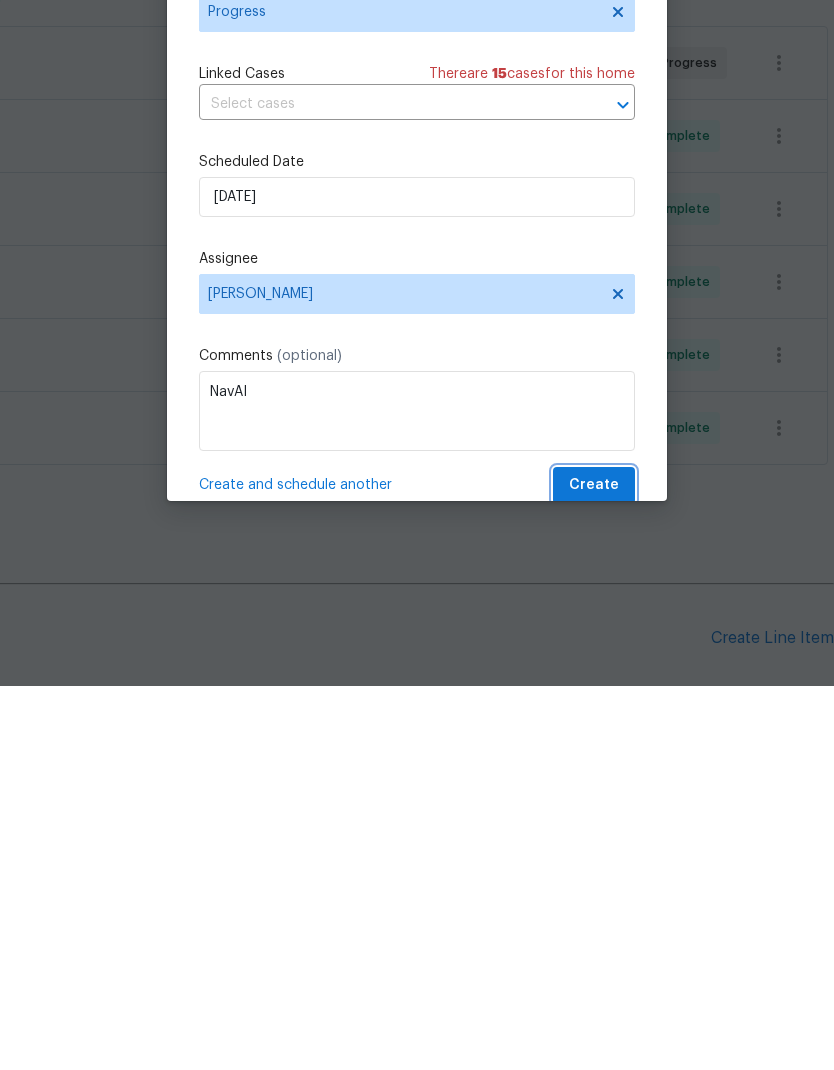 click on "Create" at bounding box center (594, 869) 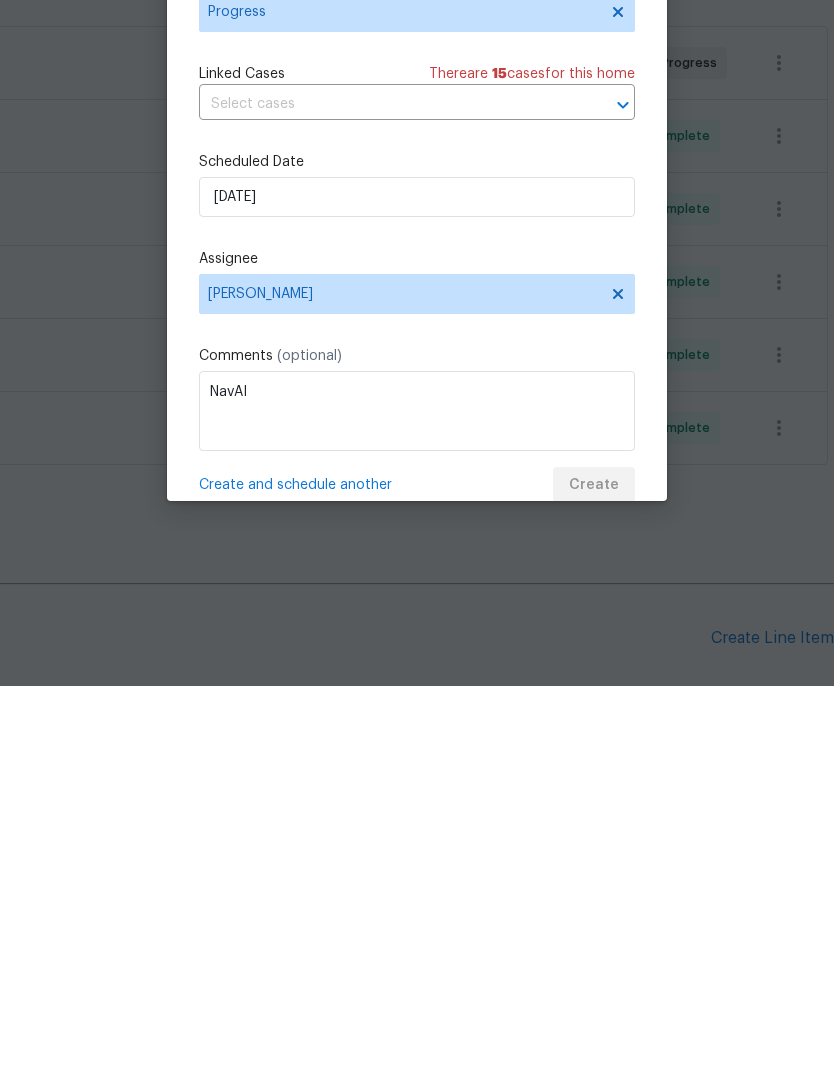 scroll, scrollTop: 80, scrollLeft: 0, axis: vertical 